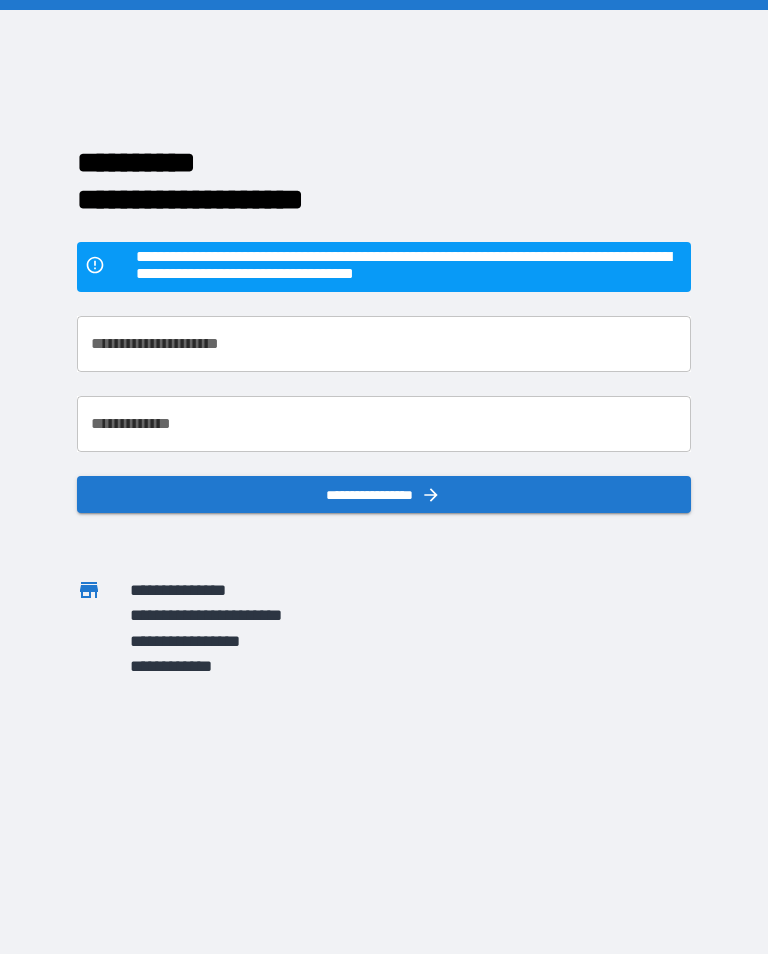 scroll, scrollTop: 31, scrollLeft: 0, axis: vertical 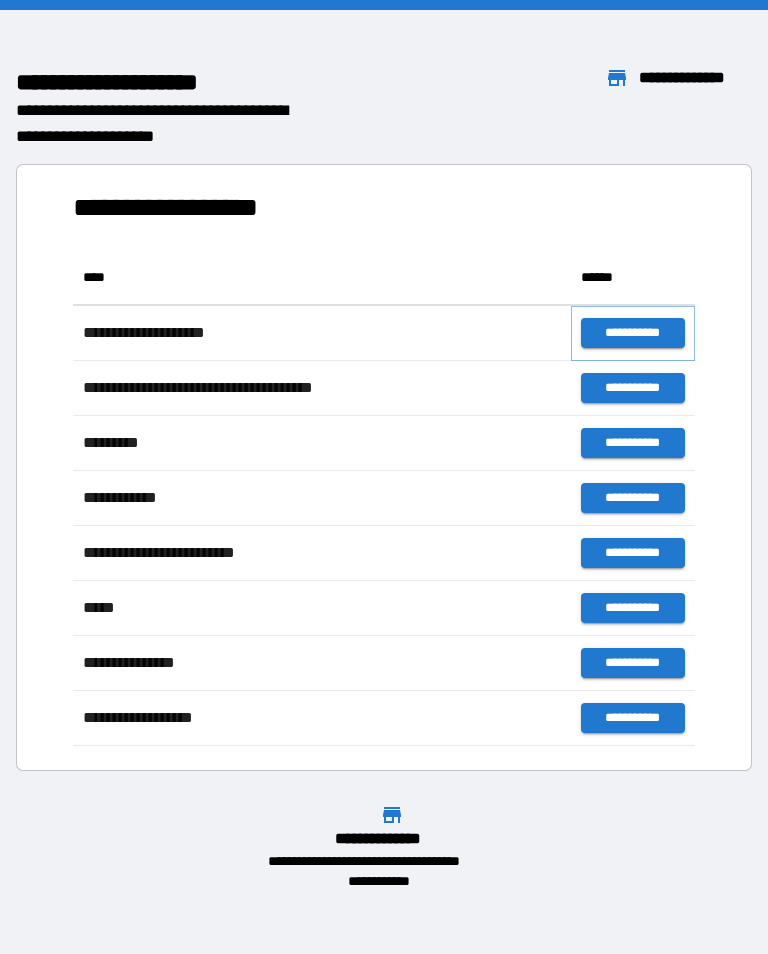 click on "**********" at bounding box center (633, 333) 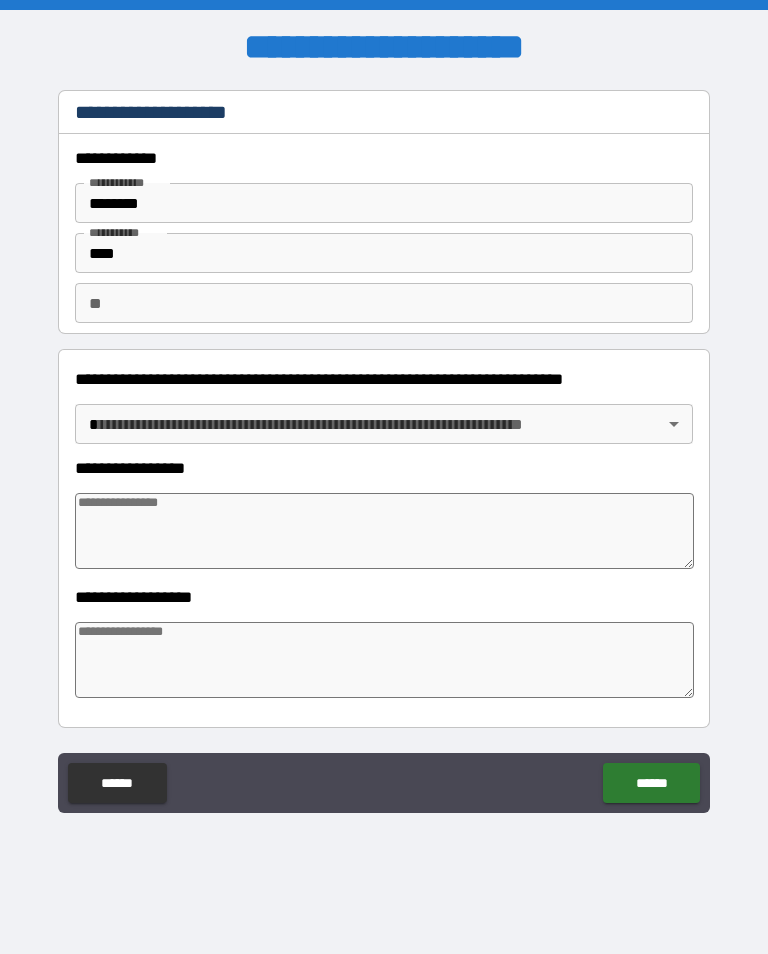 type on "*" 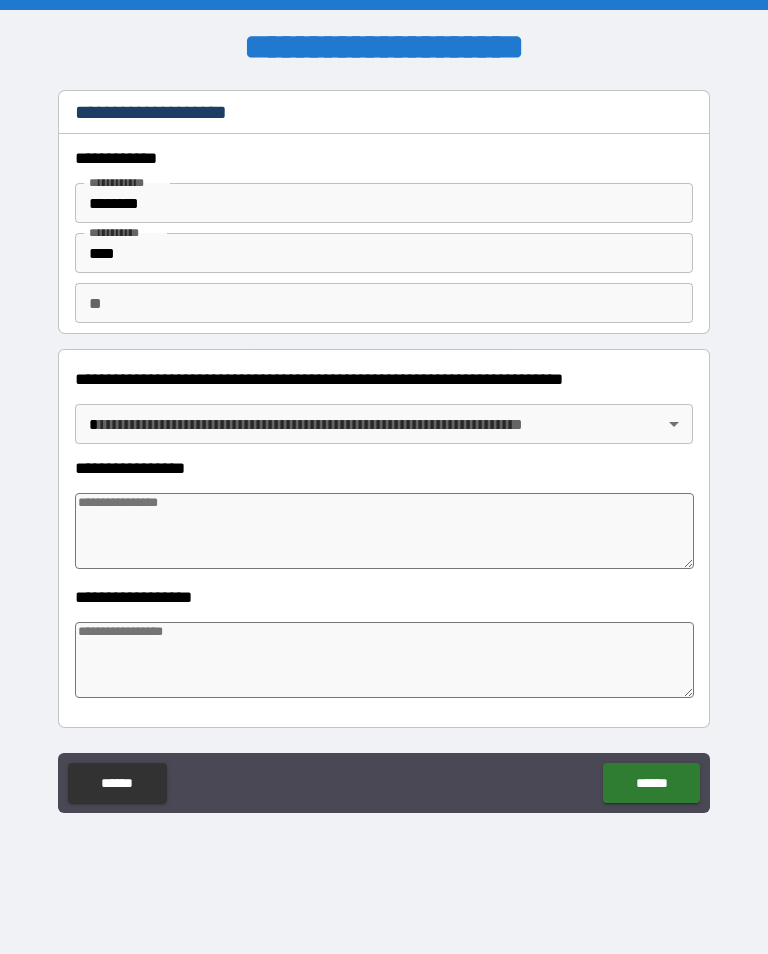 type on "*" 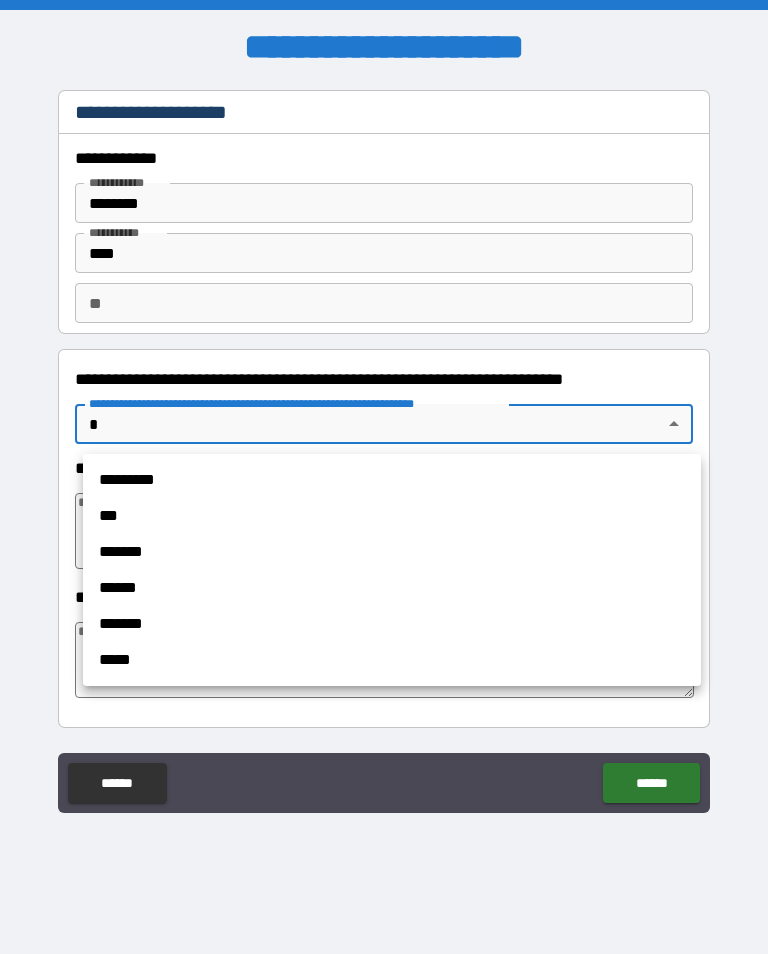 click on "***" at bounding box center (392, 516) 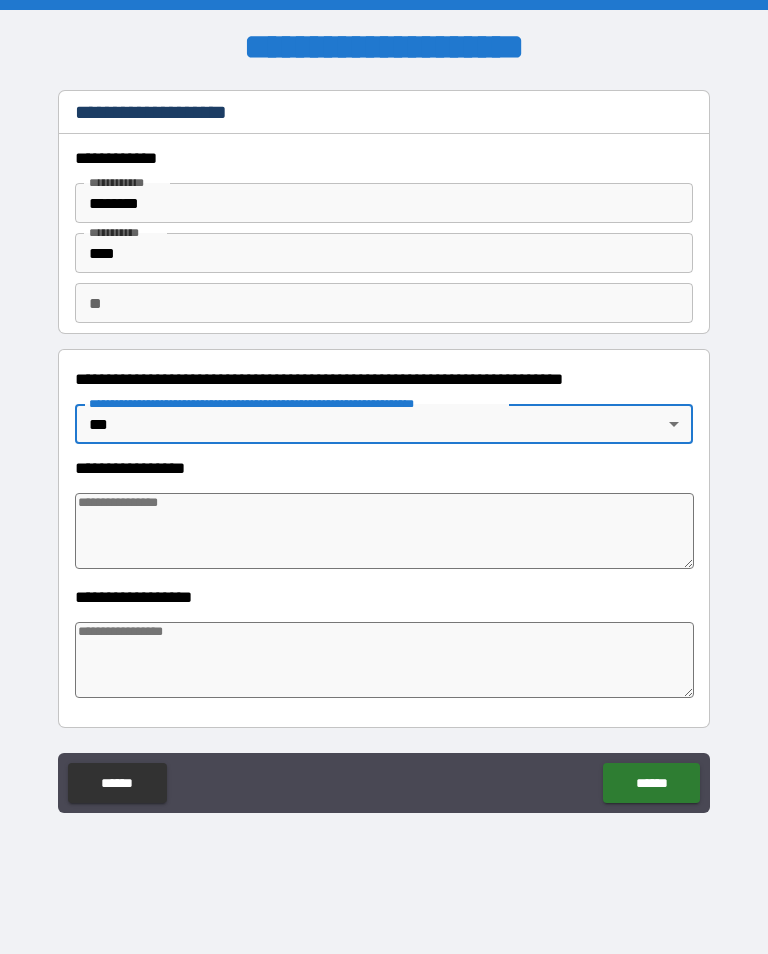 type on "*" 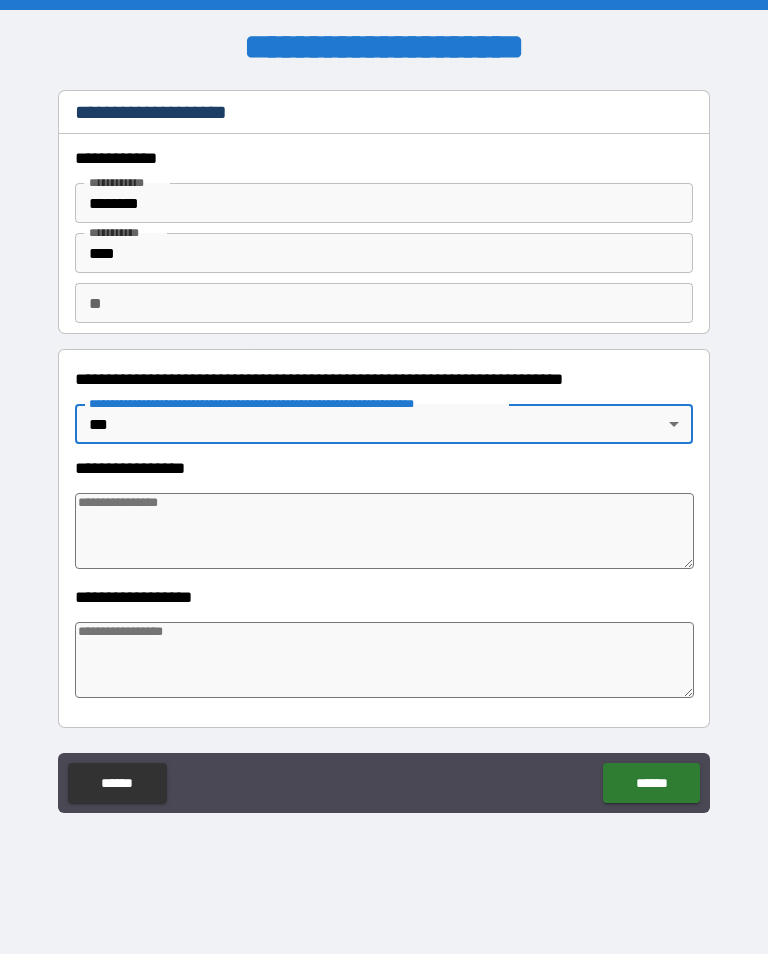type on "*" 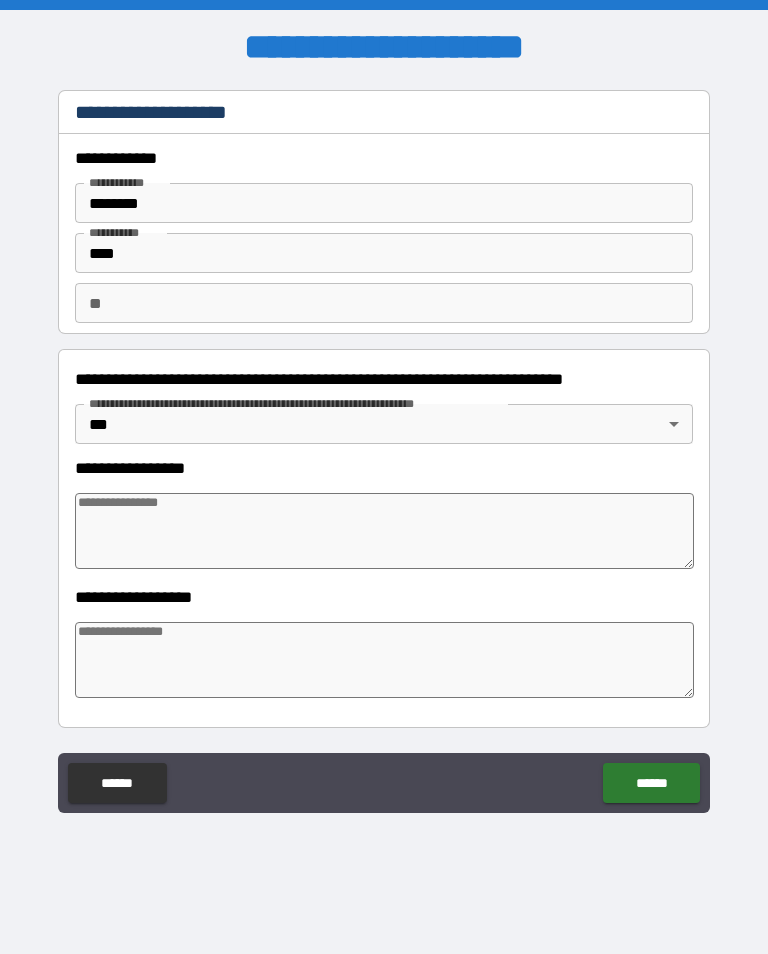 type on "*" 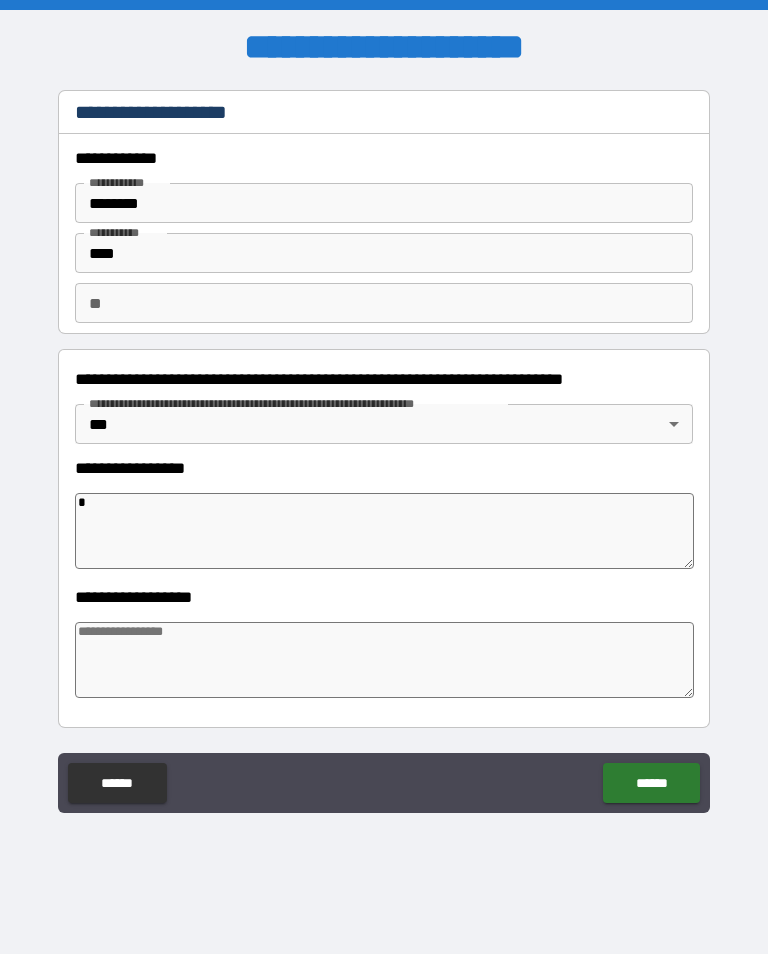 type on "*" 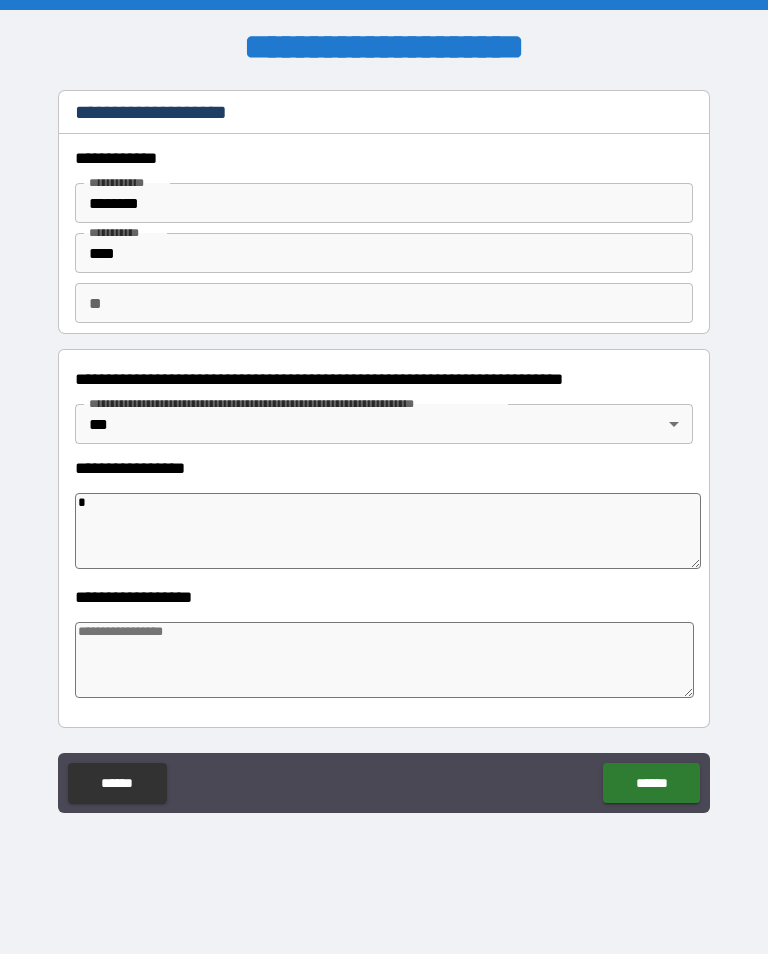 type on "**" 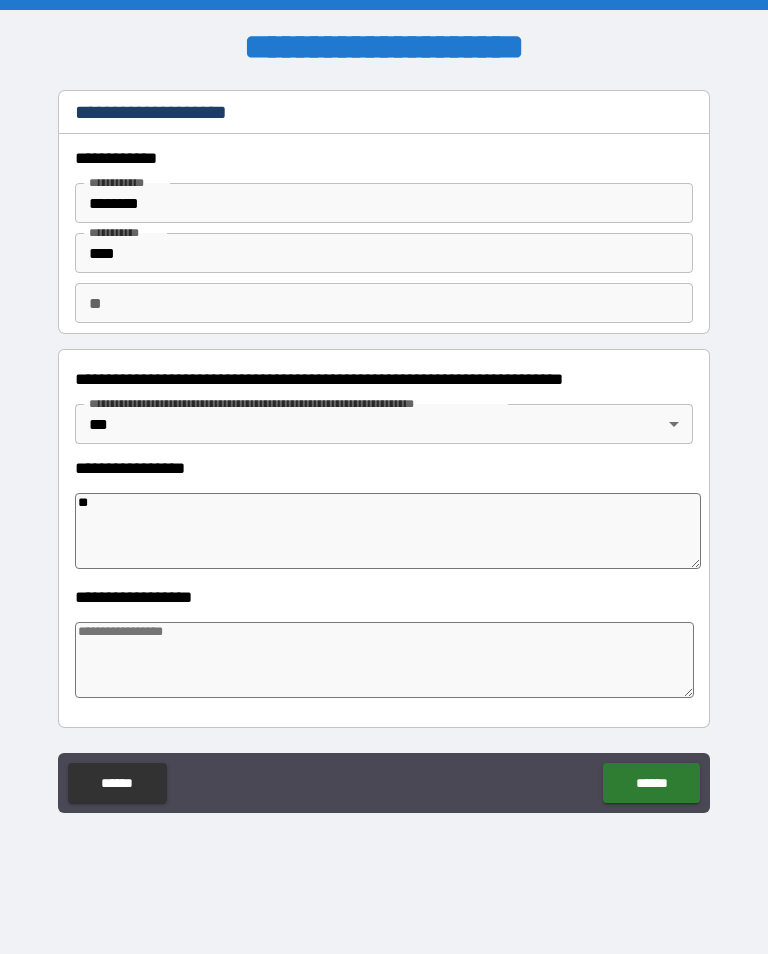 type on "*" 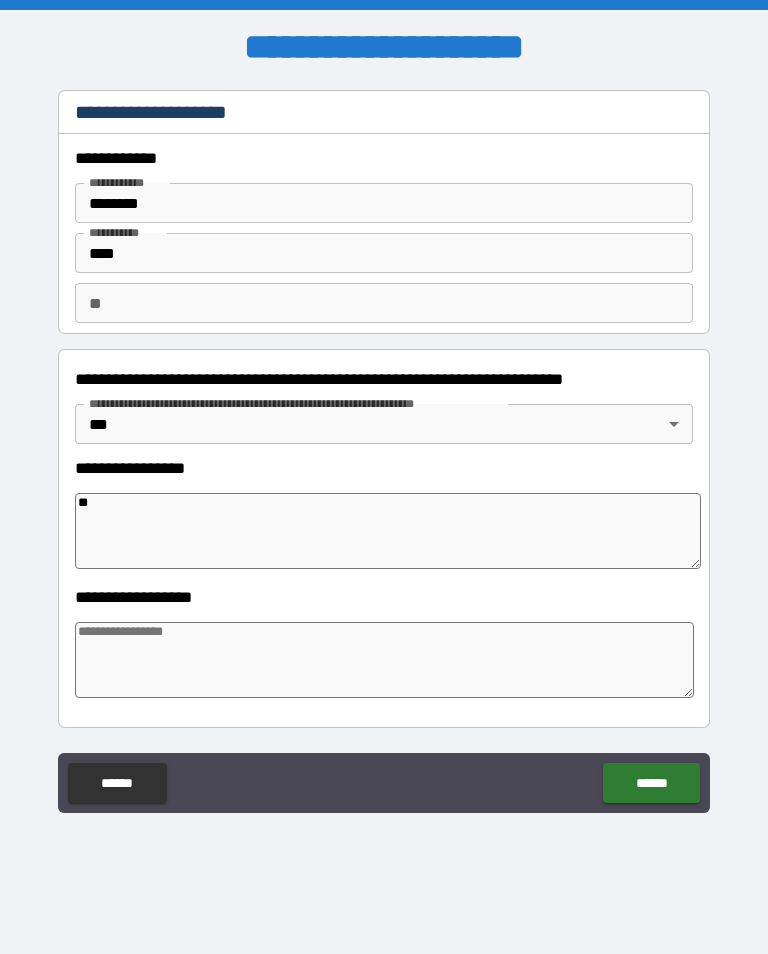 type on "***" 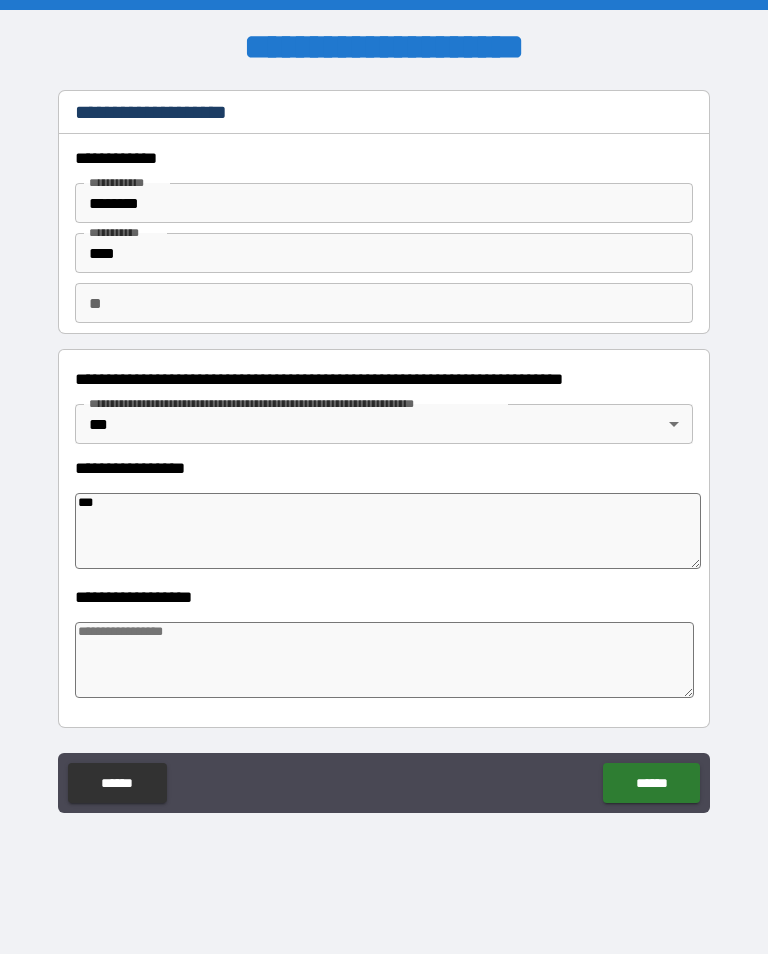 type on "*" 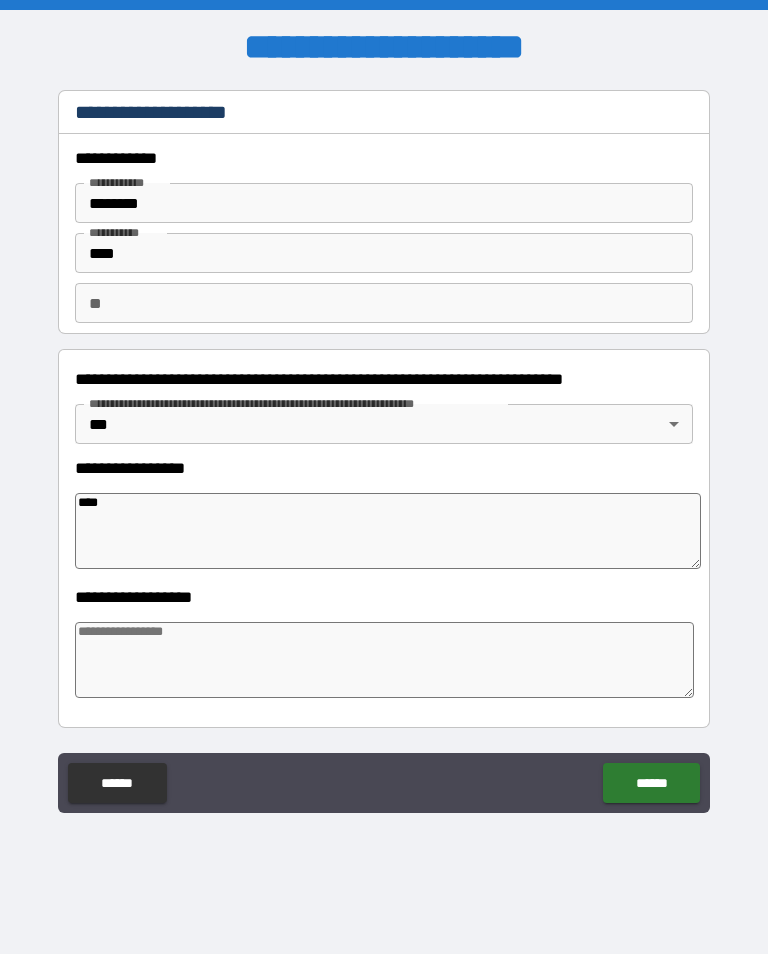 type on "*" 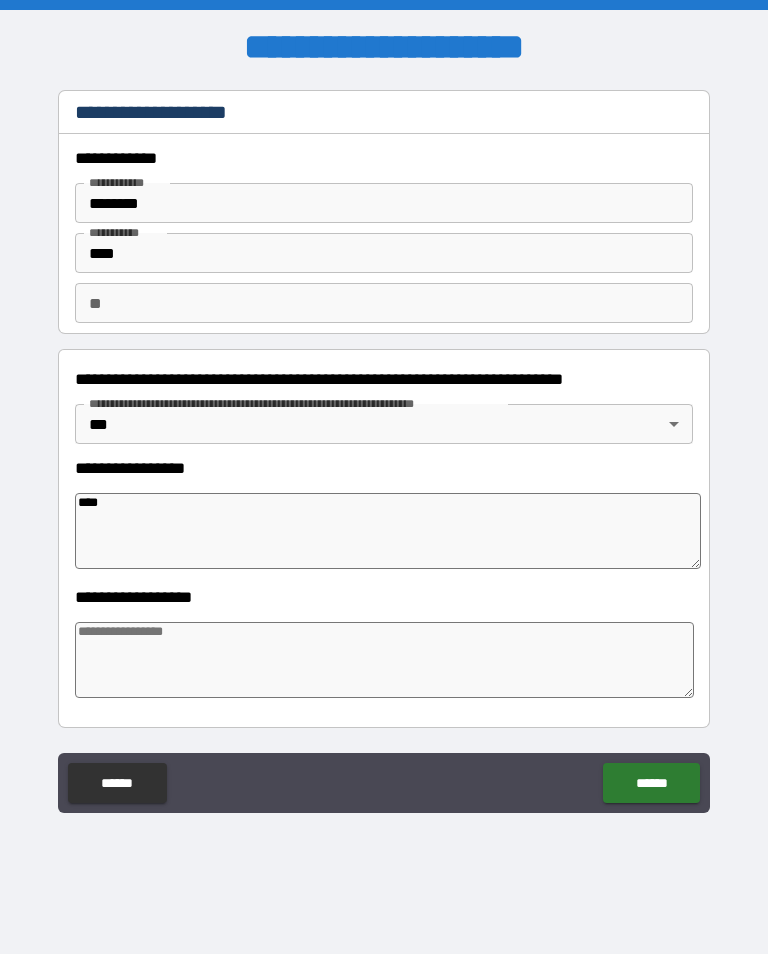 type on "****" 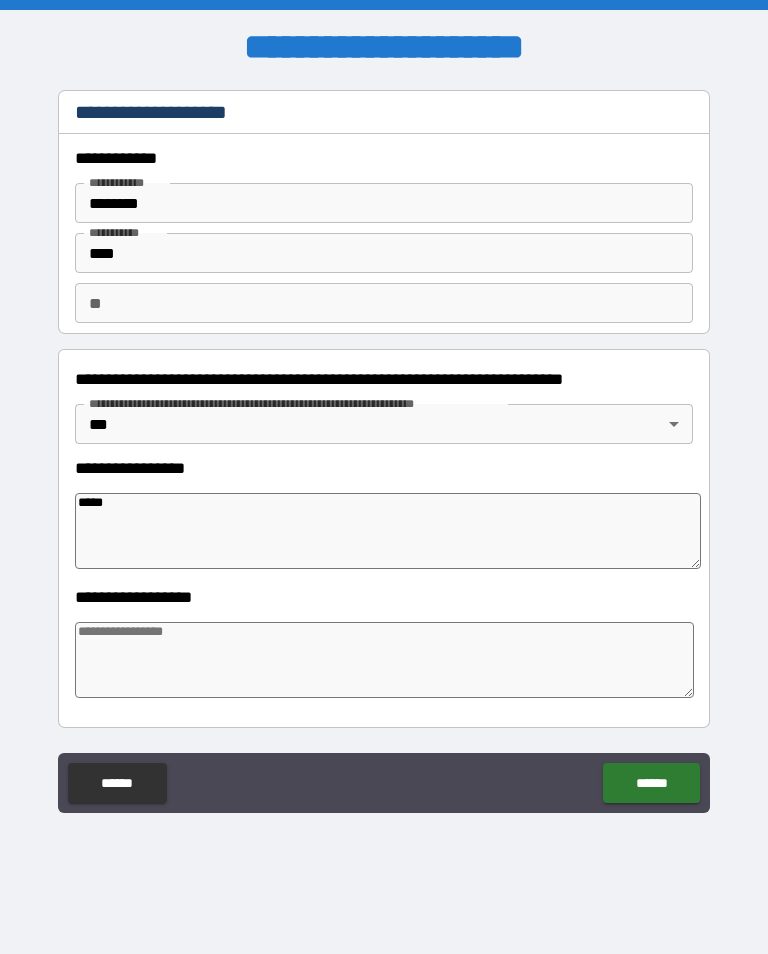 type on "*" 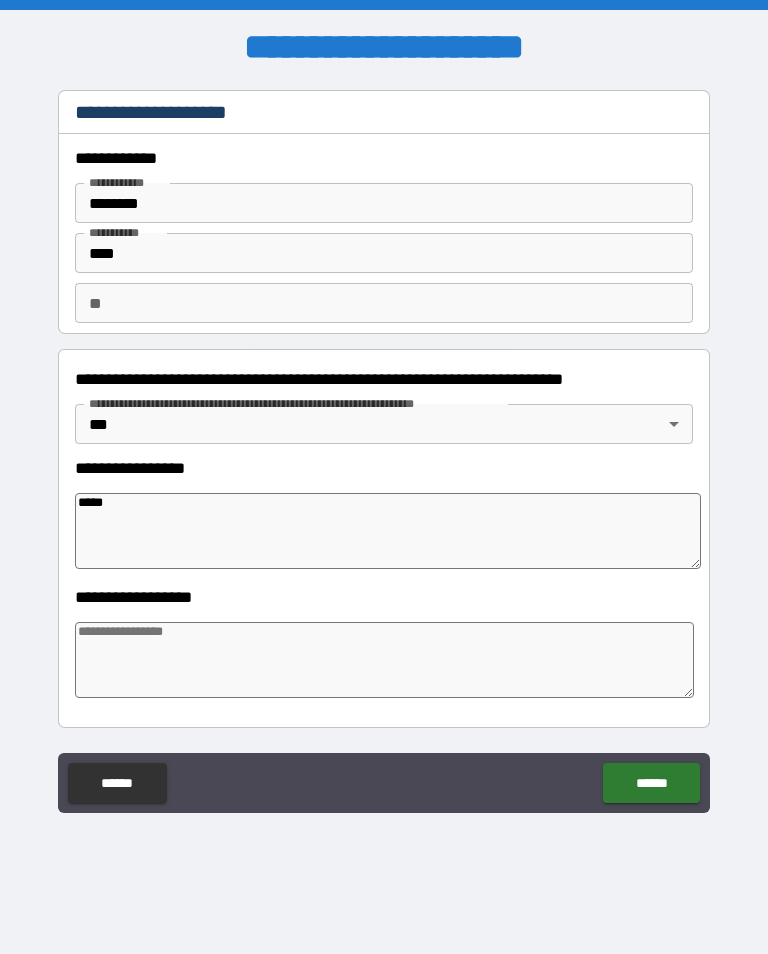 type on "******" 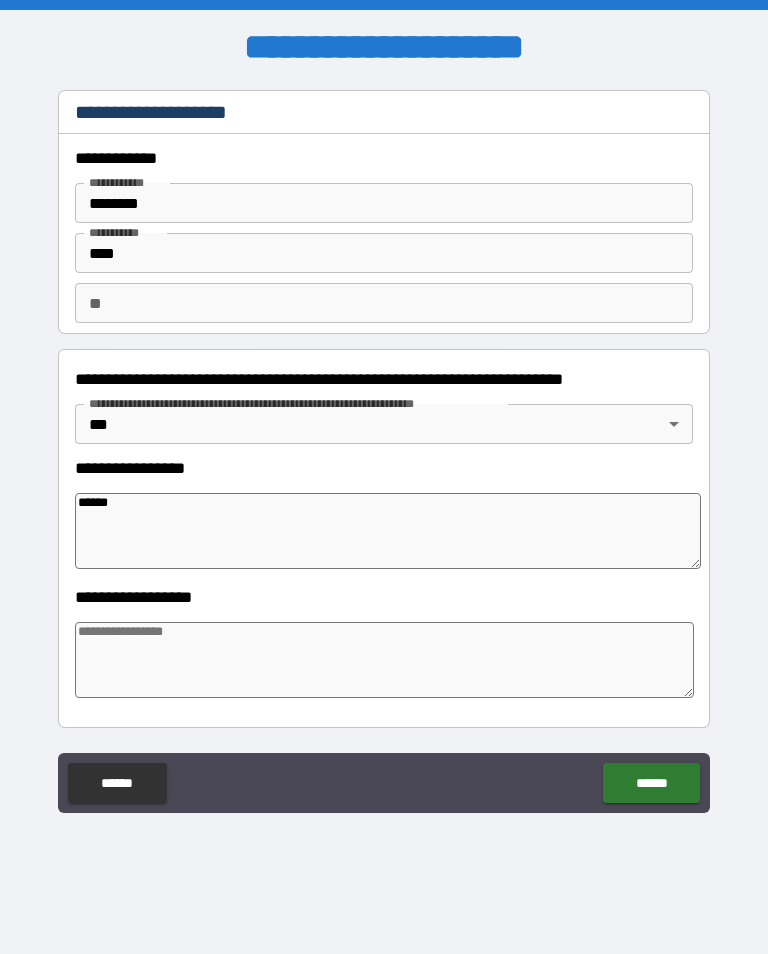 type on "*" 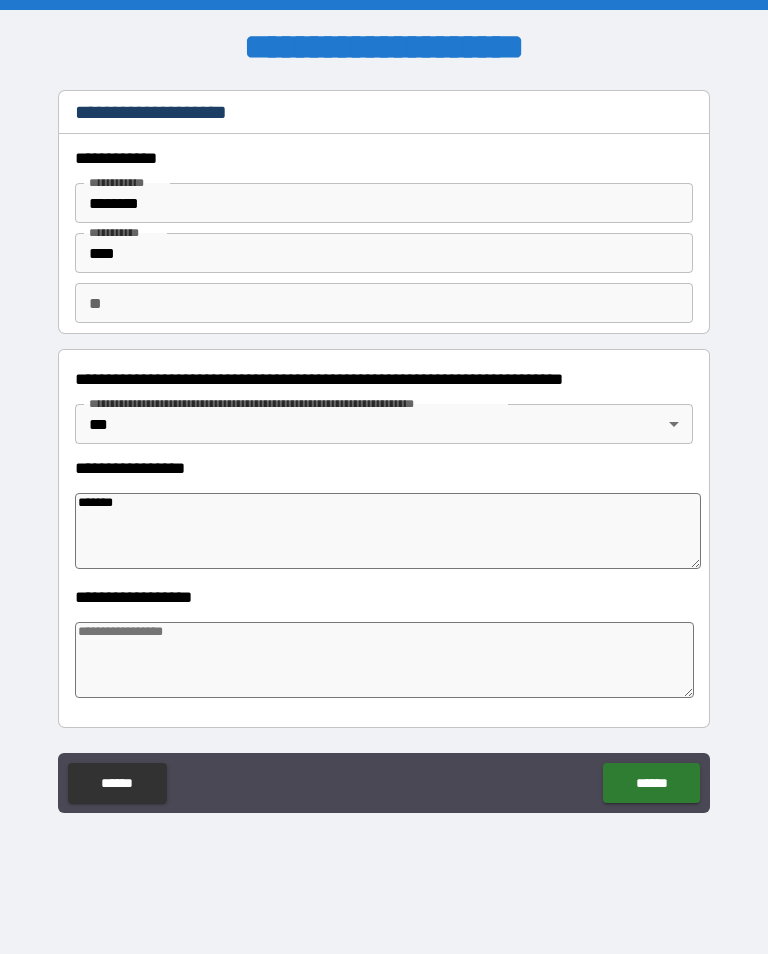 type on "*" 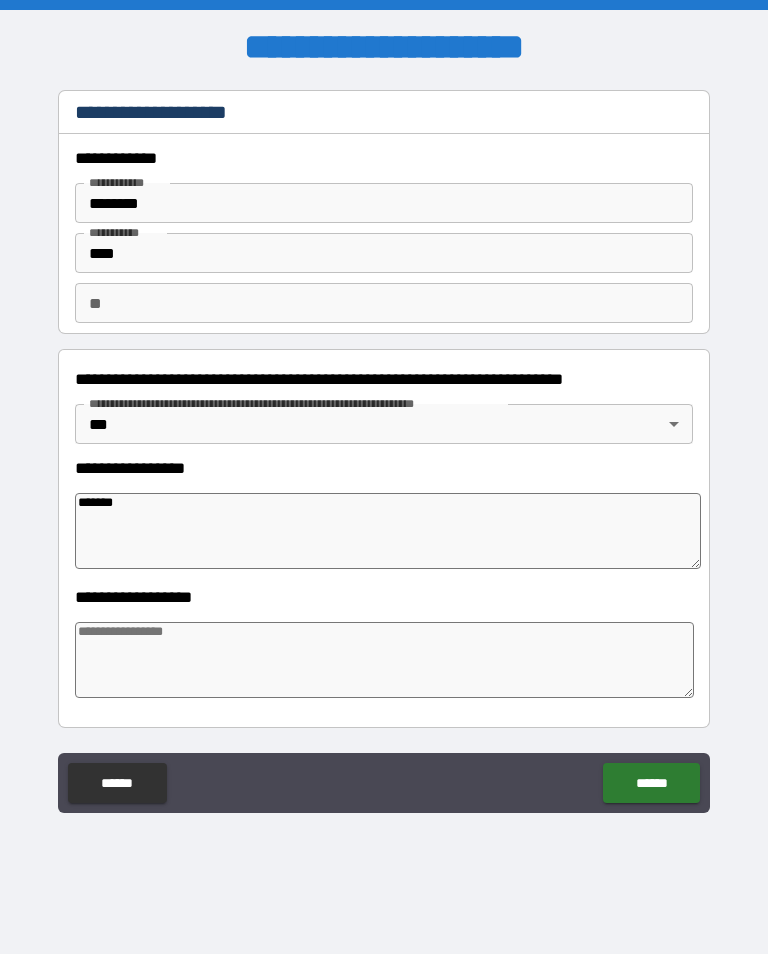 type on "********" 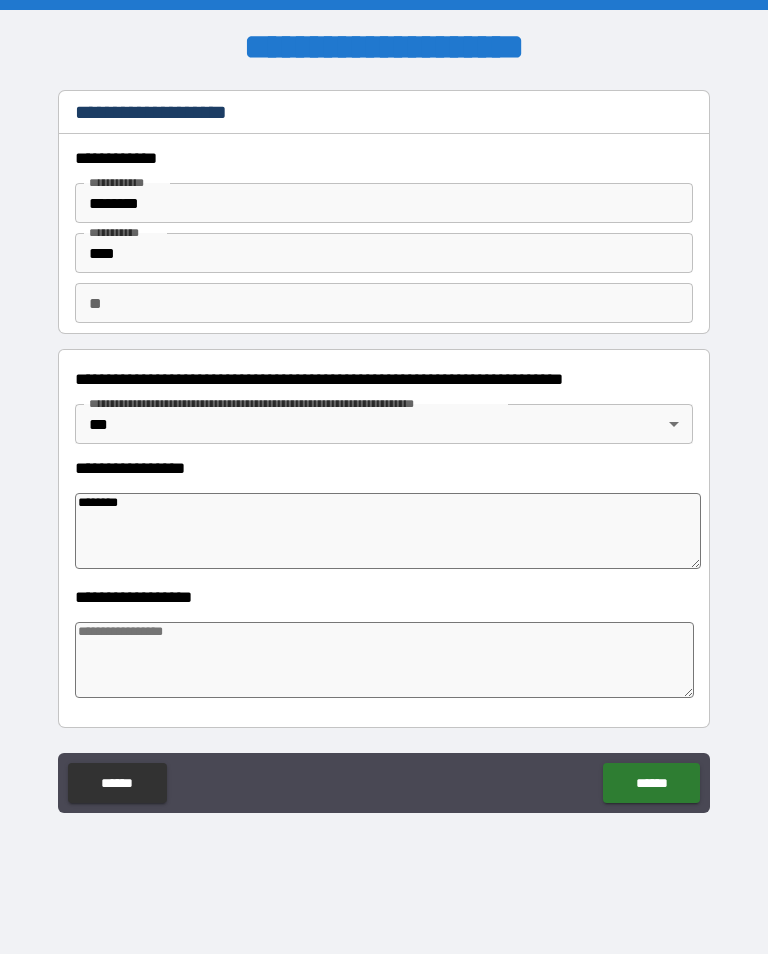type on "*" 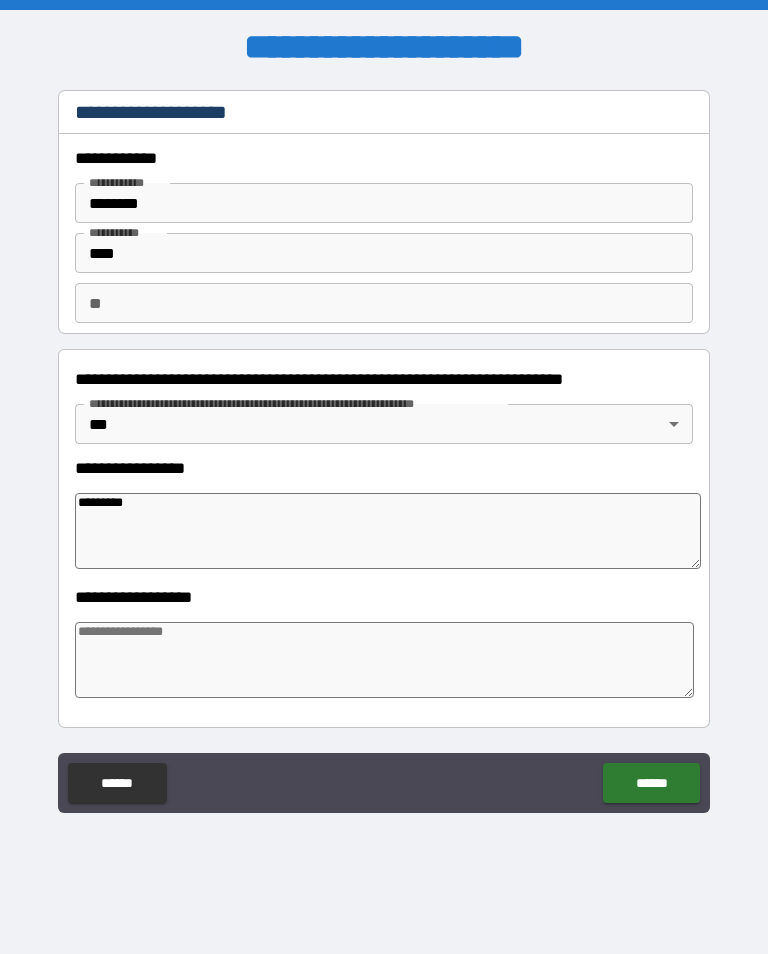 type on "*" 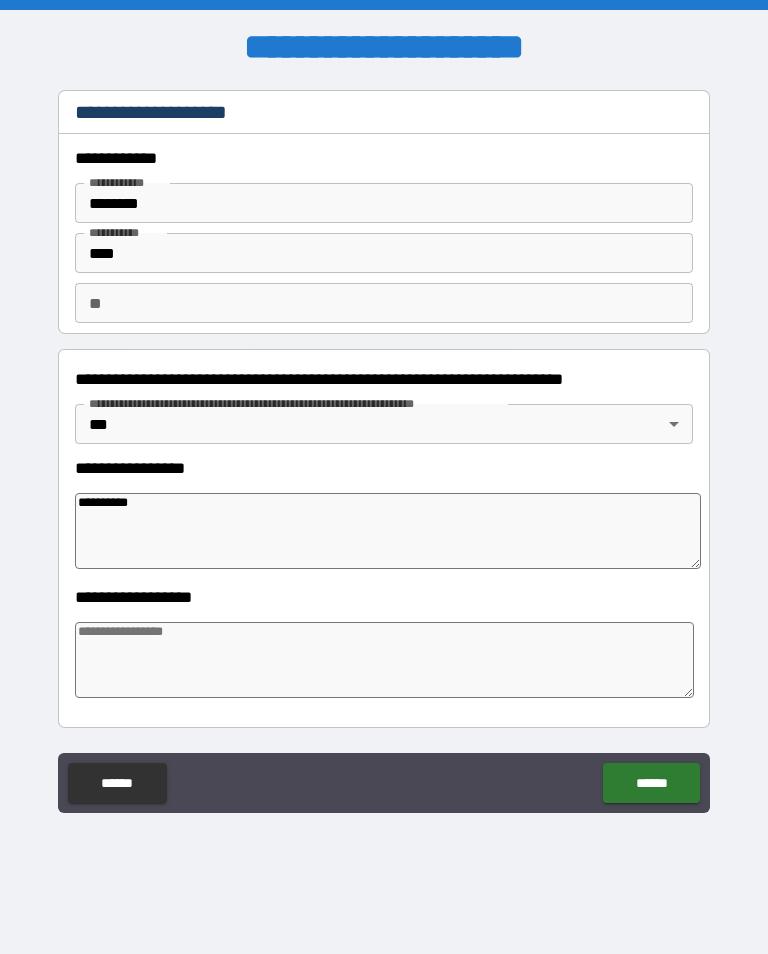 type on "*" 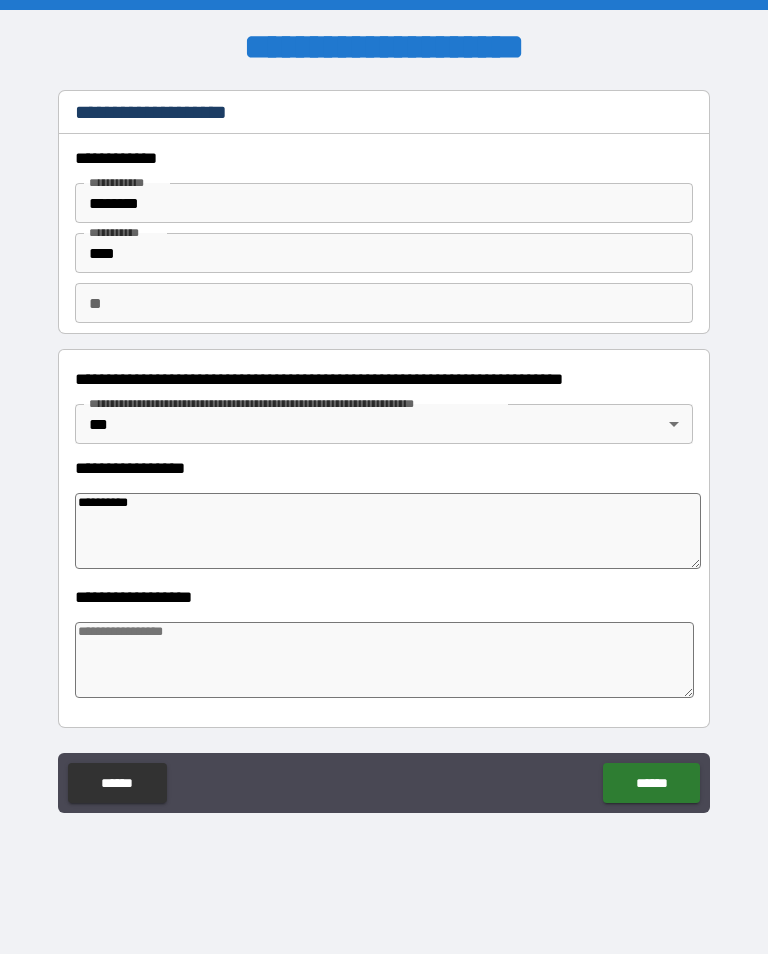 type on "**********" 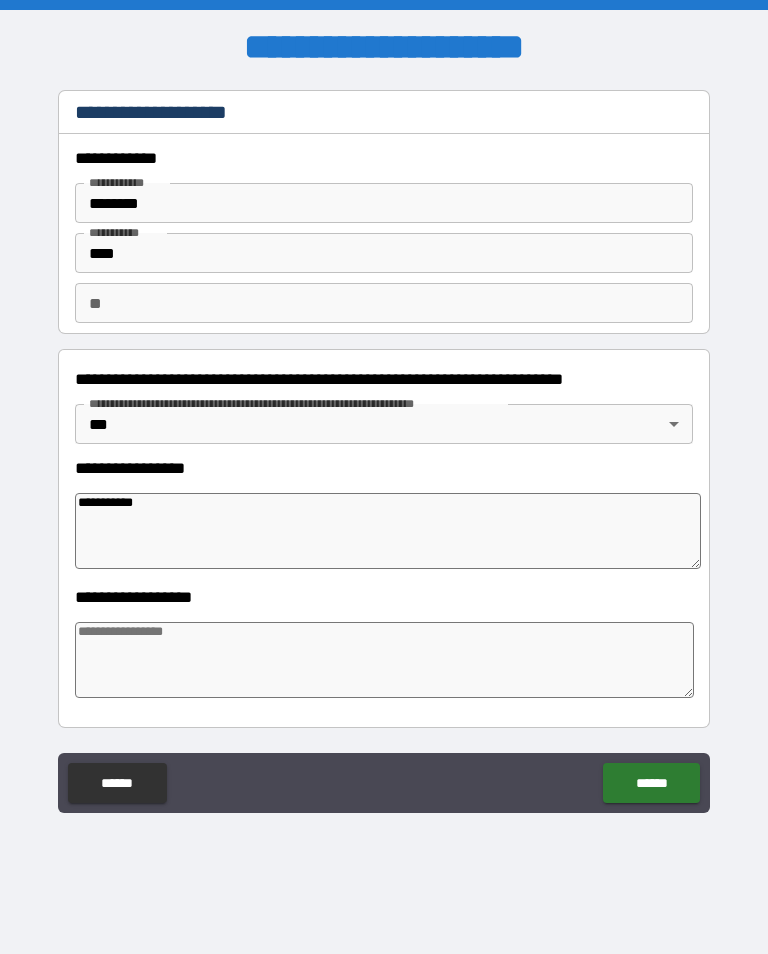 type on "*" 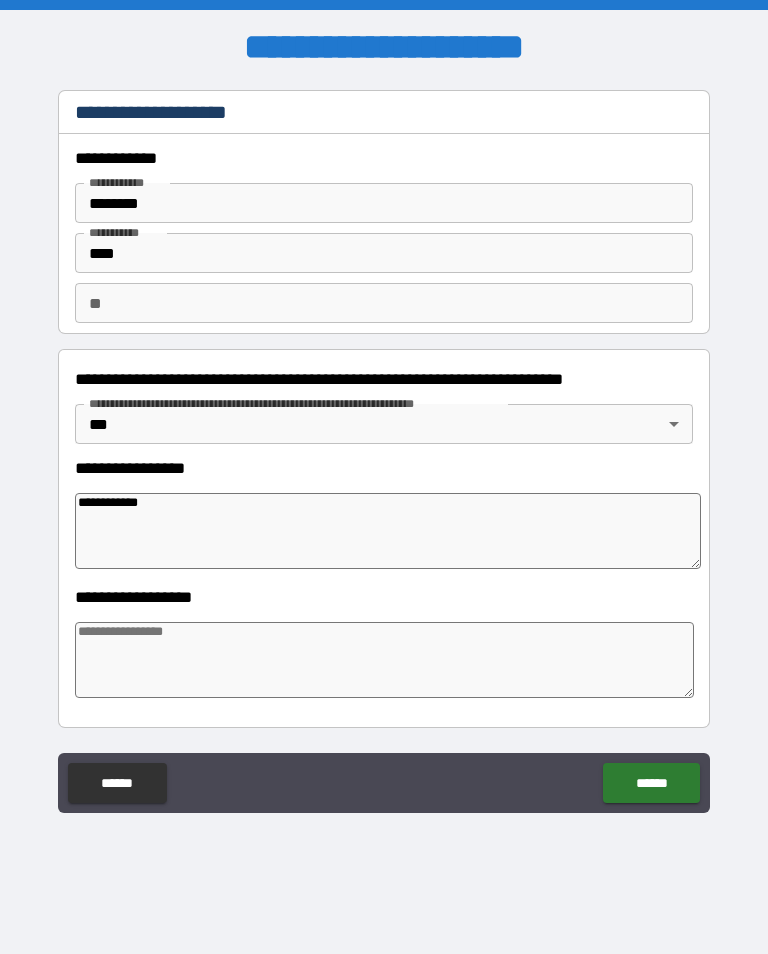 type on "*" 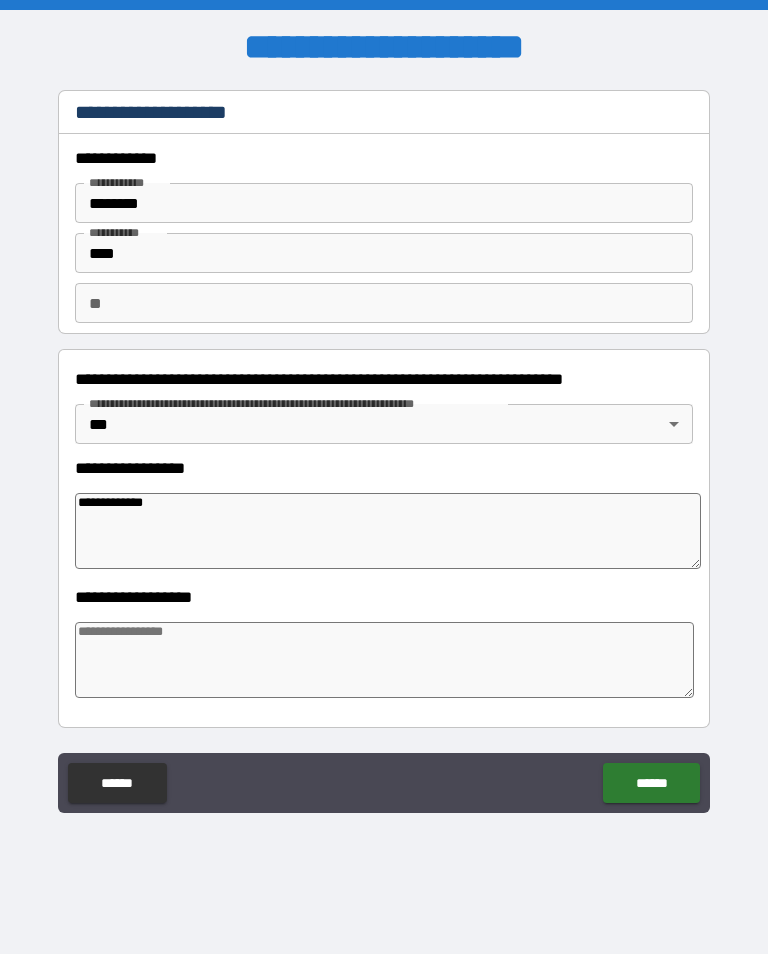 type on "*" 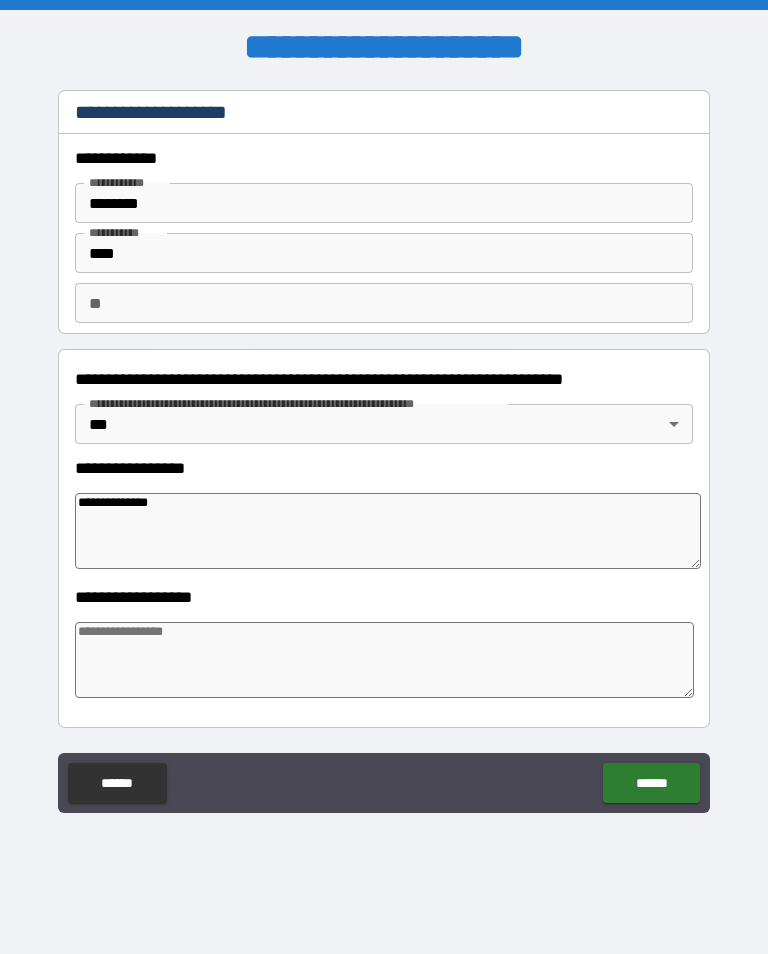 type on "*" 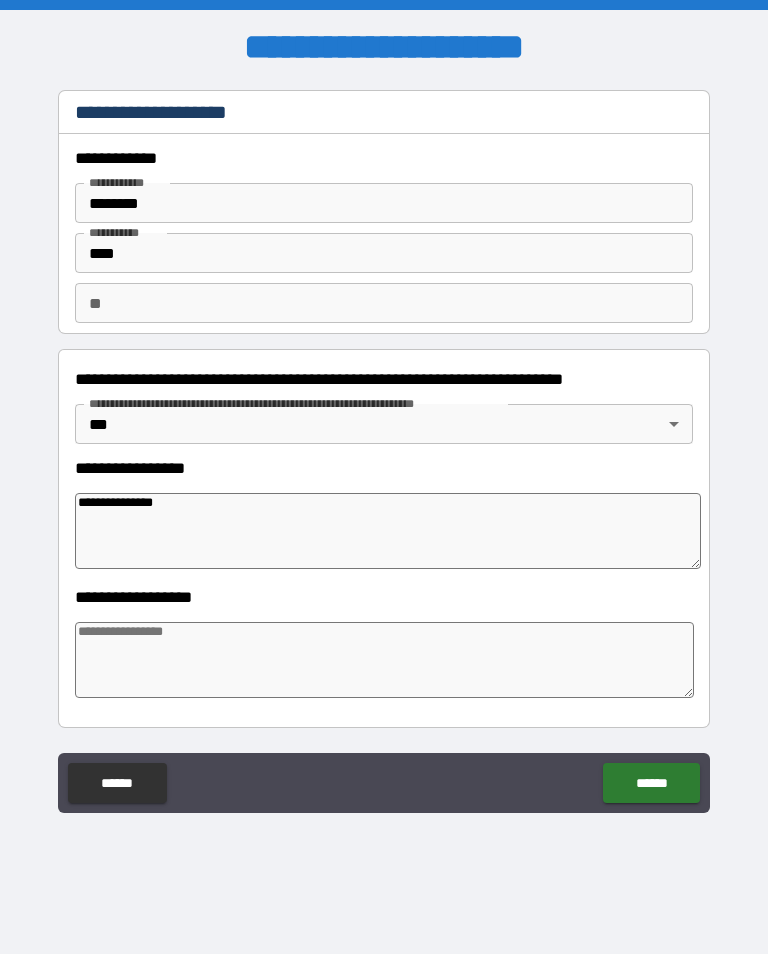 type on "*" 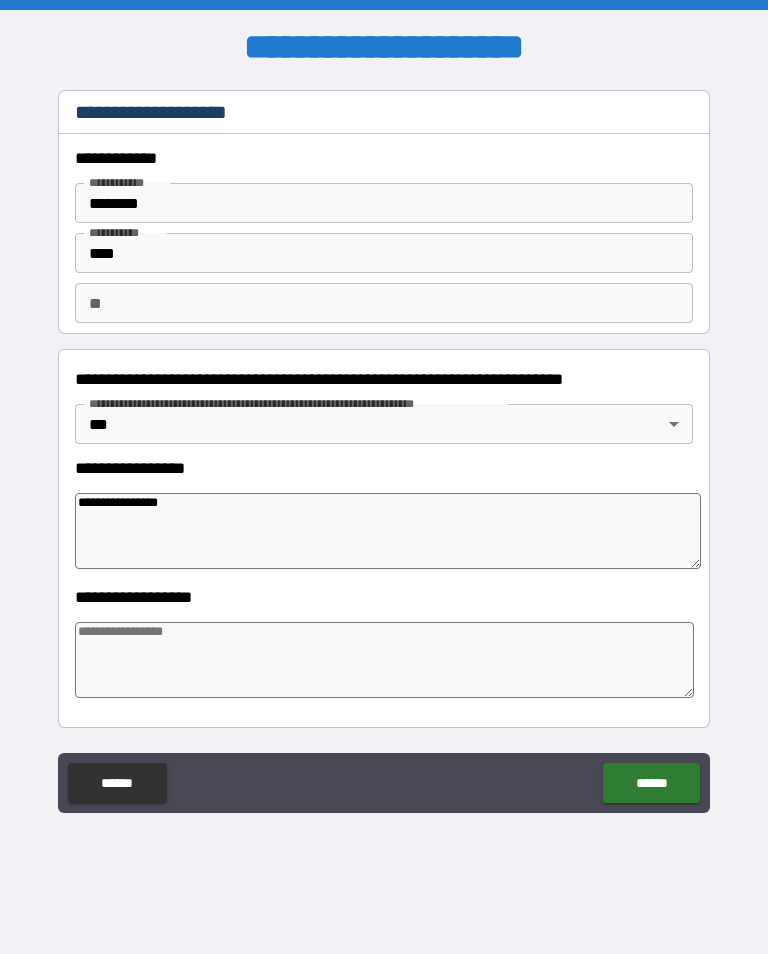 type on "*" 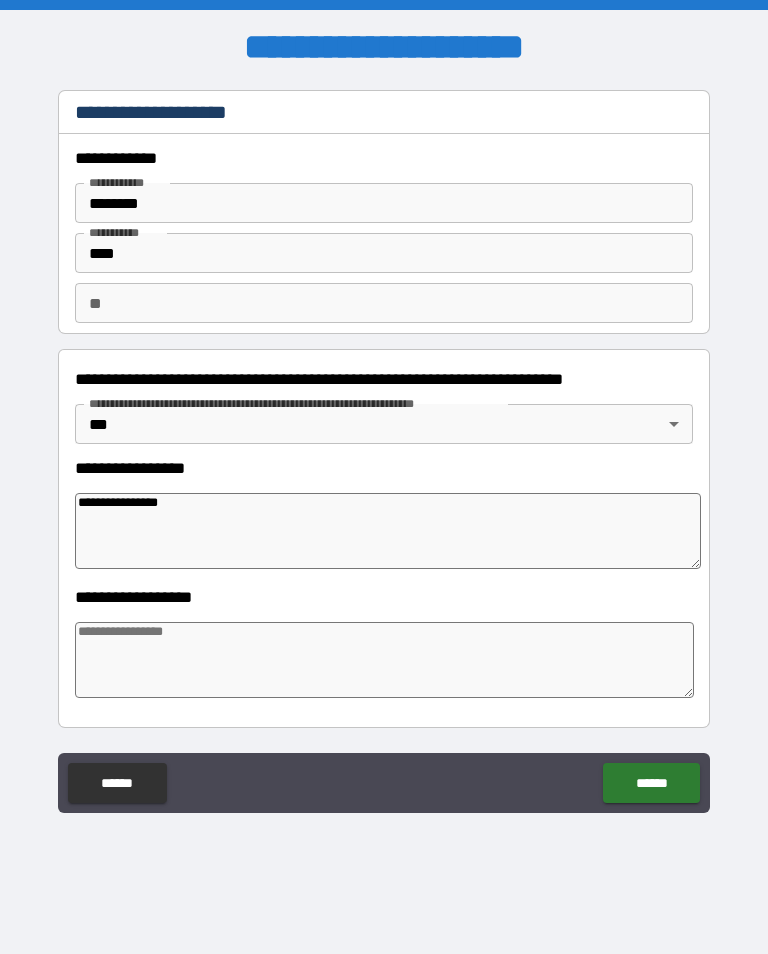type on "**********" 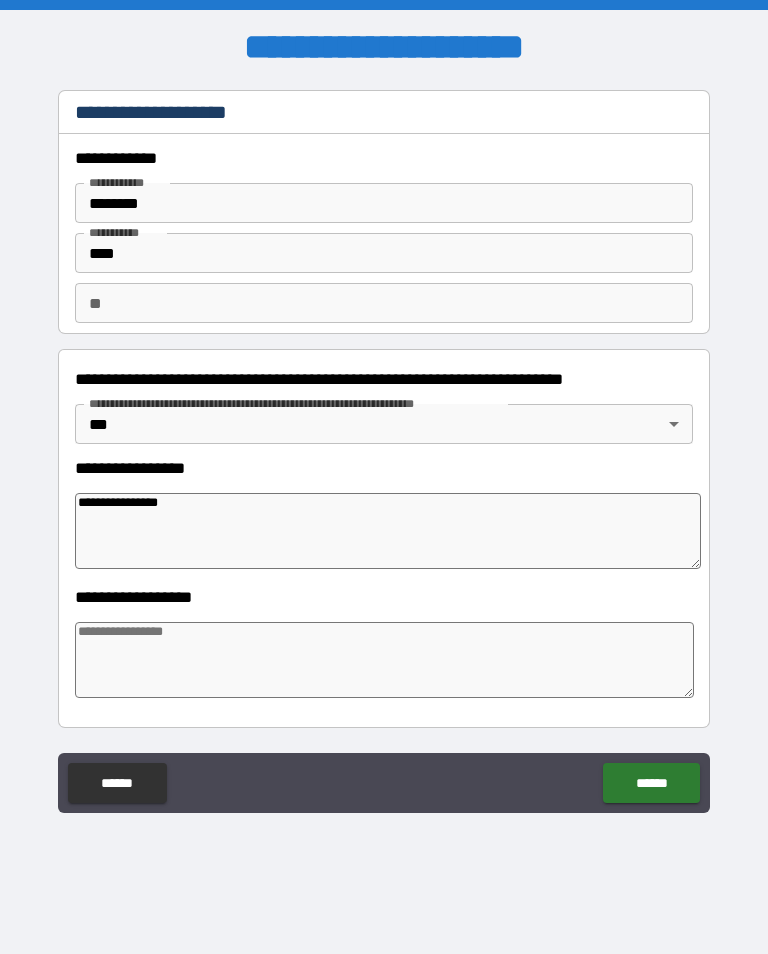 type on "*" 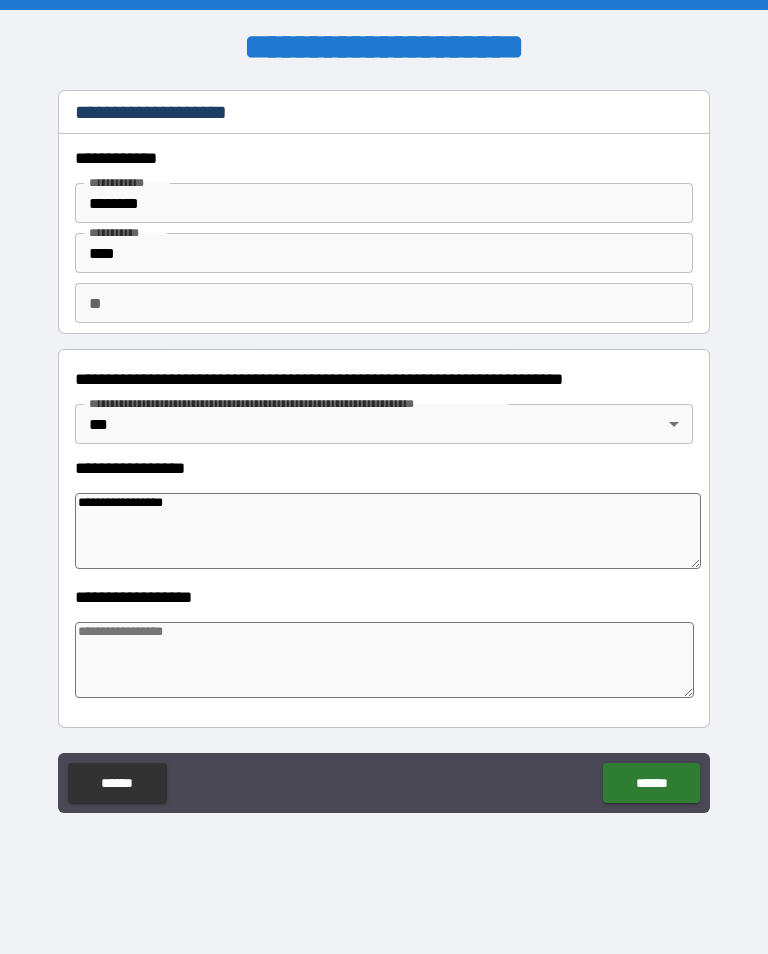 type on "*" 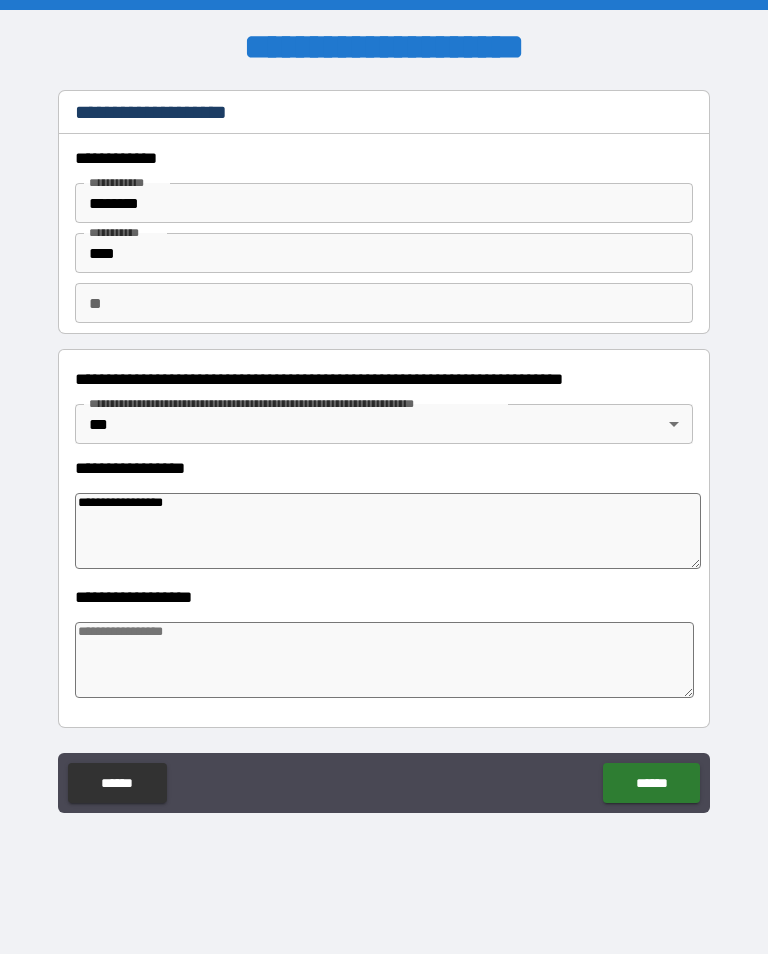 type on "**********" 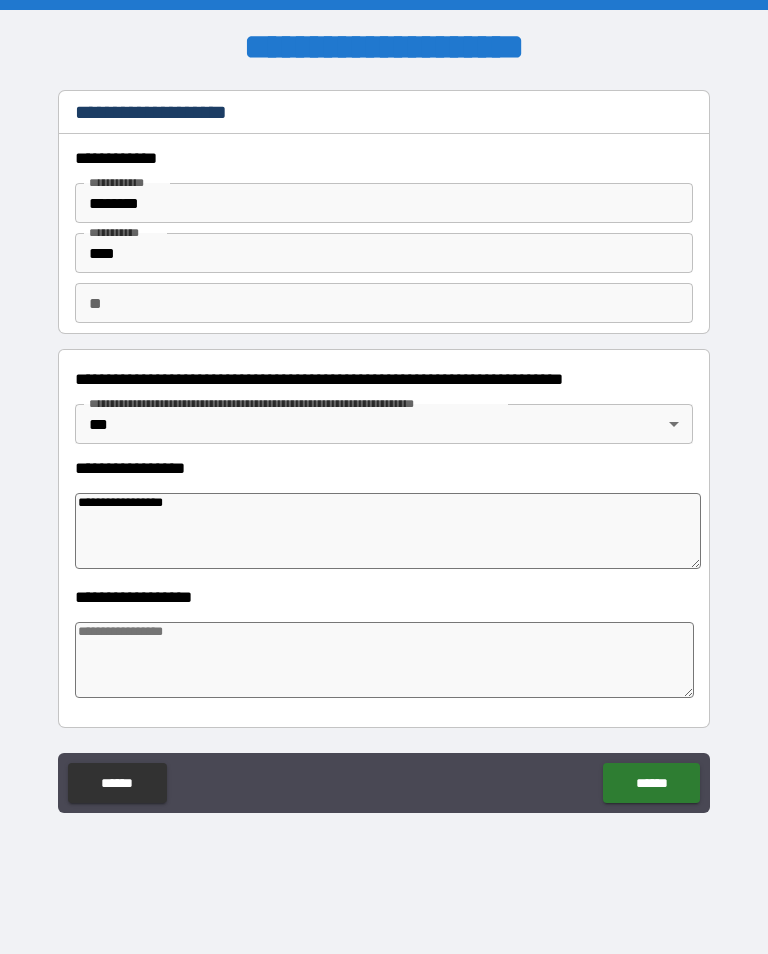 type on "*" 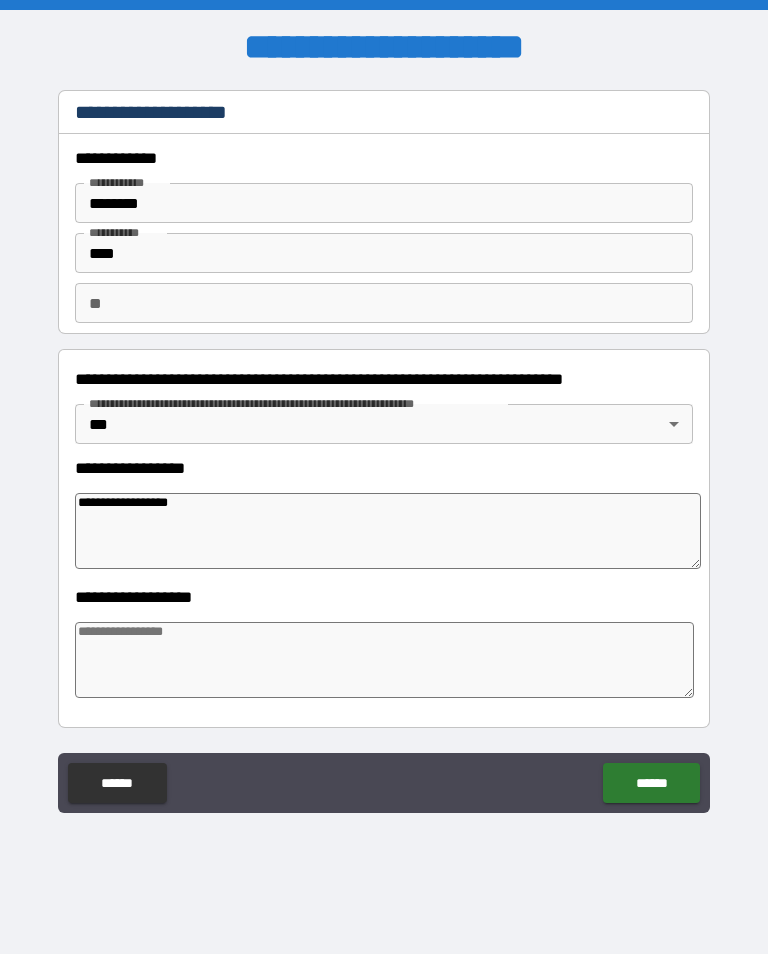 type on "*" 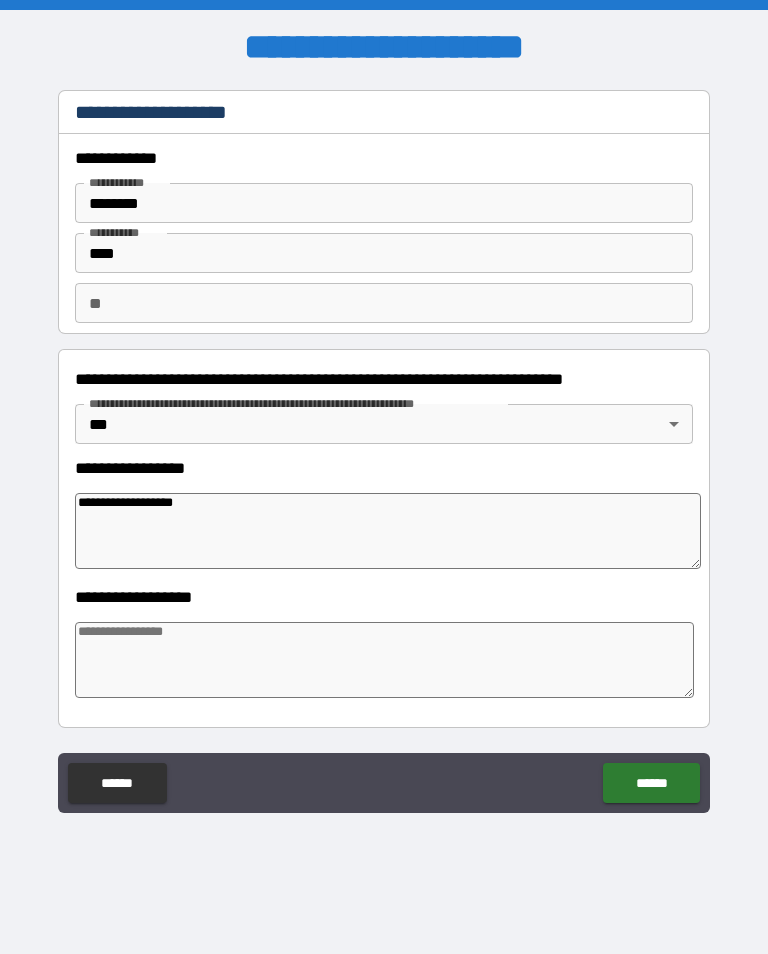 type on "*" 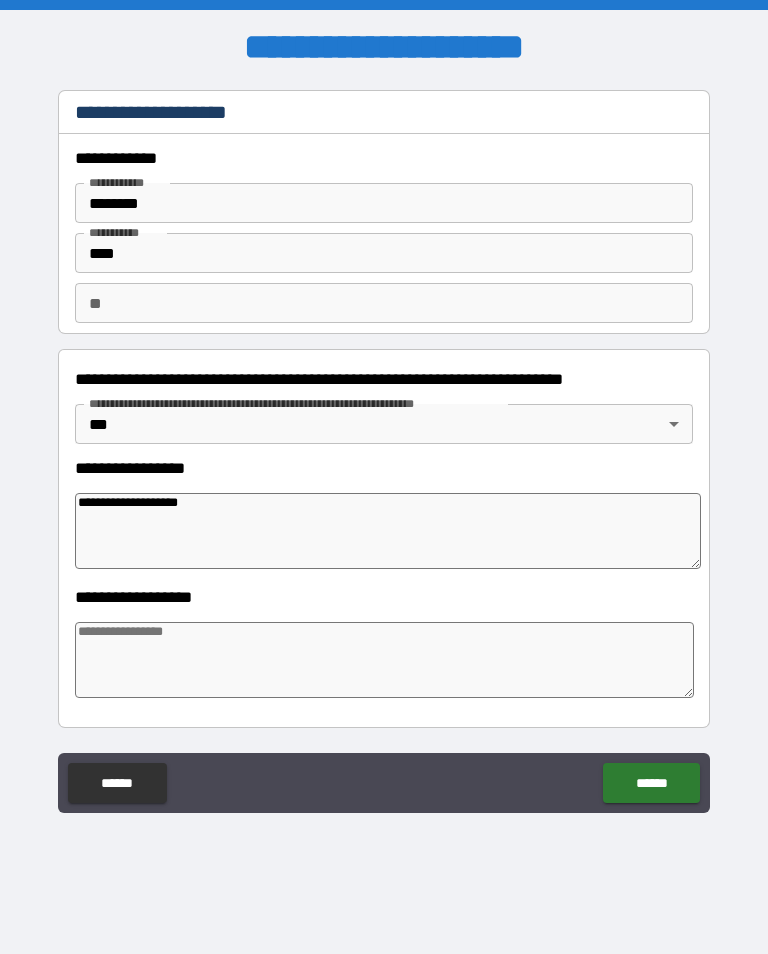 type on "*" 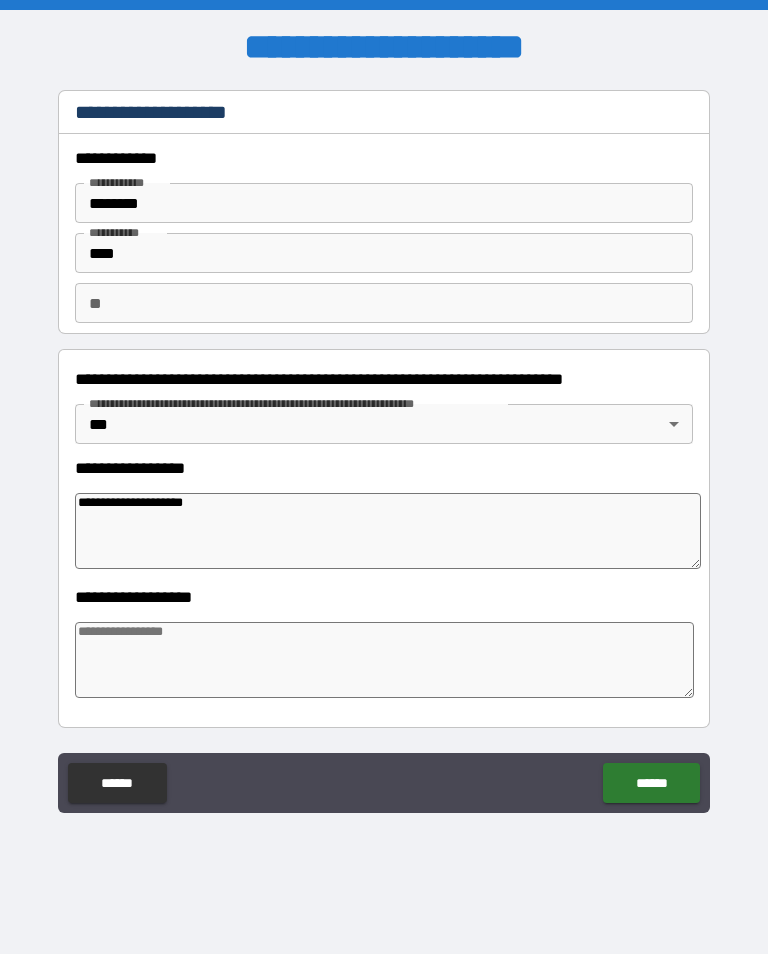 type on "*" 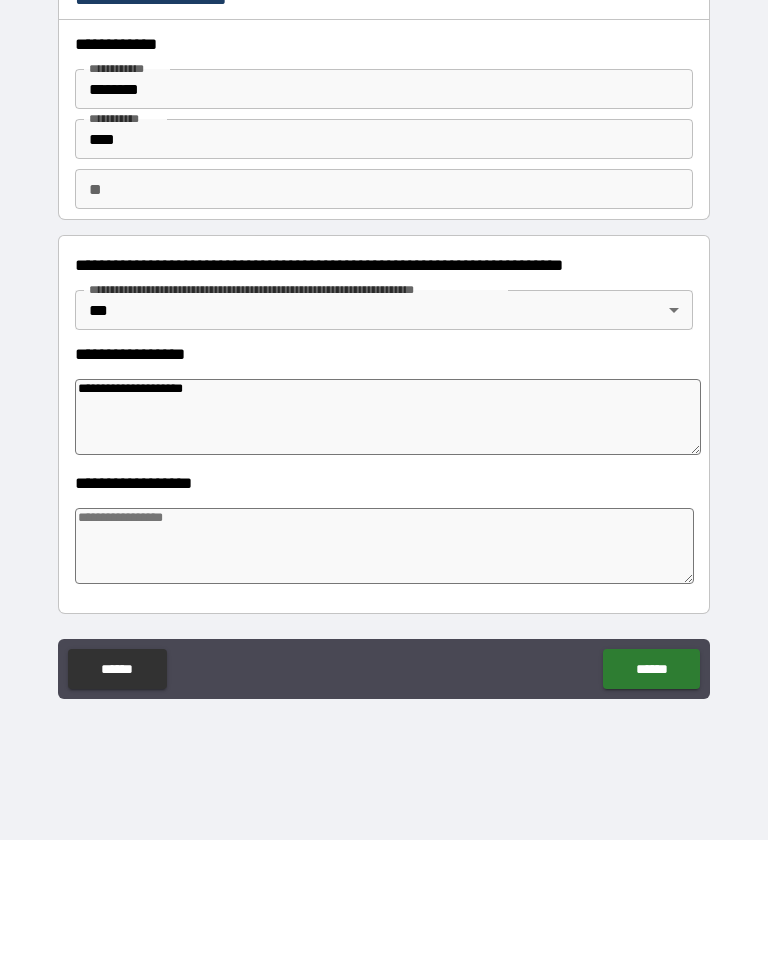 type on "**********" 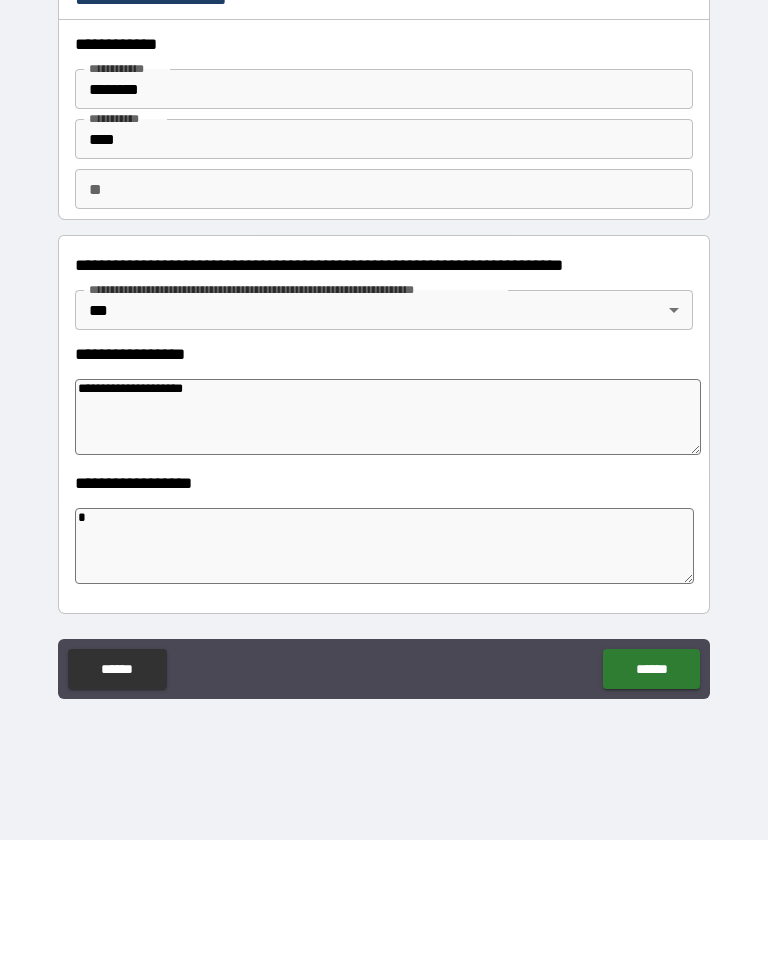 type on "*" 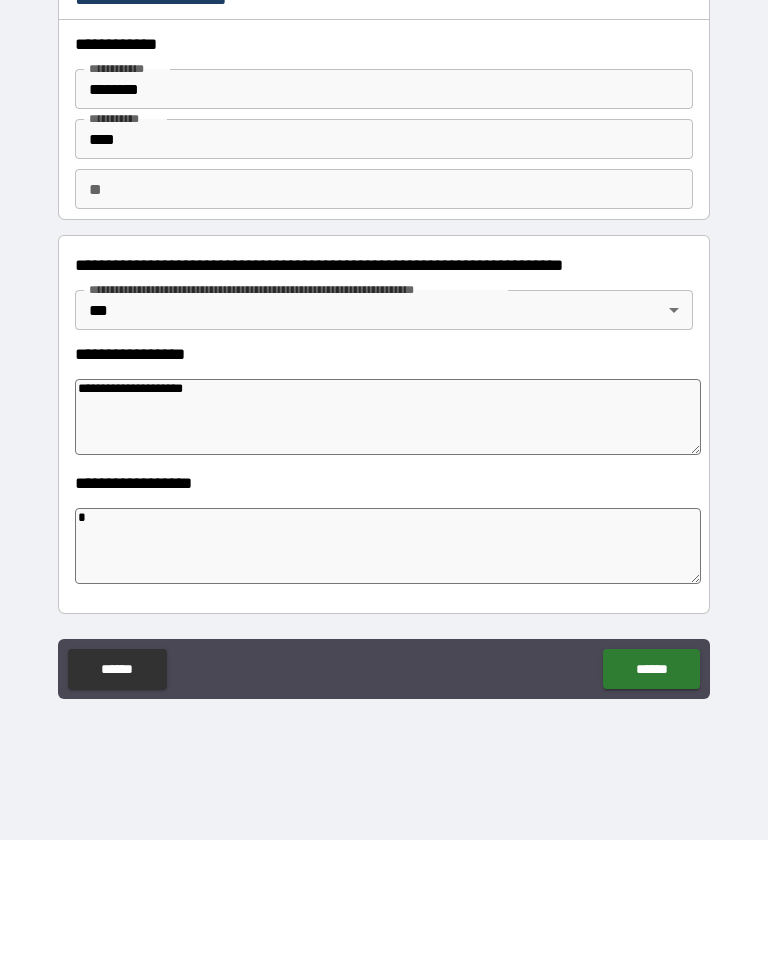 type on "*" 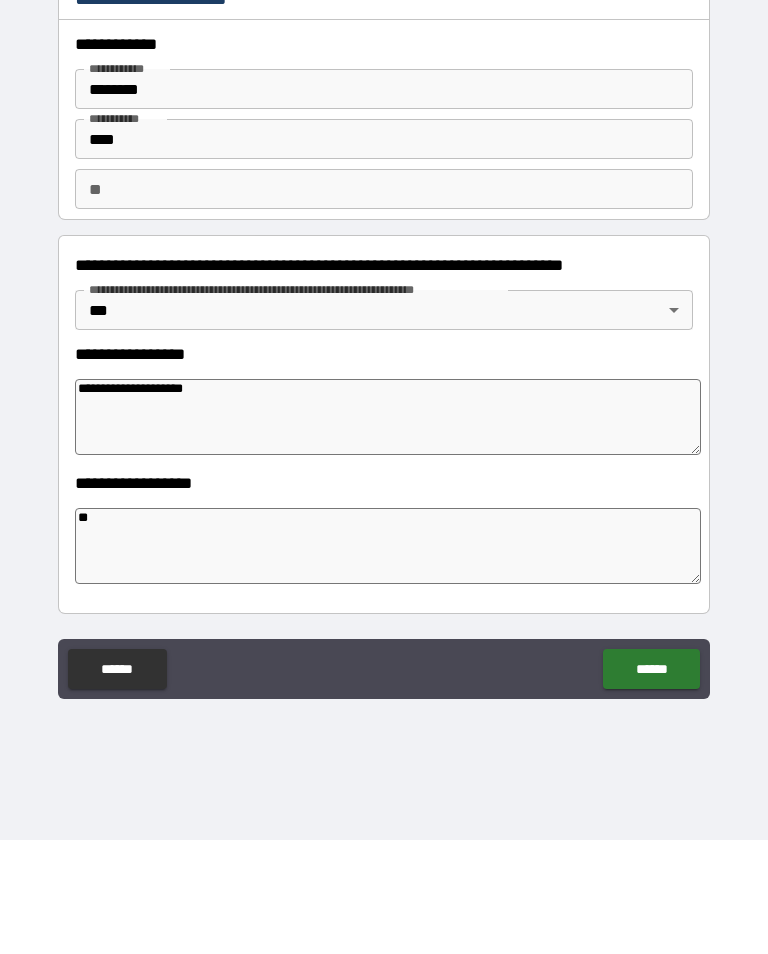 type on "*" 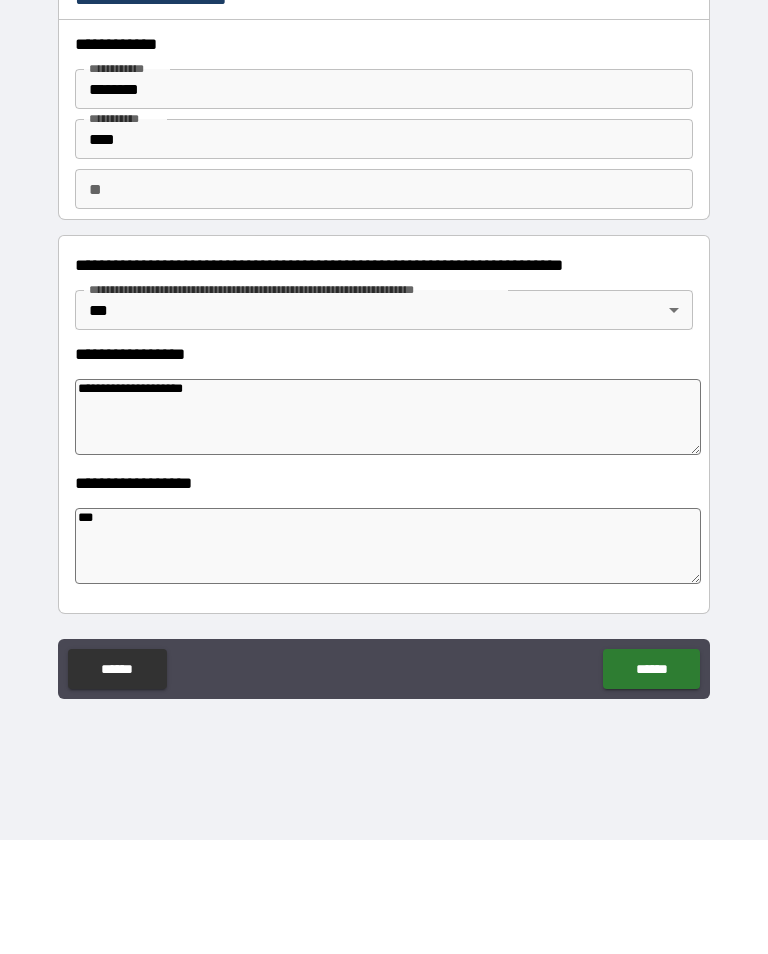 type on "*" 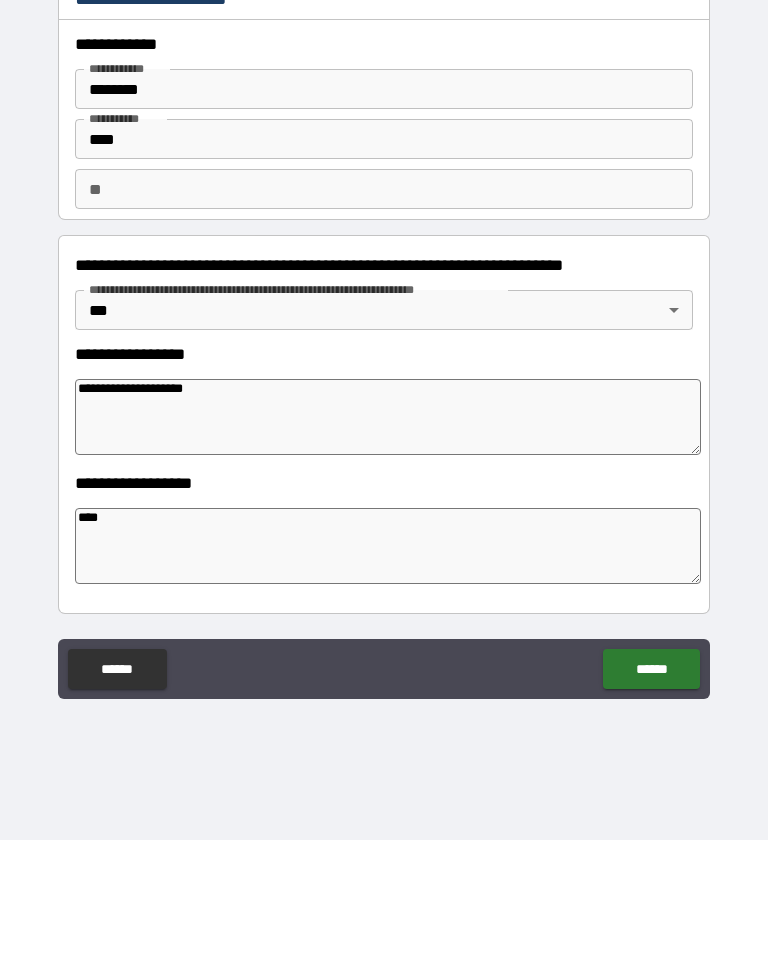 type on "*" 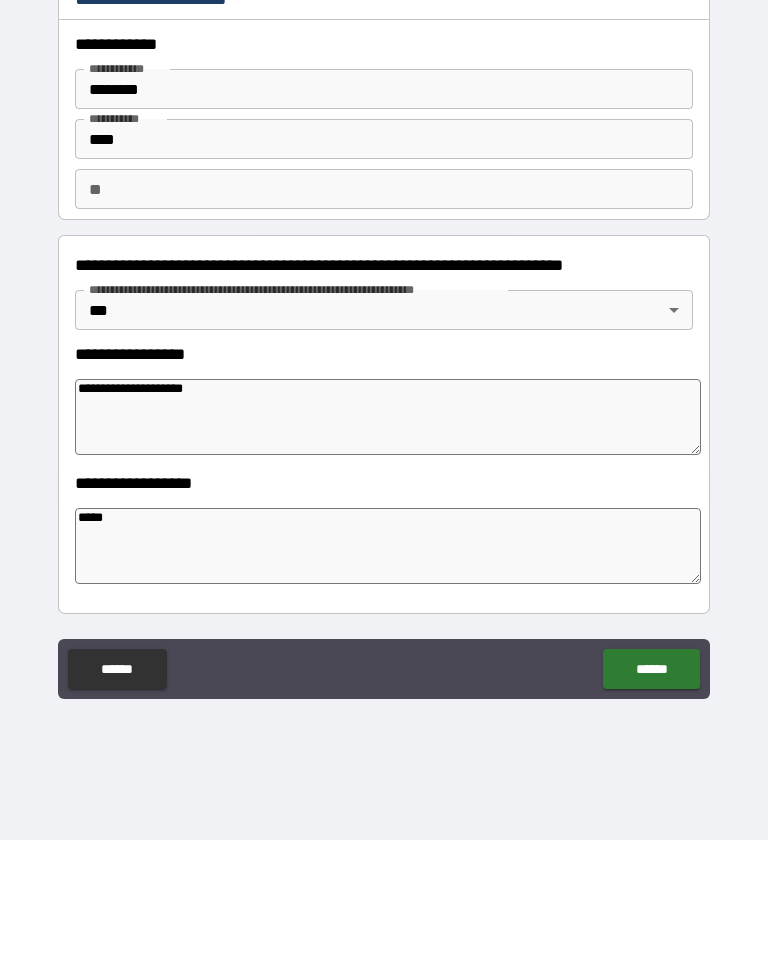 type on "*" 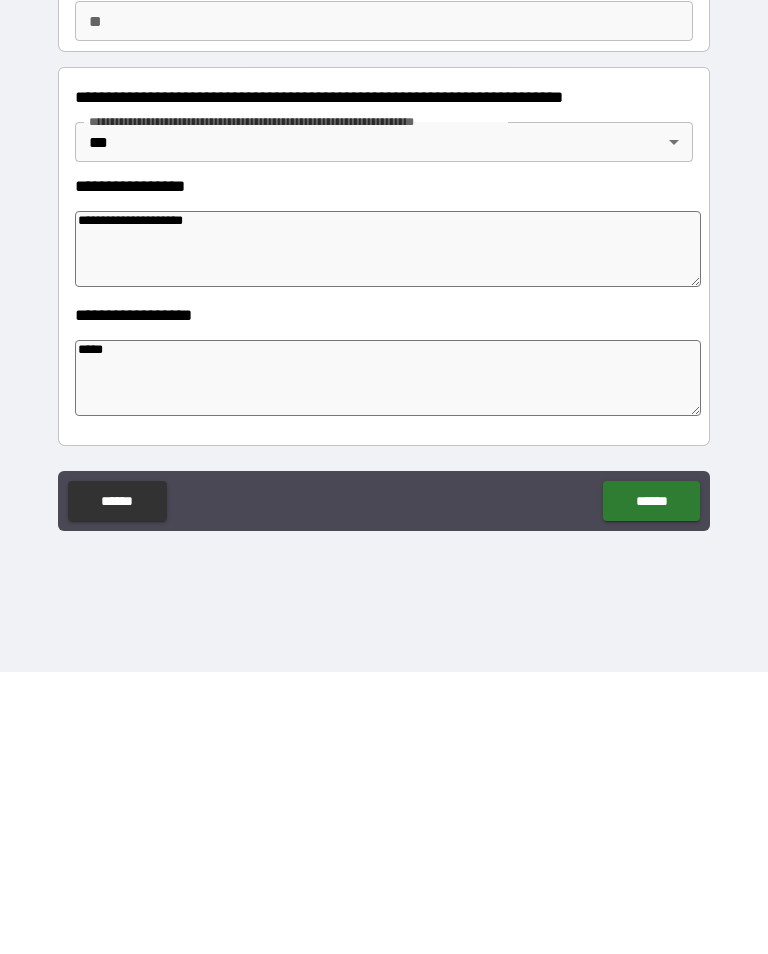 click on "******" at bounding box center (651, 783) 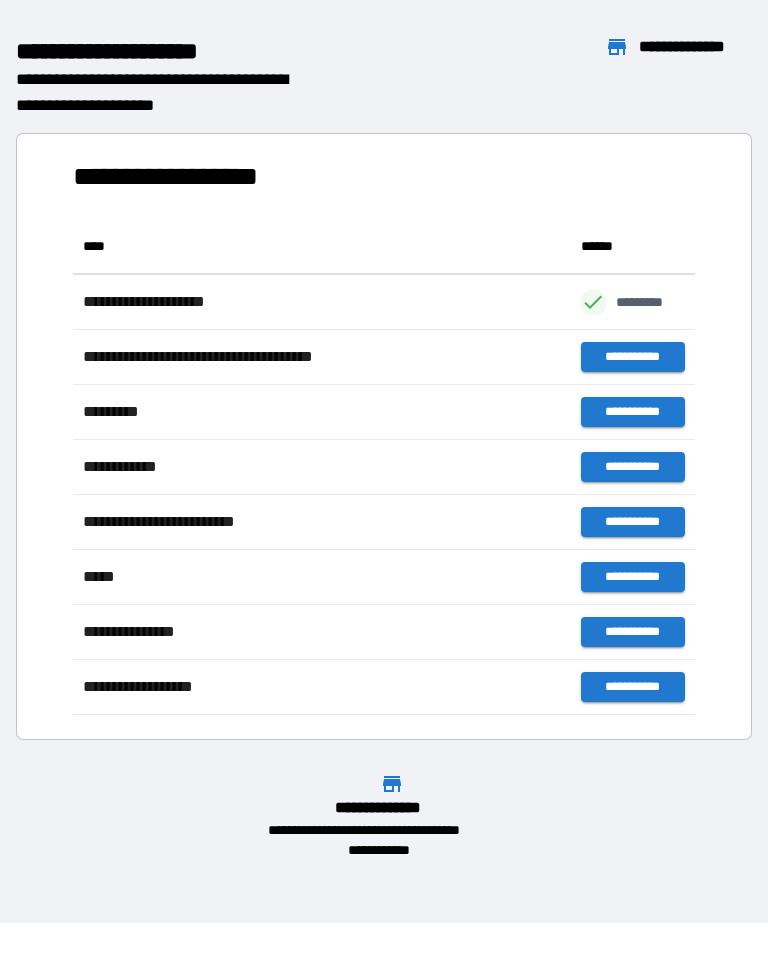 scroll, scrollTop: 496, scrollLeft: 622, axis: both 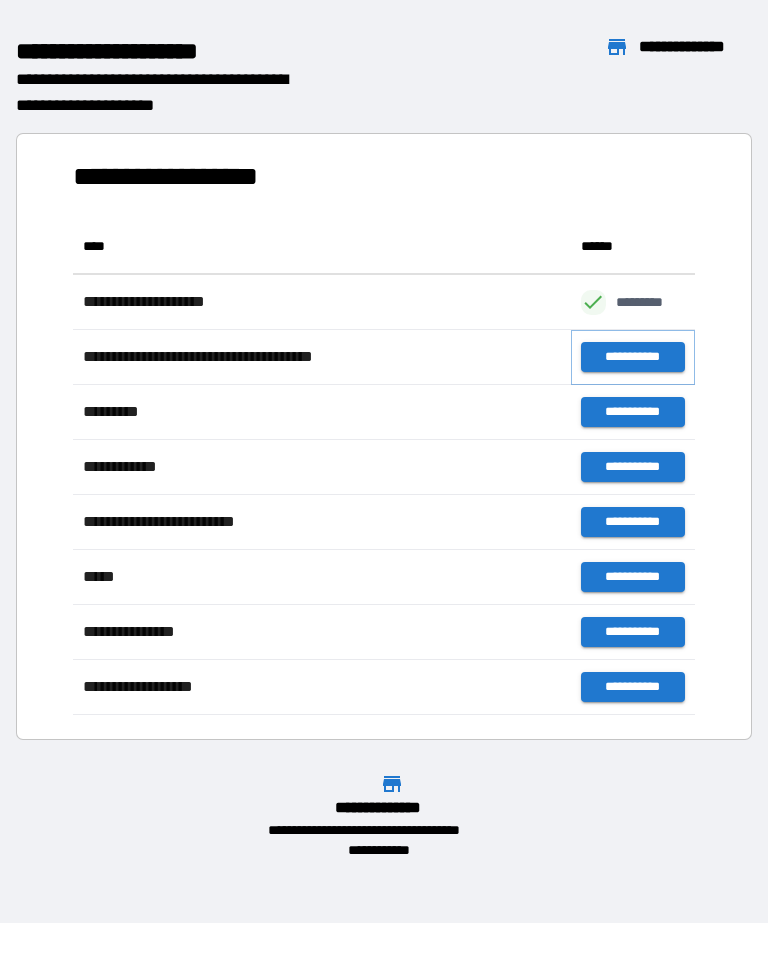 click on "**********" at bounding box center [633, 357] 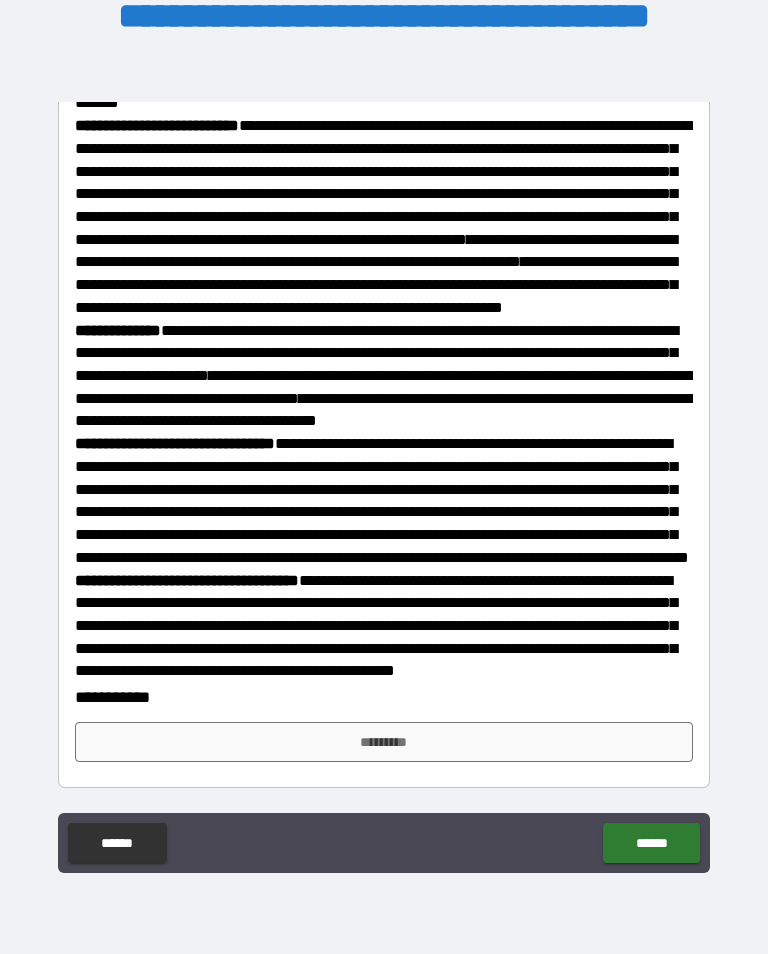 scroll, scrollTop: 1087, scrollLeft: 0, axis: vertical 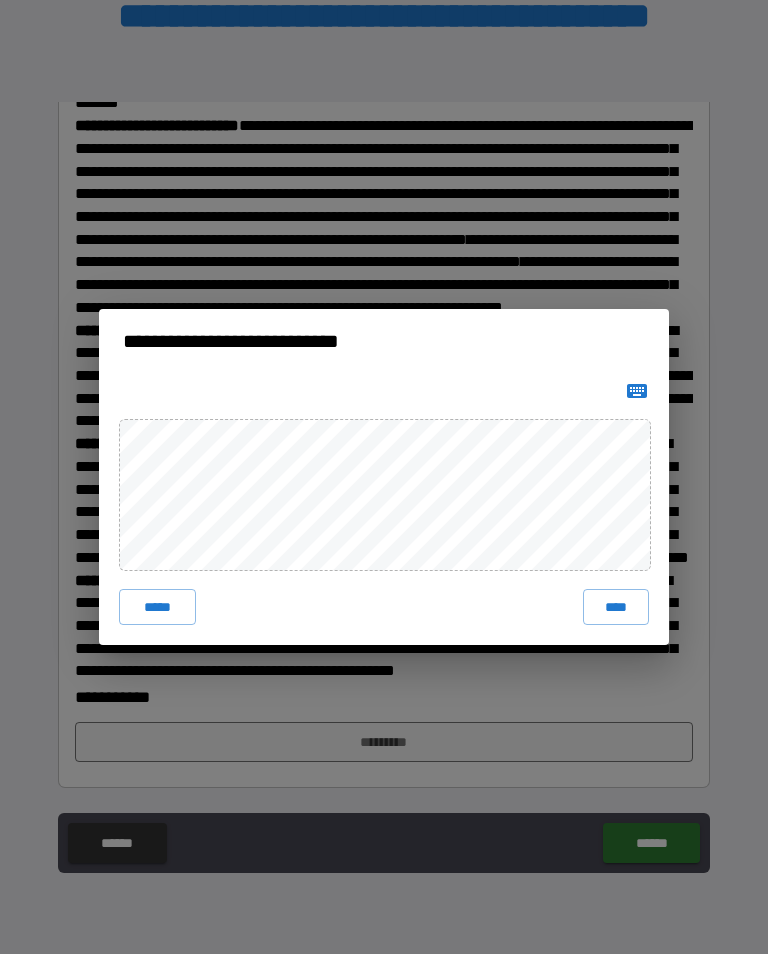click on "****" at bounding box center [616, 607] 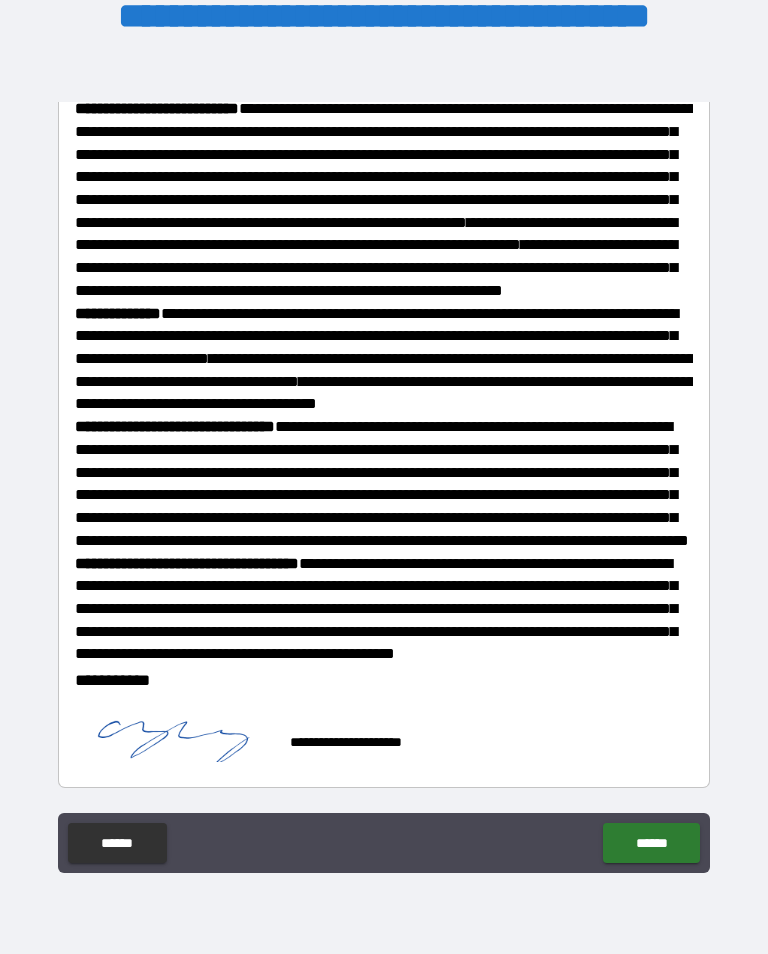 click on "******" at bounding box center [651, 843] 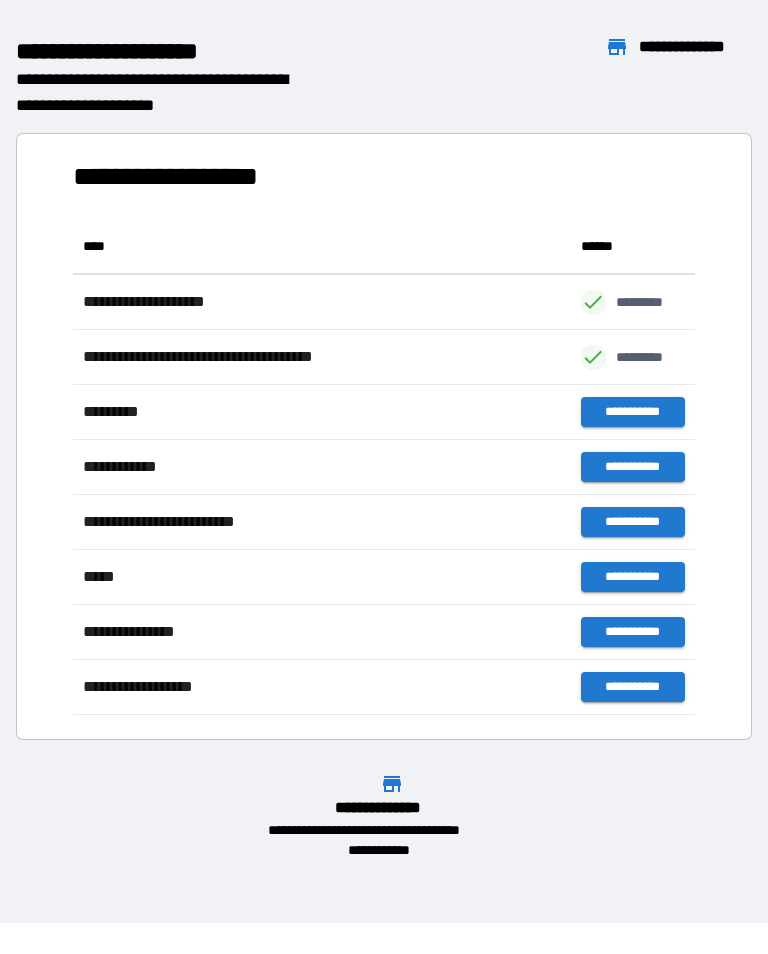 scroll, scrollTop: 1, scrollLeft: 1, axis: both 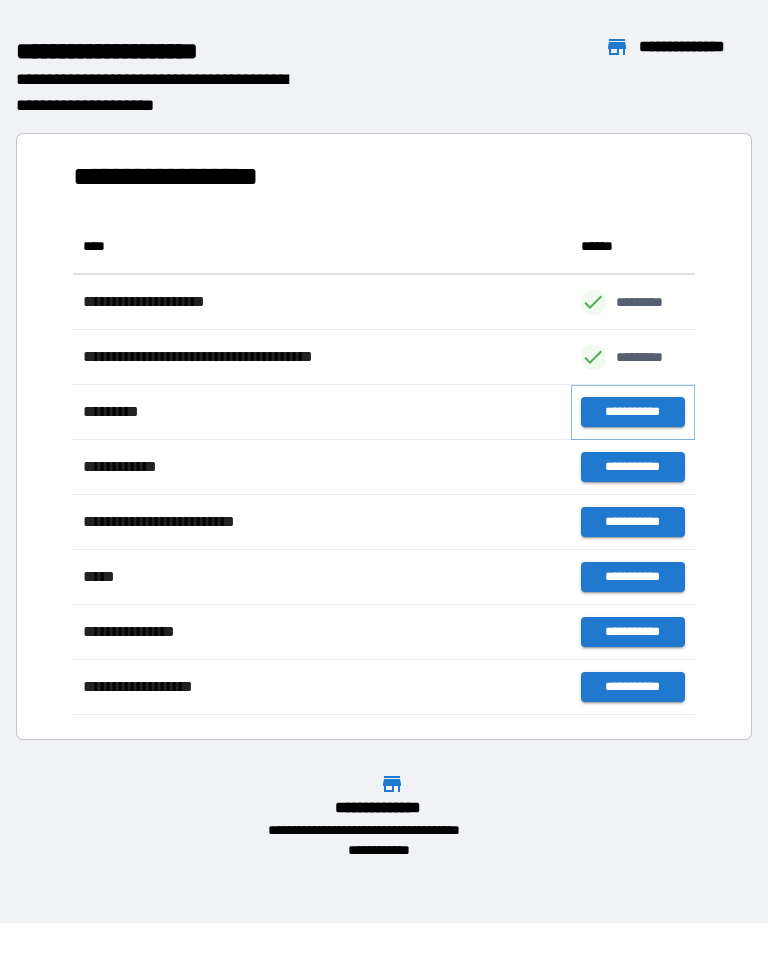 click on "**********" at bounding box center [633, 412] 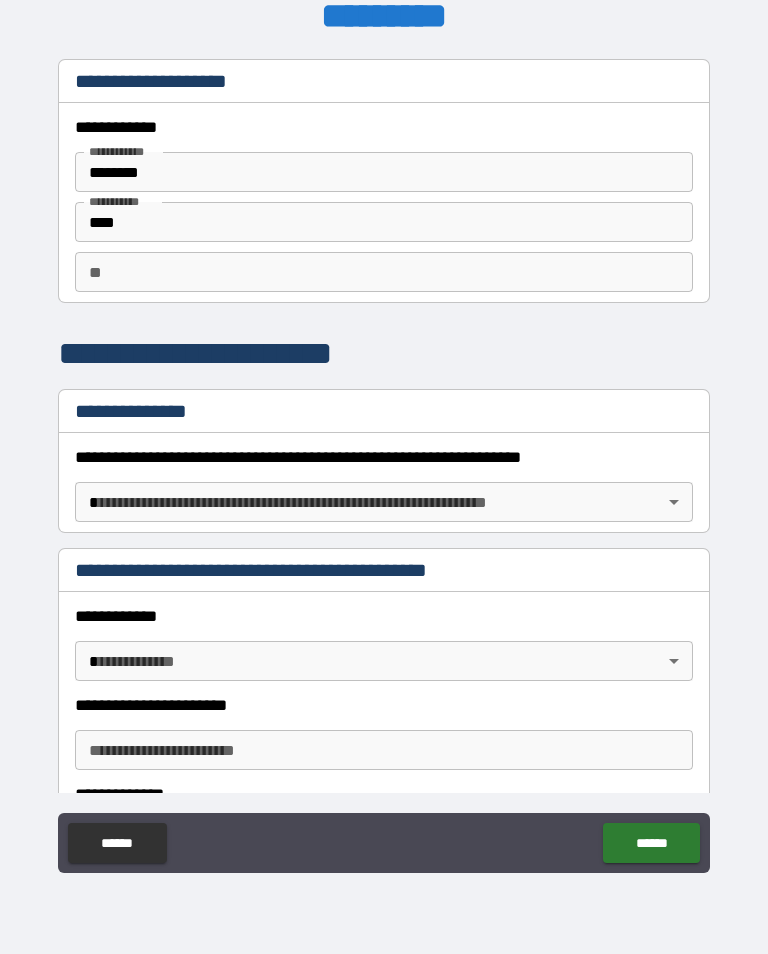 click on "**********" at bounding box center [384, 461] 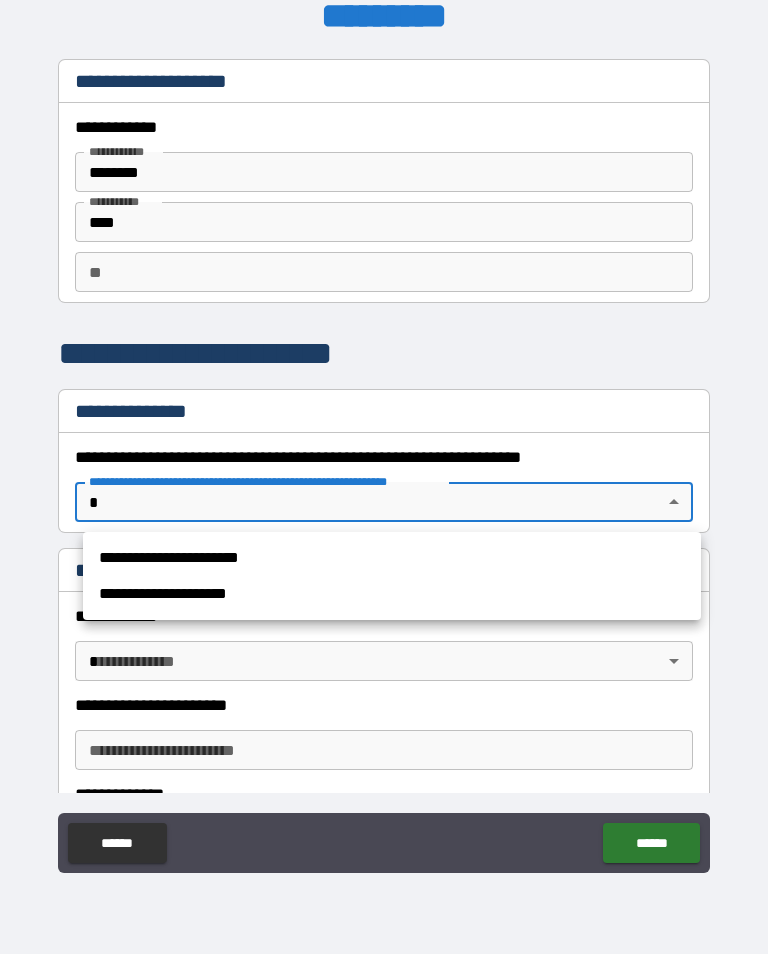 click on "**********" at bounding box center [392, 558] 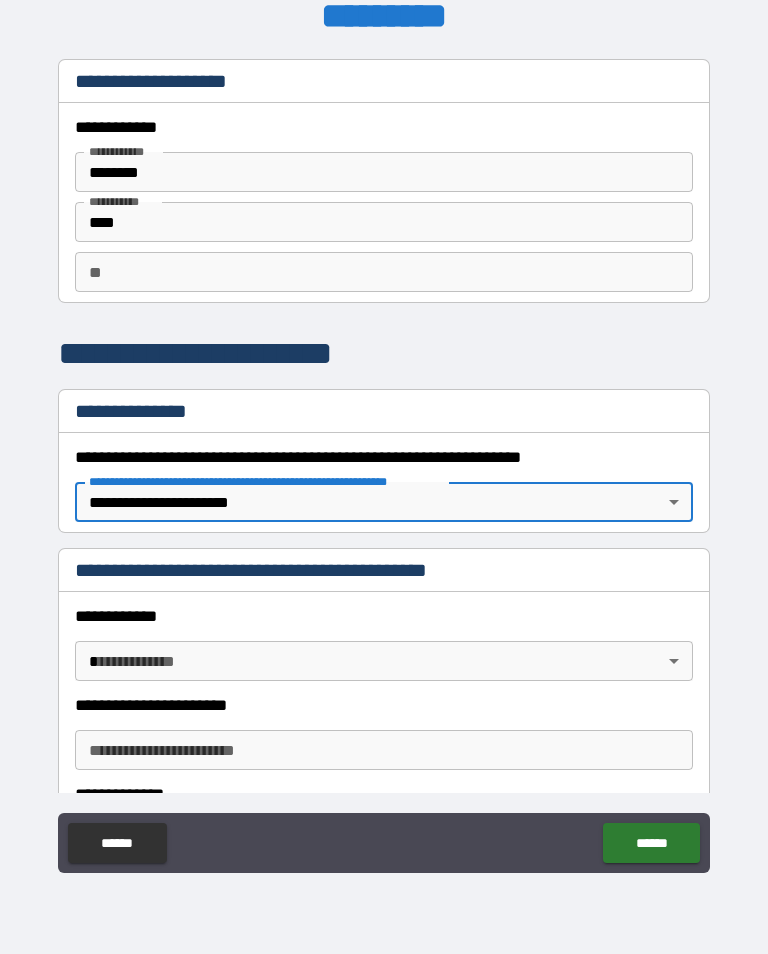 type on "*" 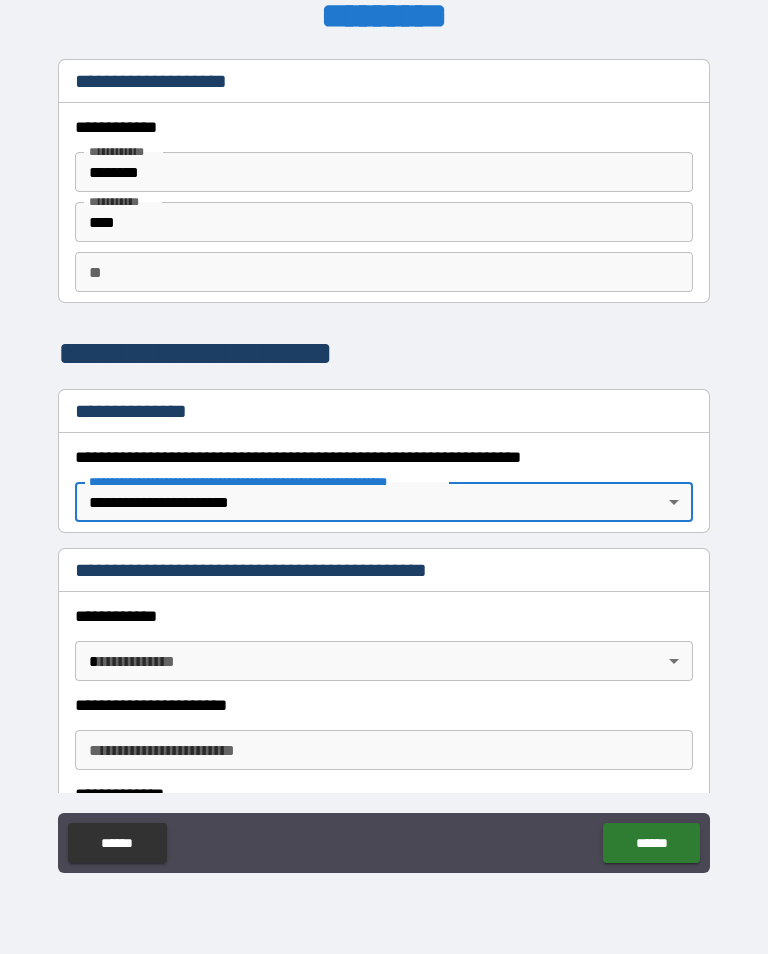 click on "**********" at bounding box center [384, 461] 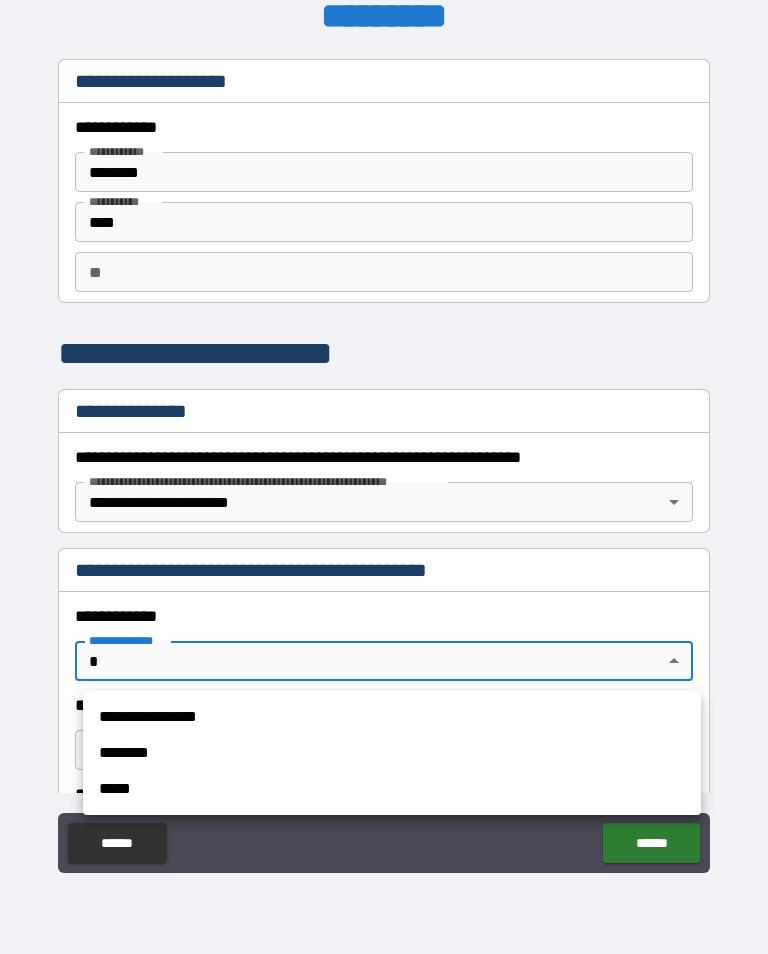 click on "**********" at bounding box center (392, 717) 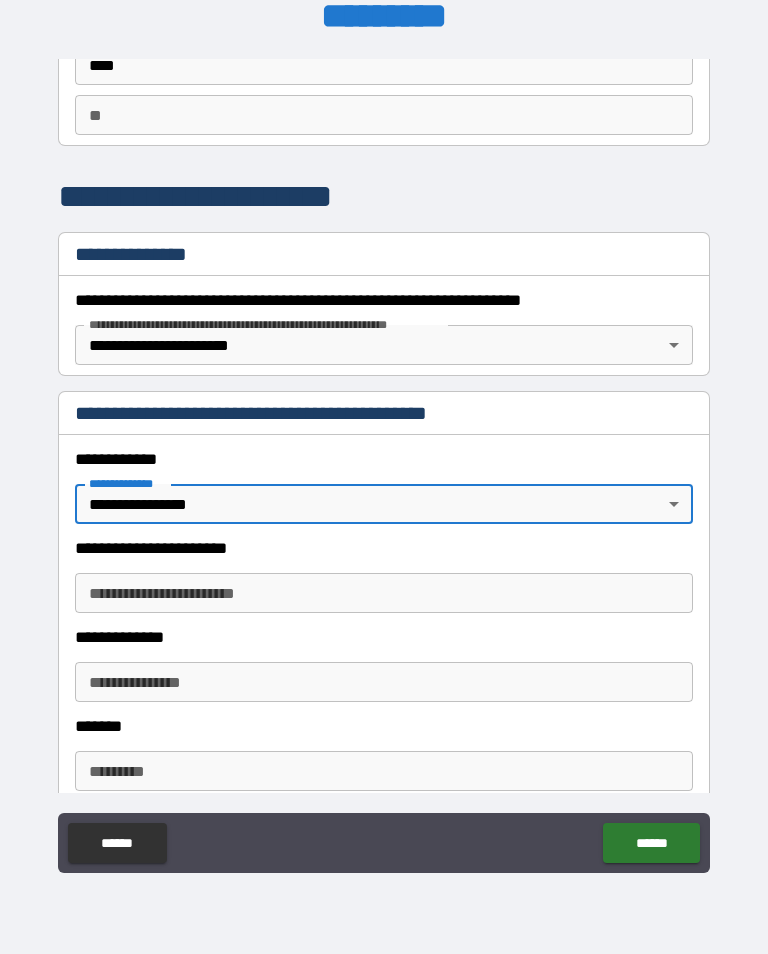scroll, scrollTop: 156, scrollLeft: 0, axis: vertical 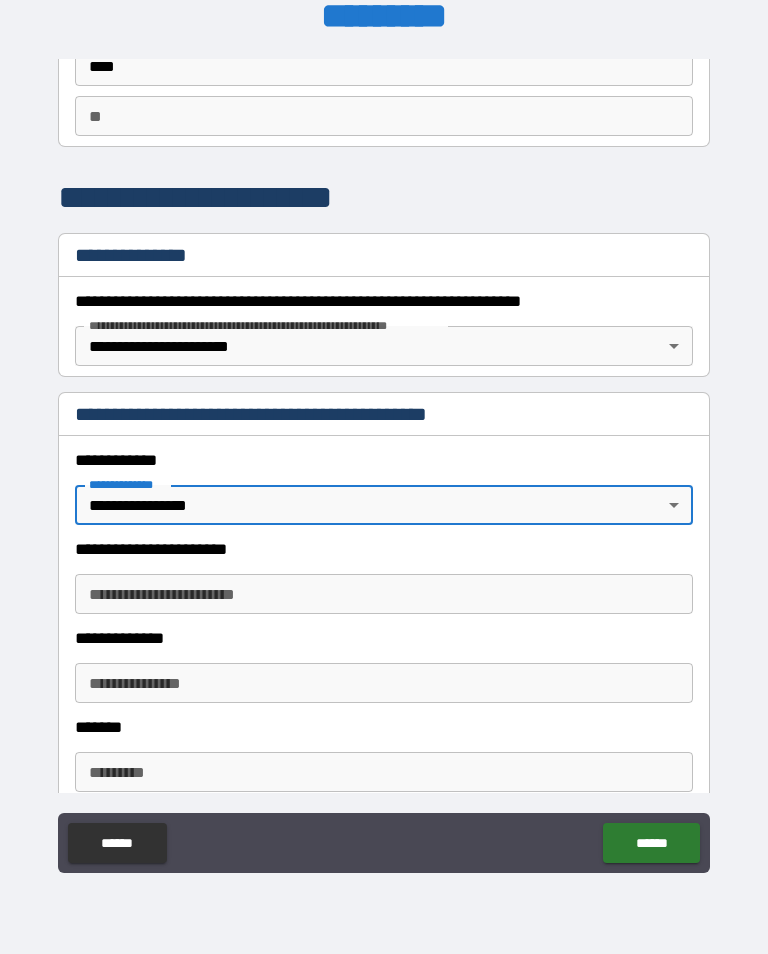 click on "**********" at bounding box center (384, 594) 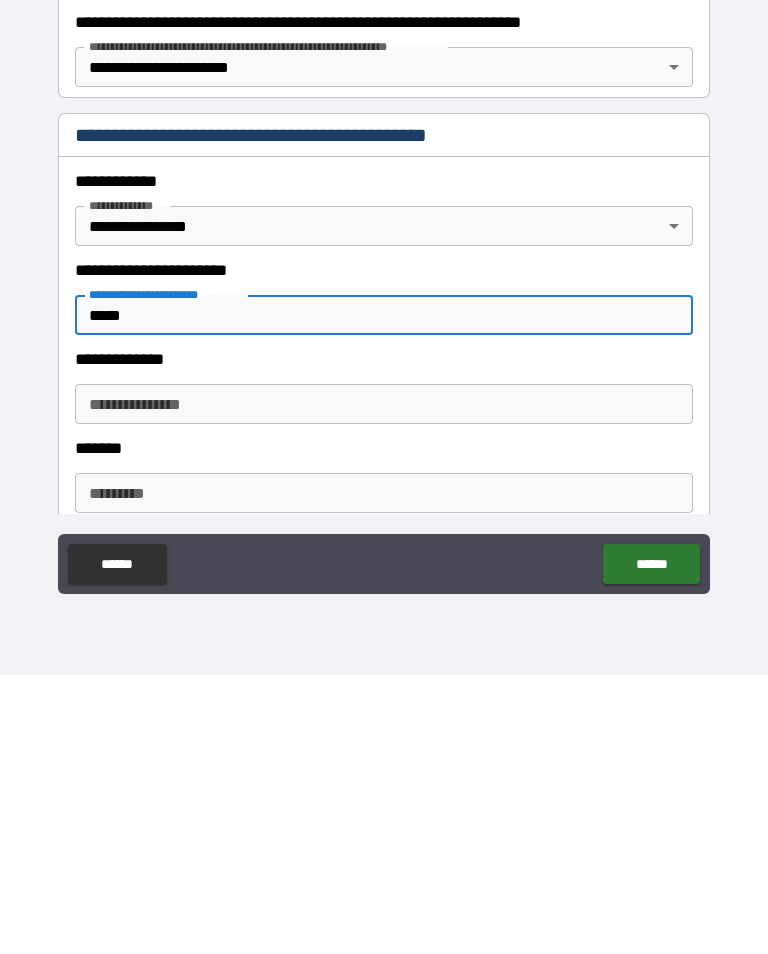 type on "*****" 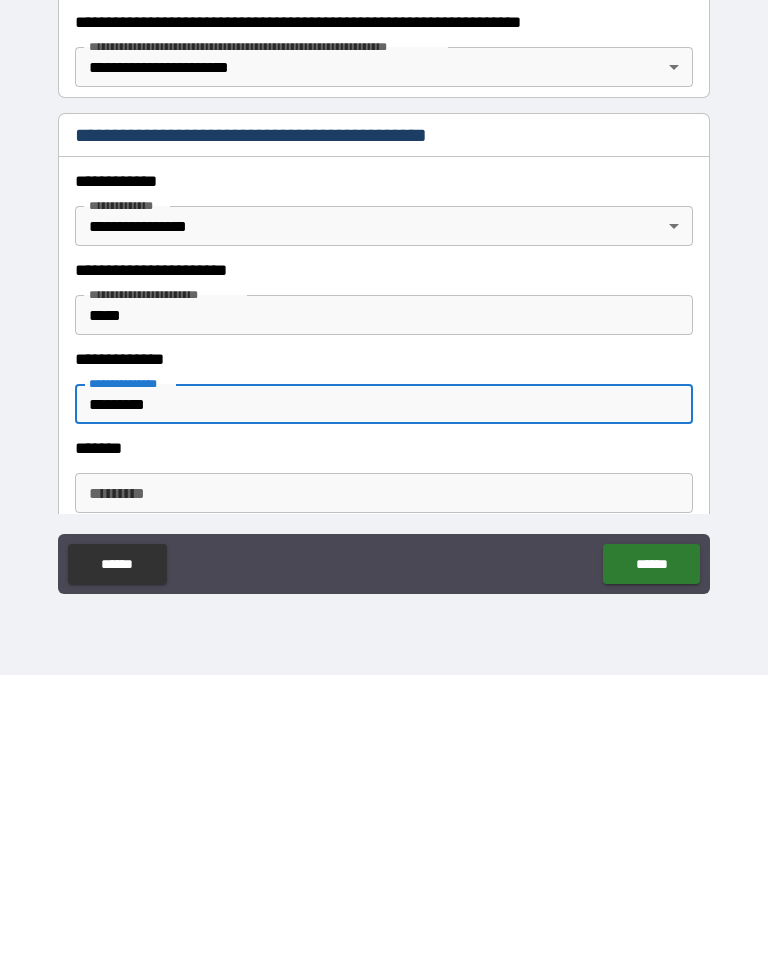 type on "*********" 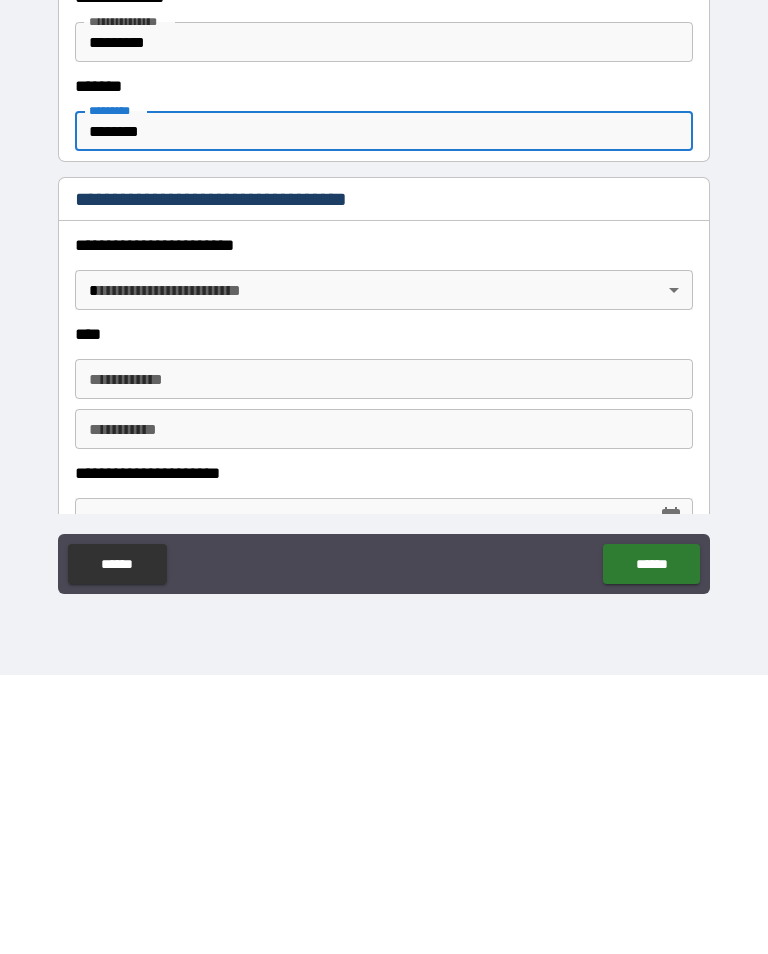 scroll, scrollTop: 540, scrollLeft: 0, axis: vertical 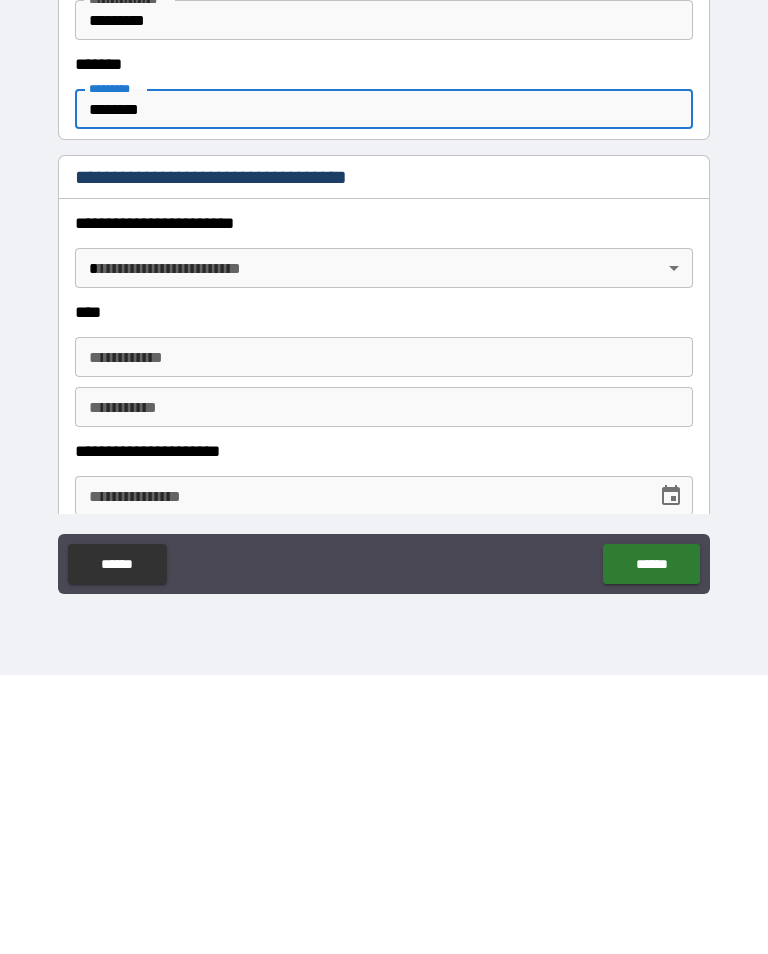 type on "********" 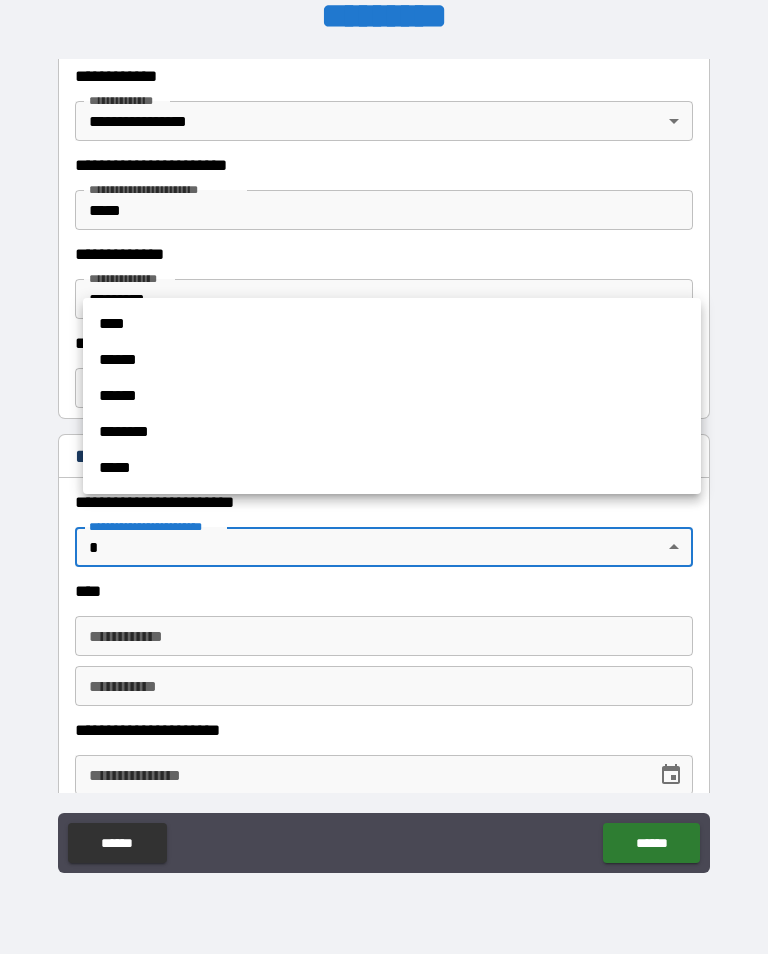 click on "****" at bounding box center [392, 324] 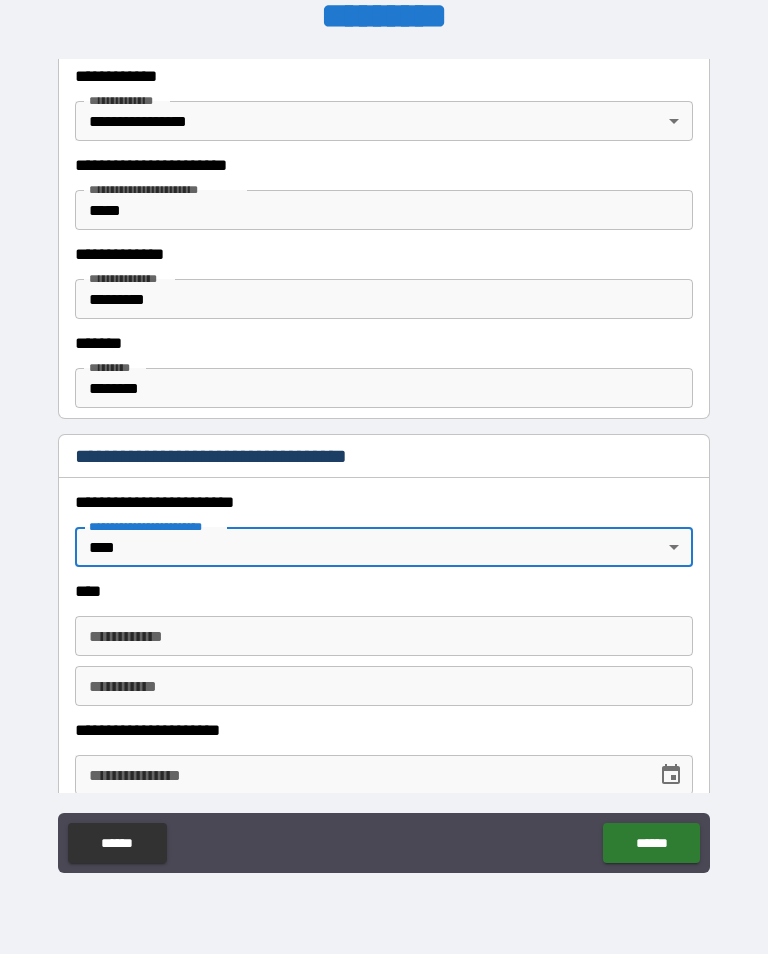click on "**********" at bounding box center [384, 636] 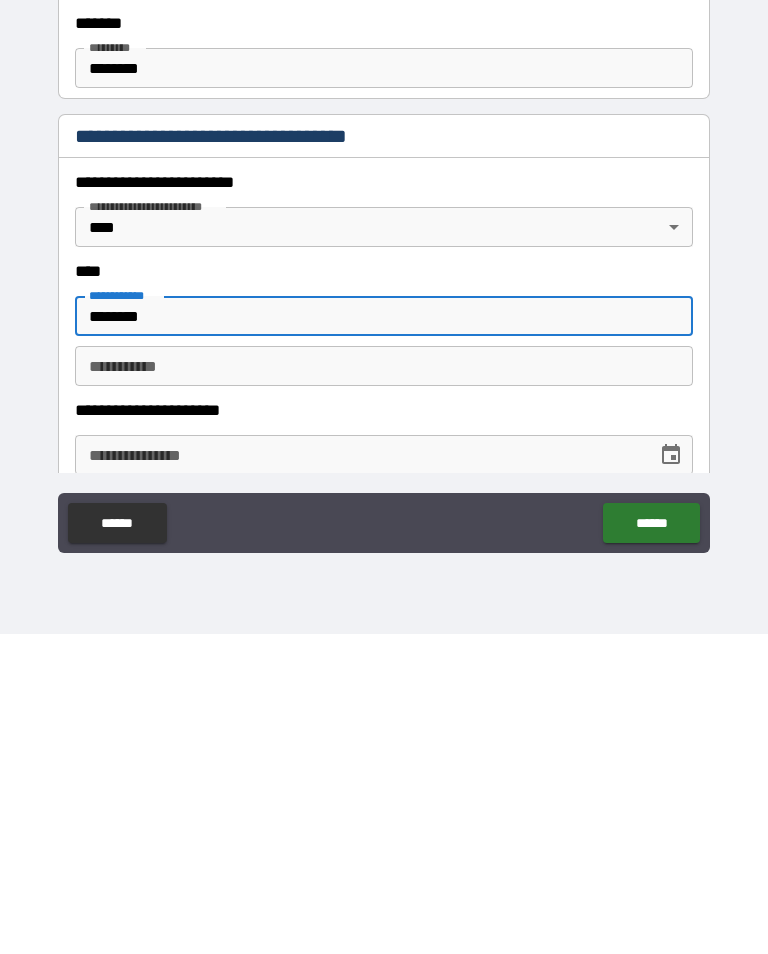 type on "********" 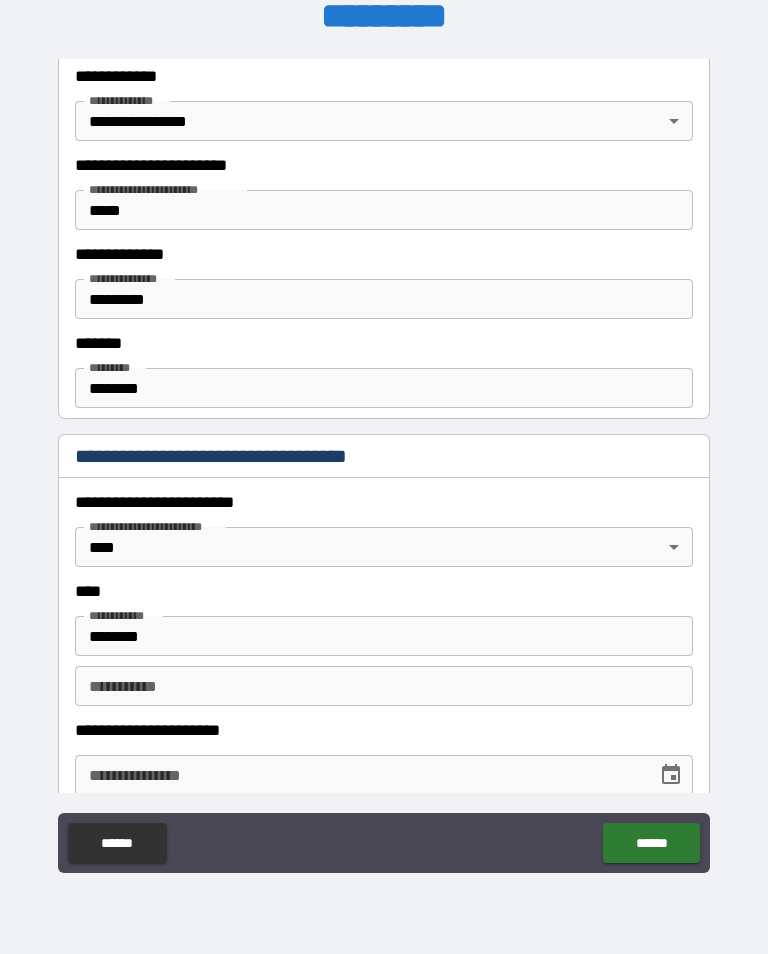 click on "*********   *" at bounding box center [384, 686] 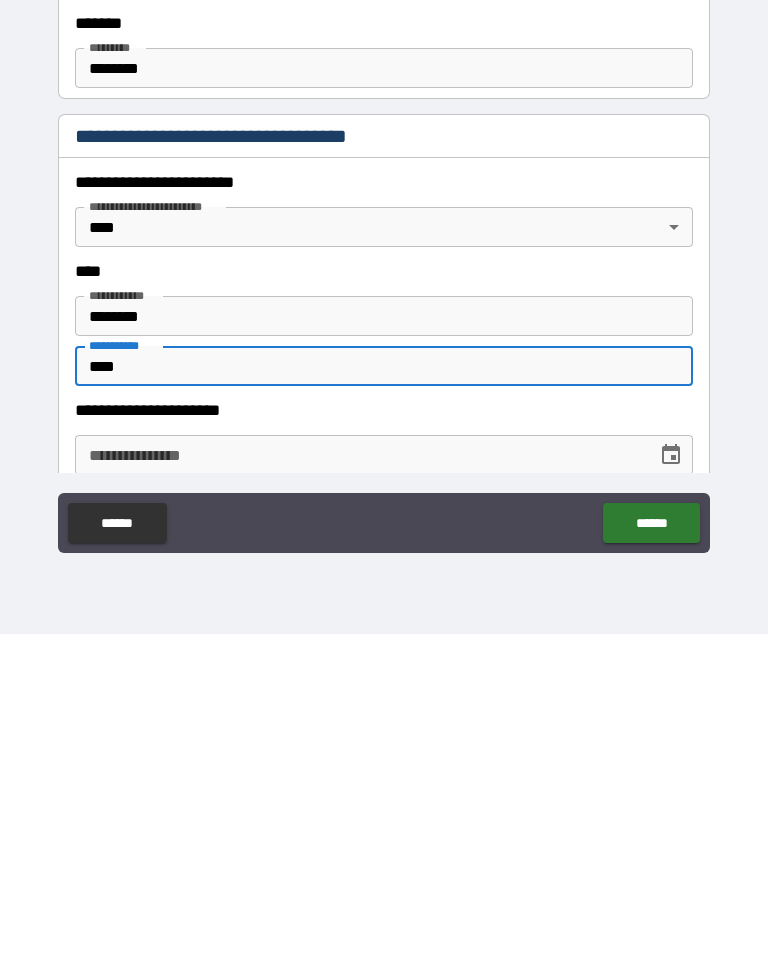 type on "****" 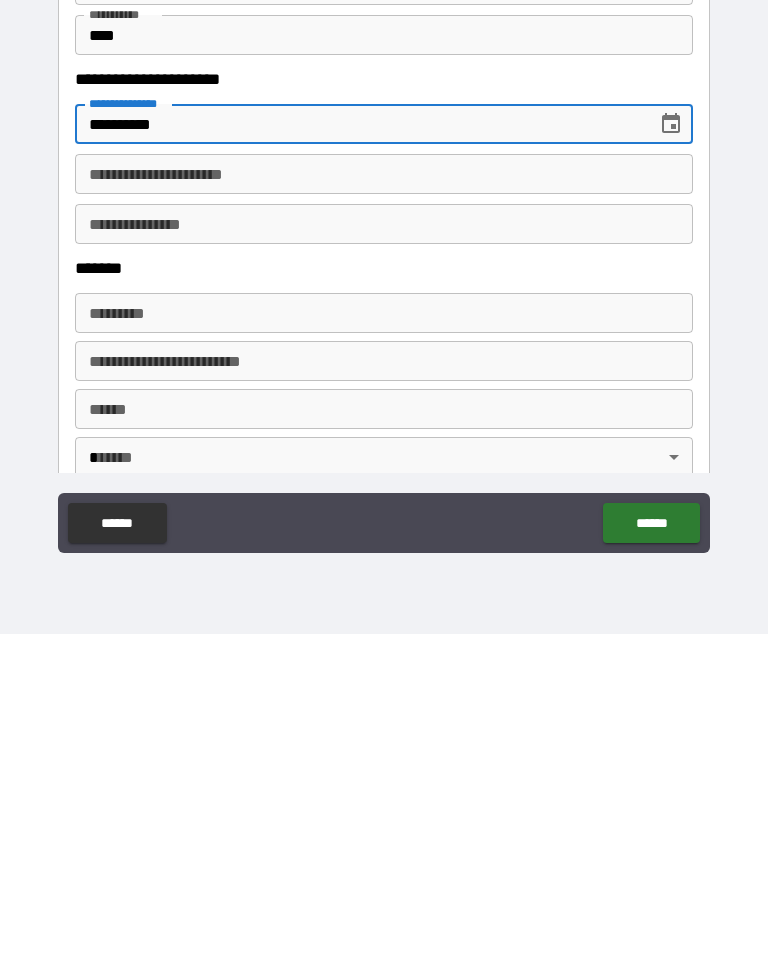 scroll, scrollTop: 873, scrollLeft: 0, axis: vertical 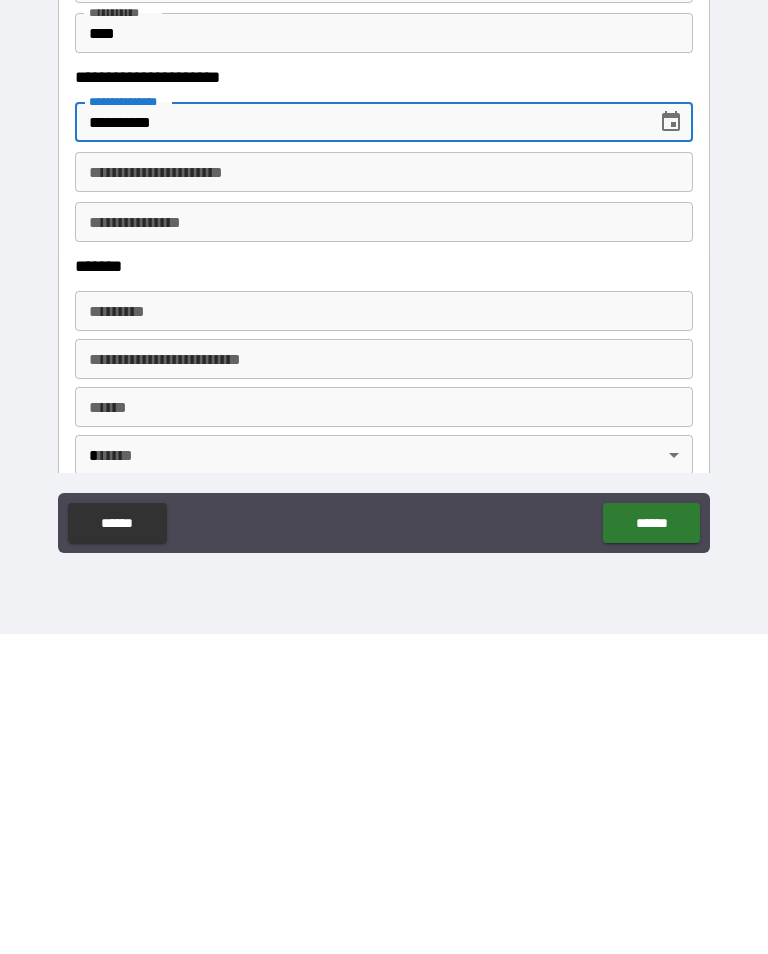 type on "**********" 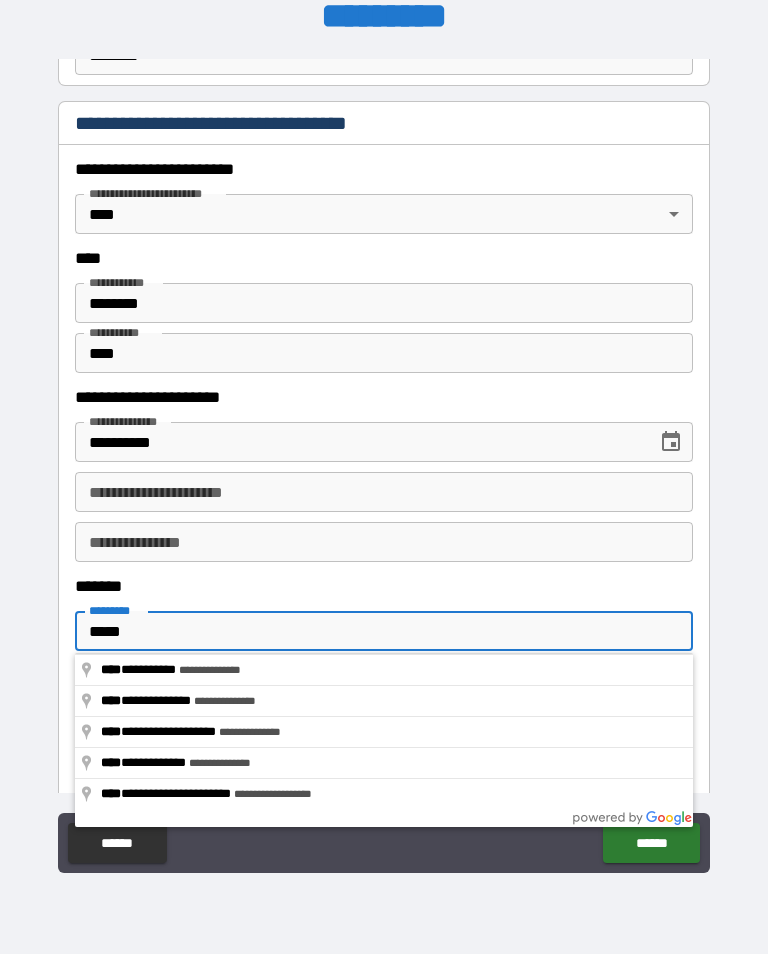 type on "**********" 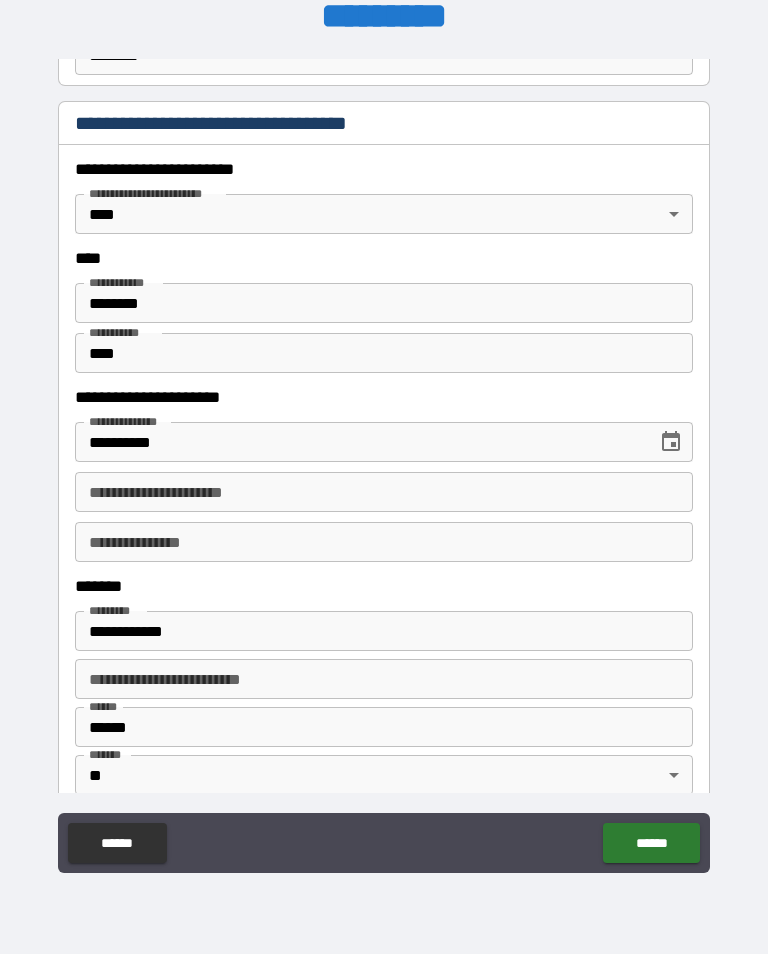click on "**********" at bounding box center (384, 679) 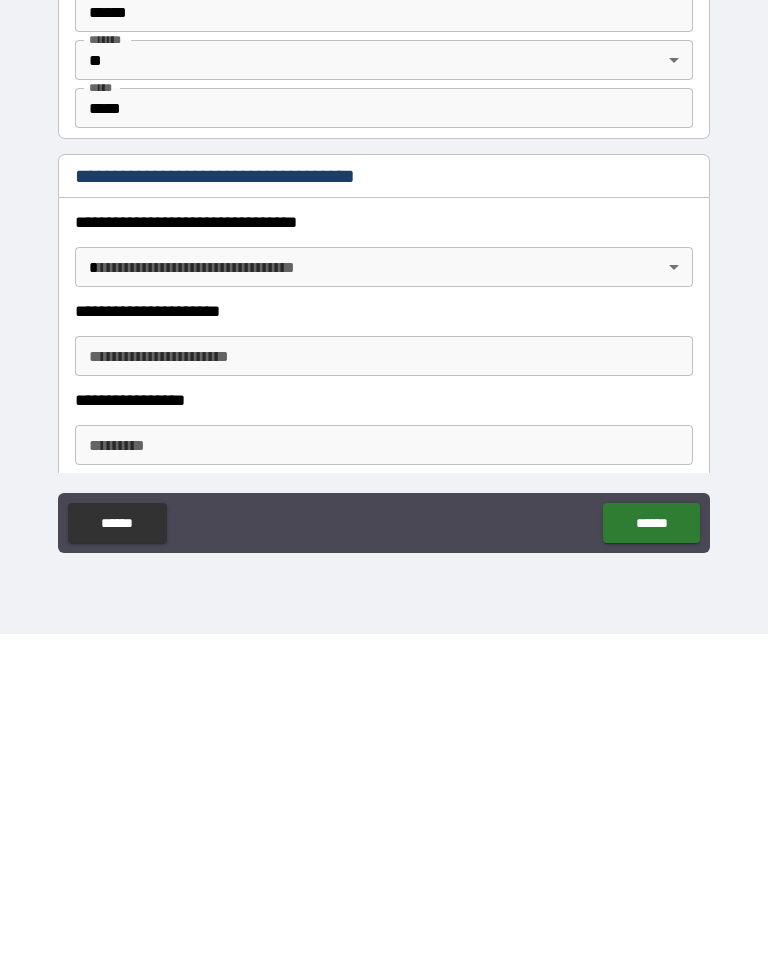 scroll, scrollTop: 1267, scrollLeft: 0, axis: vertical 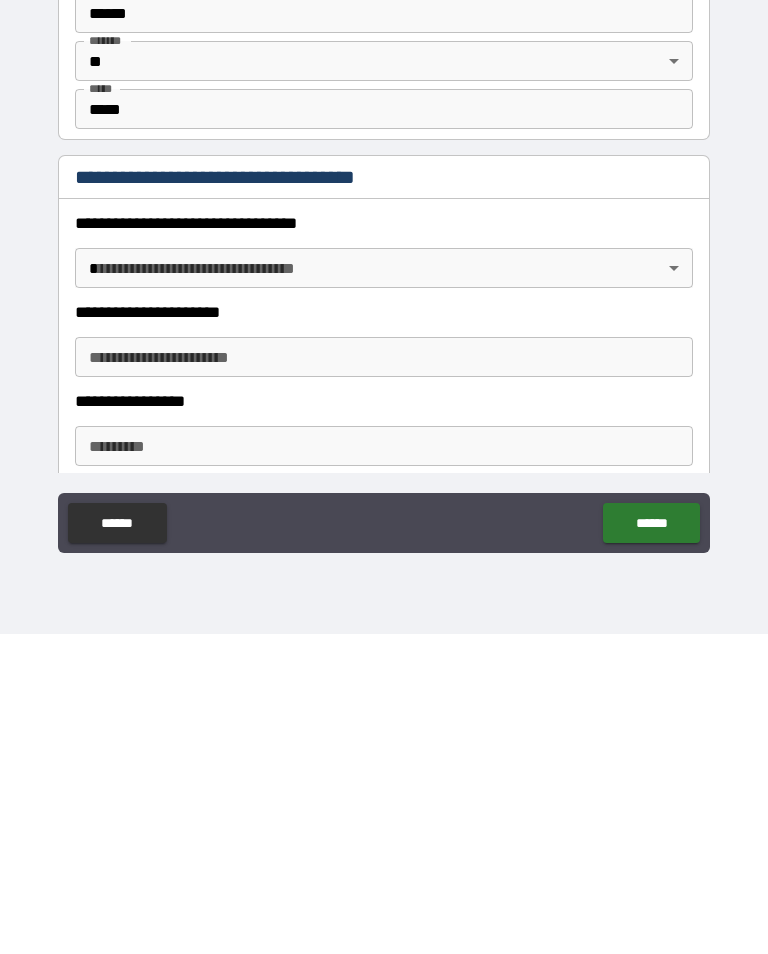 type on "********" 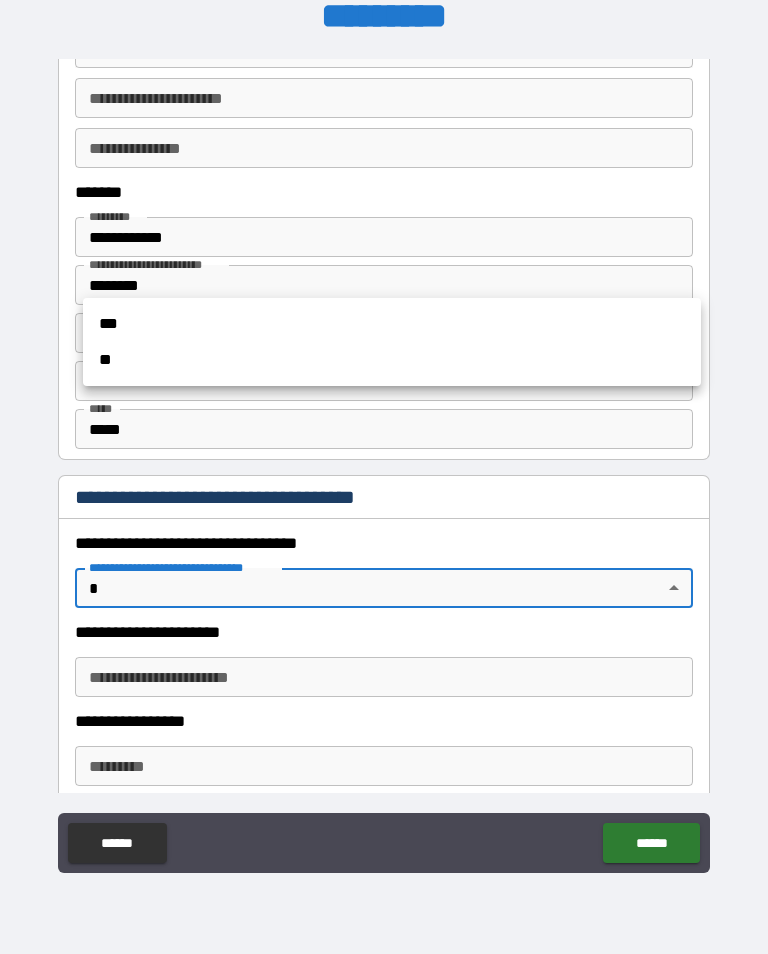 click on "***" at bounding box center [392, 324] 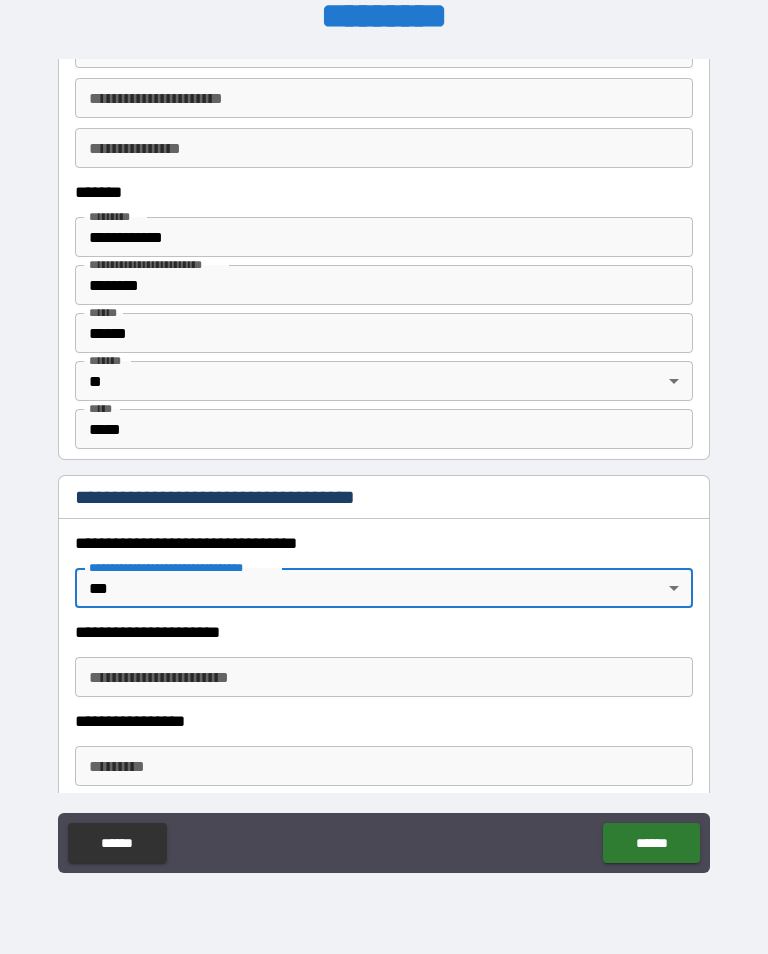 type on "*" 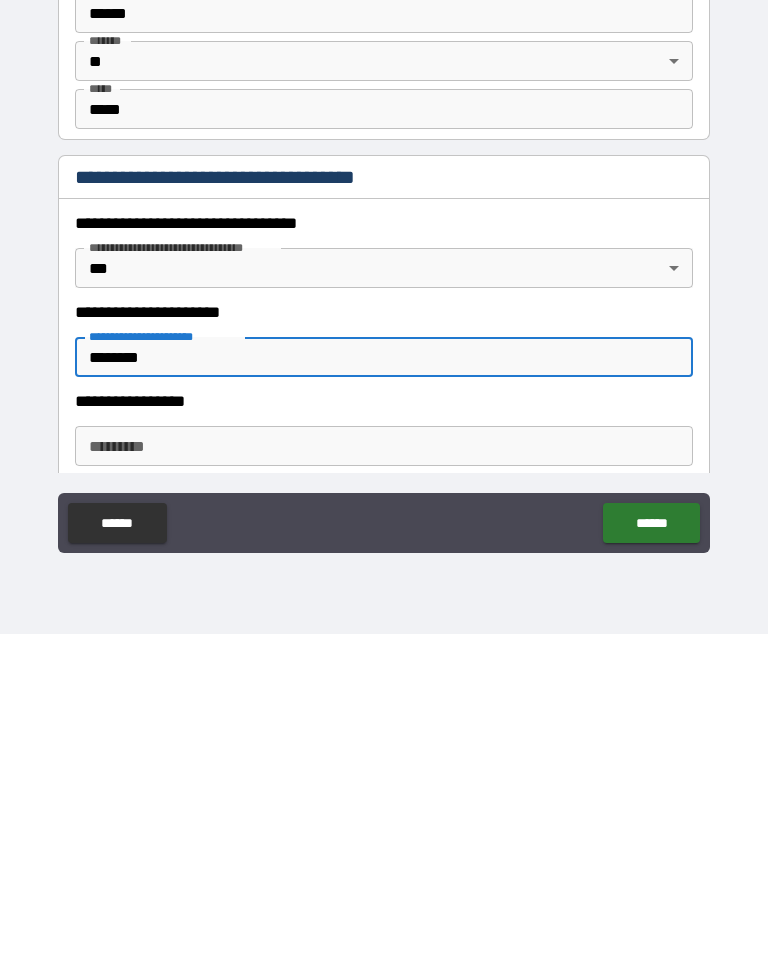 type on "********" 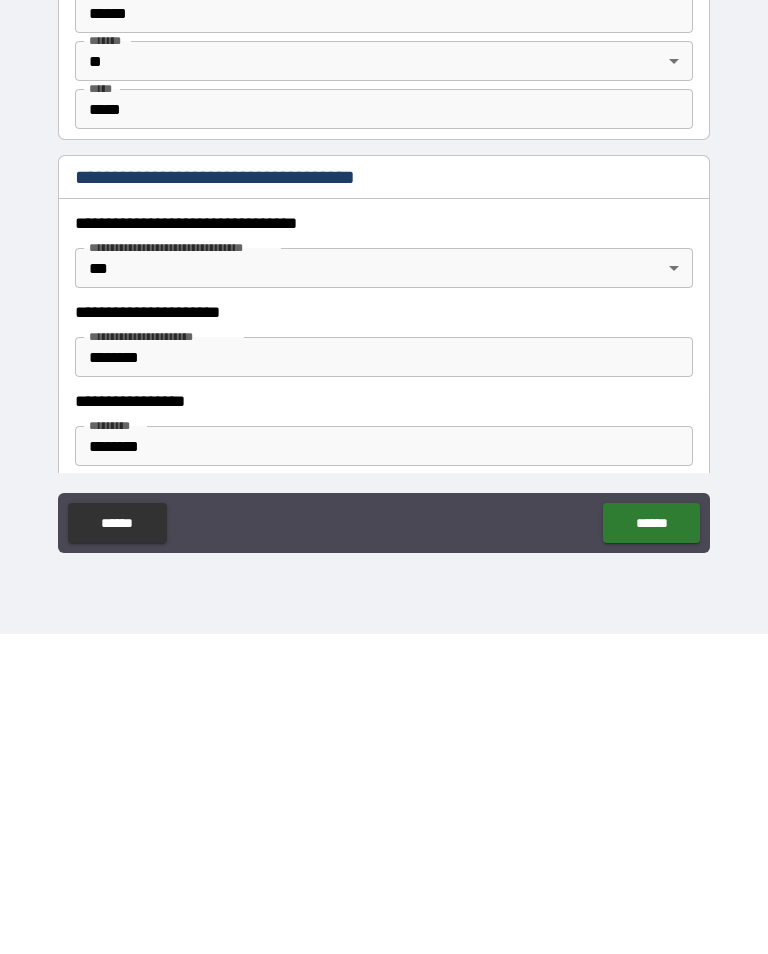type on "**********" 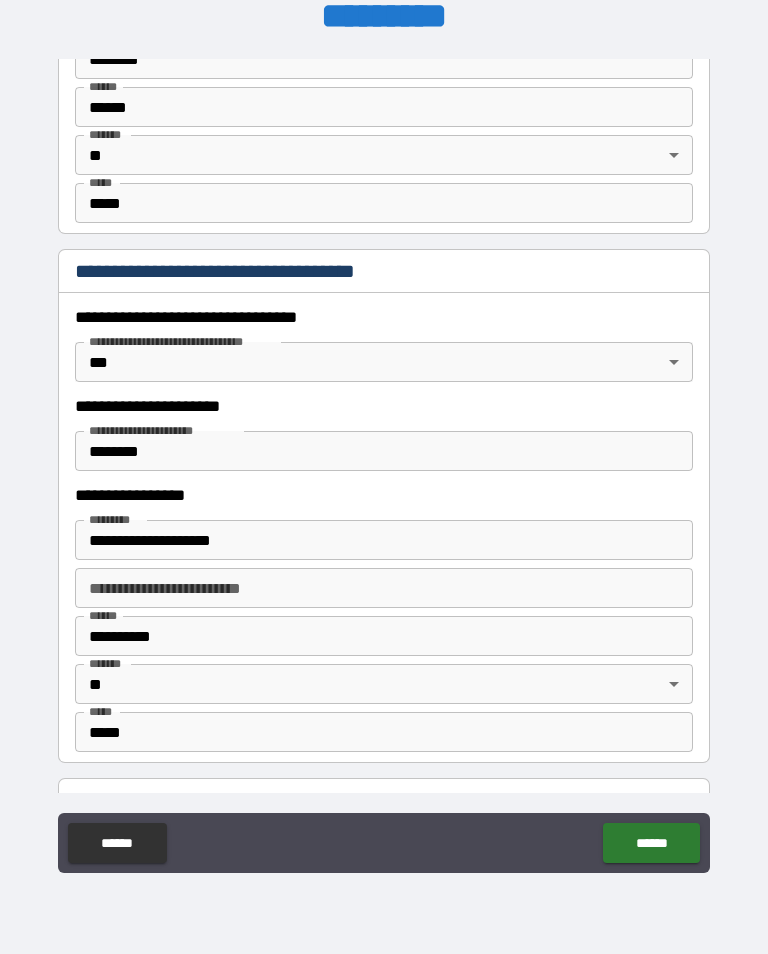 scroll, scrollTop: 1503, scrollLeft: 0, axis: vertical 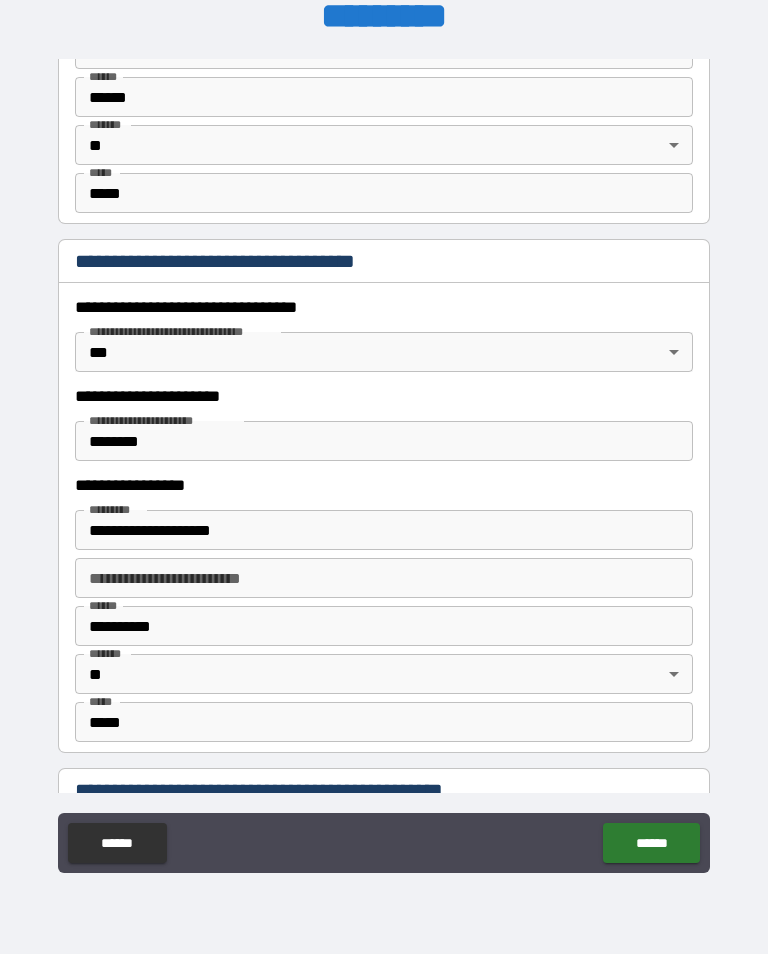 click on "**********" at bounding box center (384, 578) 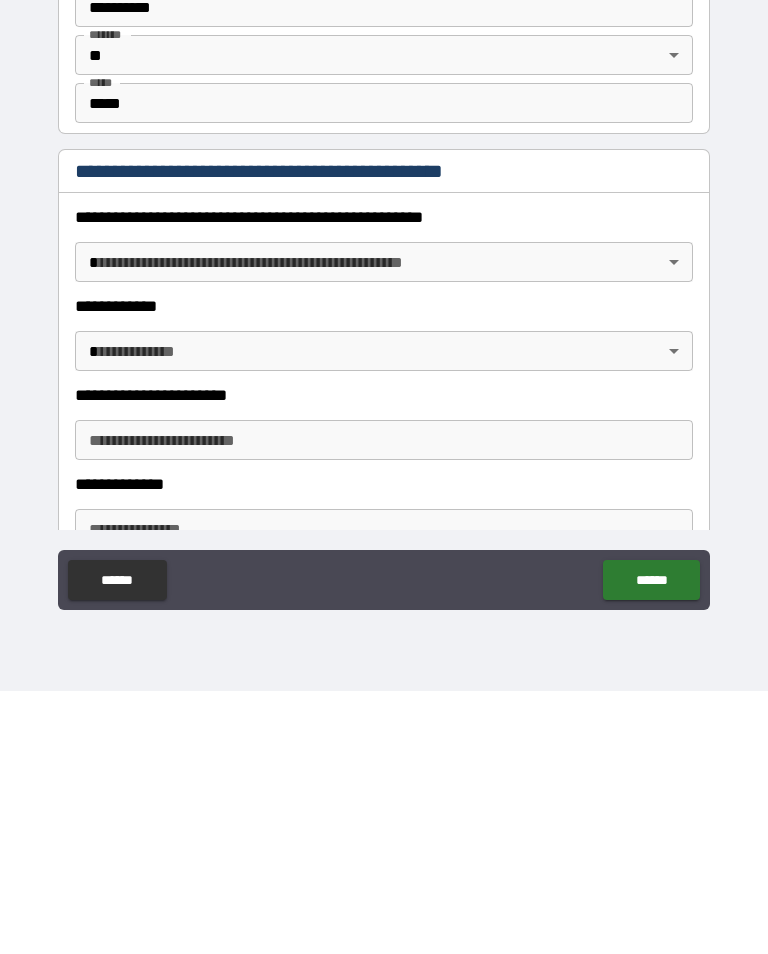 scroll, scrollTop: 1869, scrollLeft: 0, axis: vertical 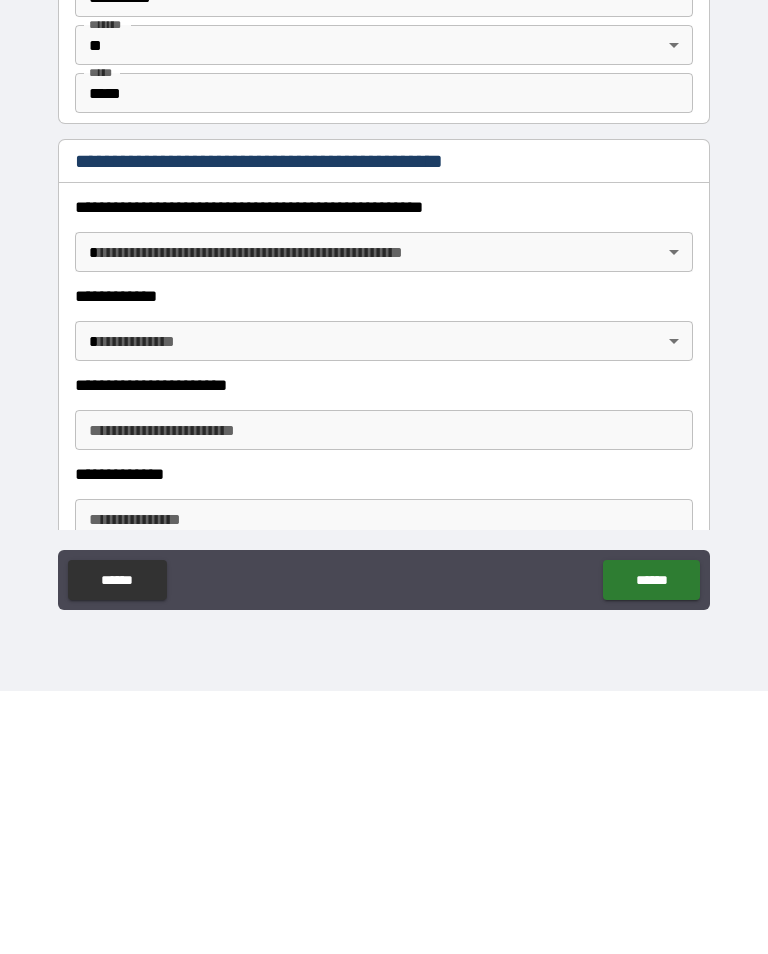 type on "*********" 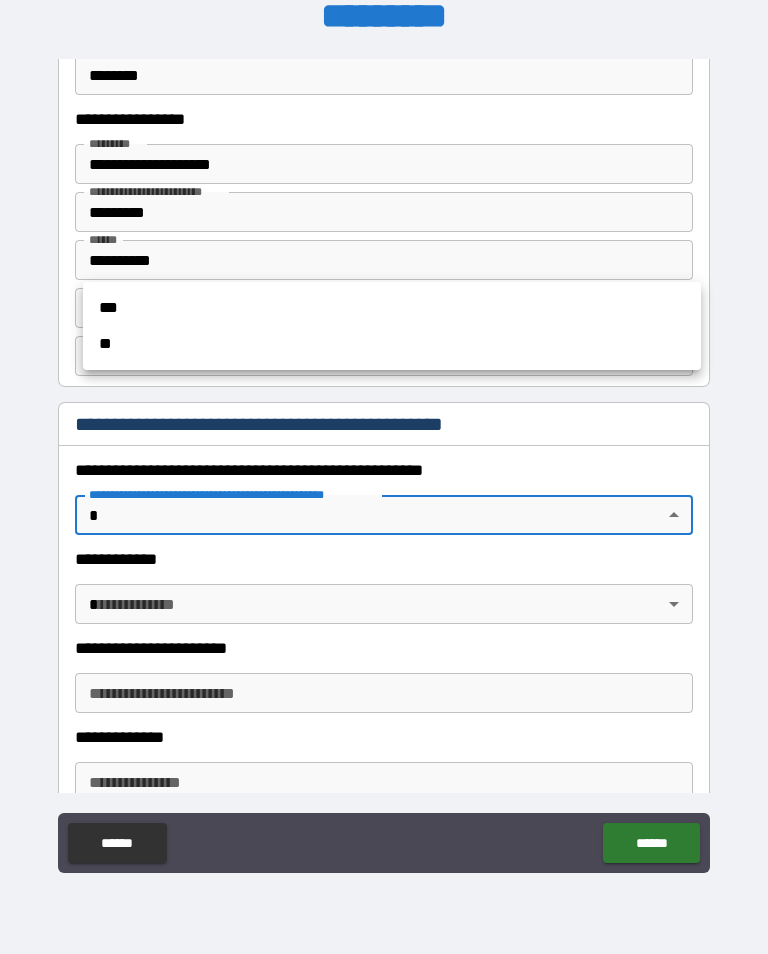 click on "**" at bounding box center [392, 344] 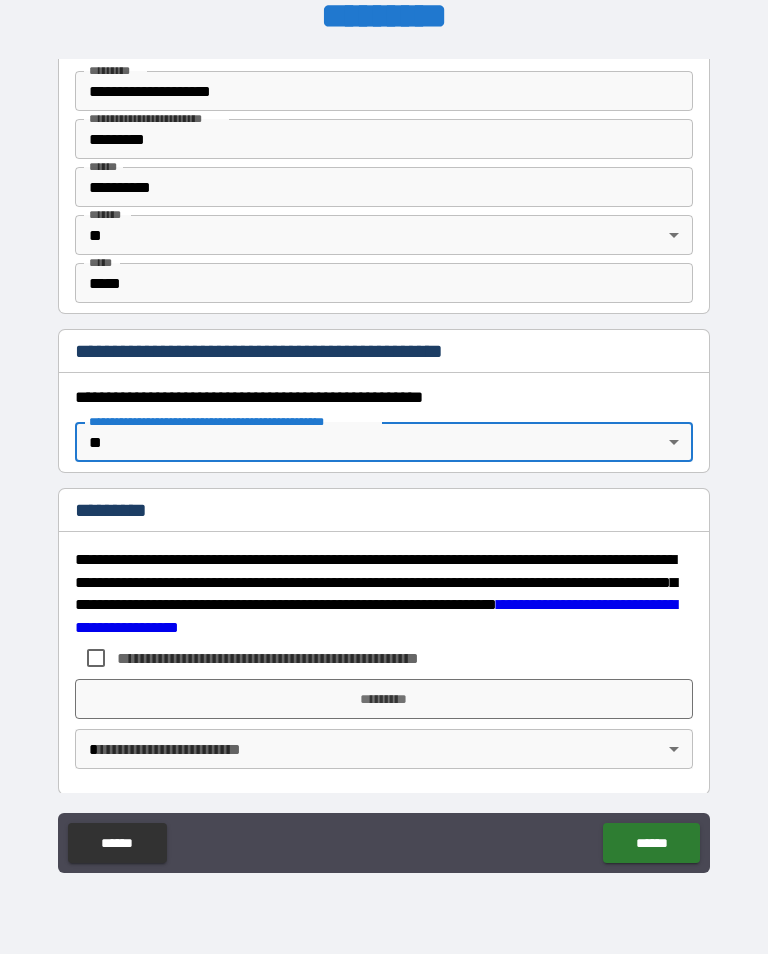 scroll, scrollTop: 1941, scrollLeft: 0, axis: vertical 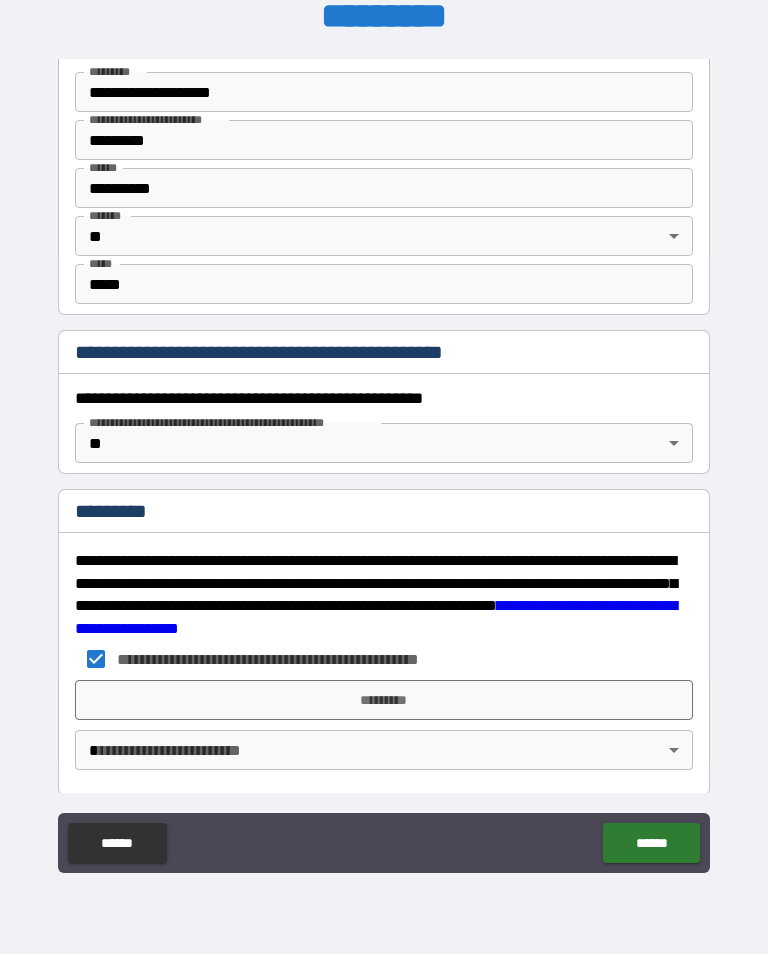click on "*********" at bounding box center (384, 700) 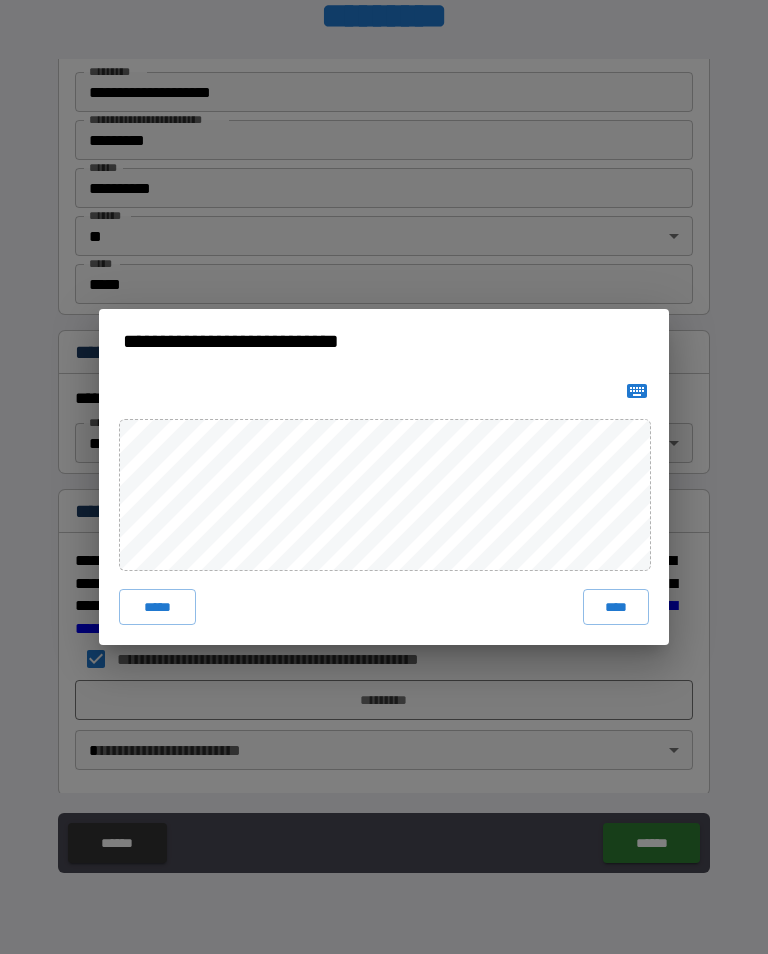 click on "****" at bounding box center (616, 607) 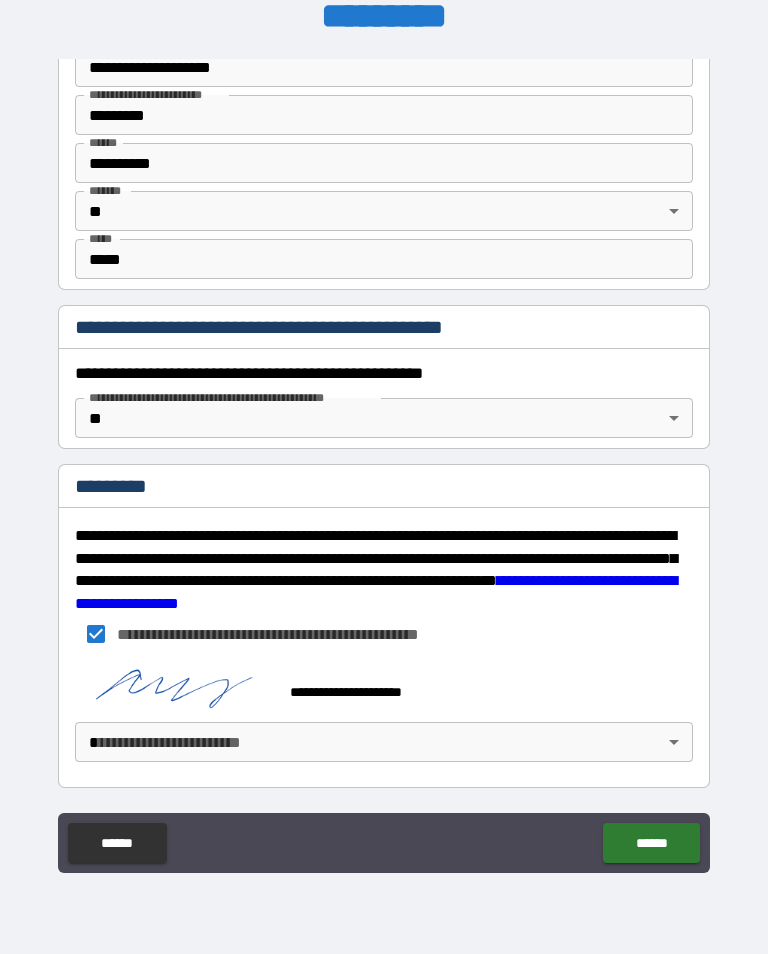 scroll, scrollTop: 1966, scrollLeft: 0, axis: vertical 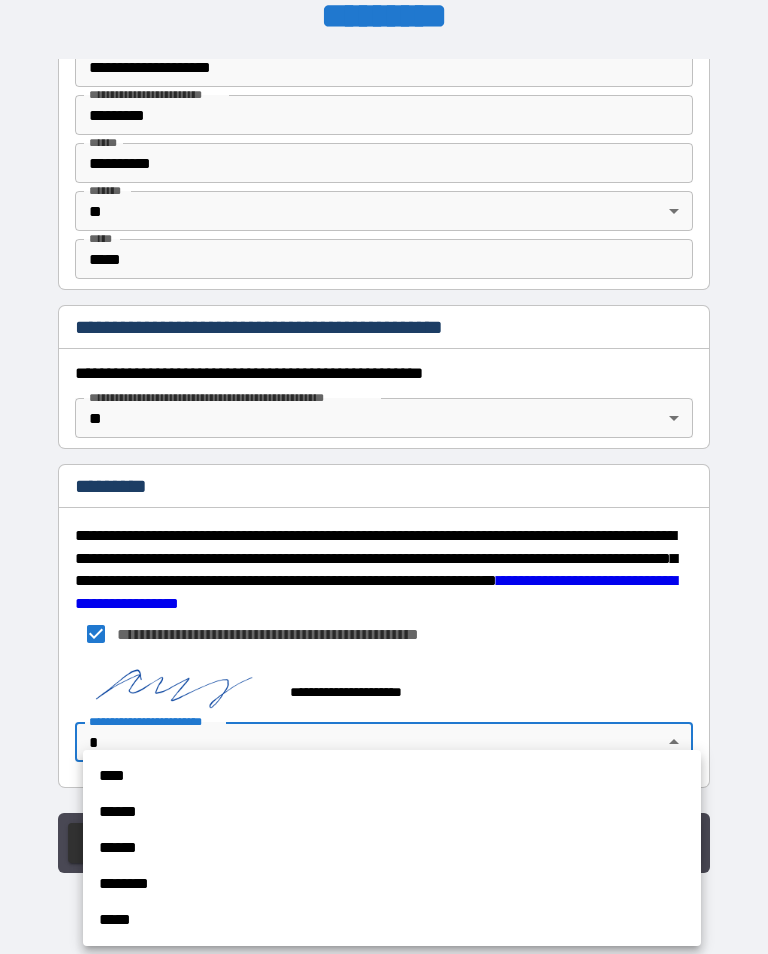 click on "****" at bounding box center [392, 776] 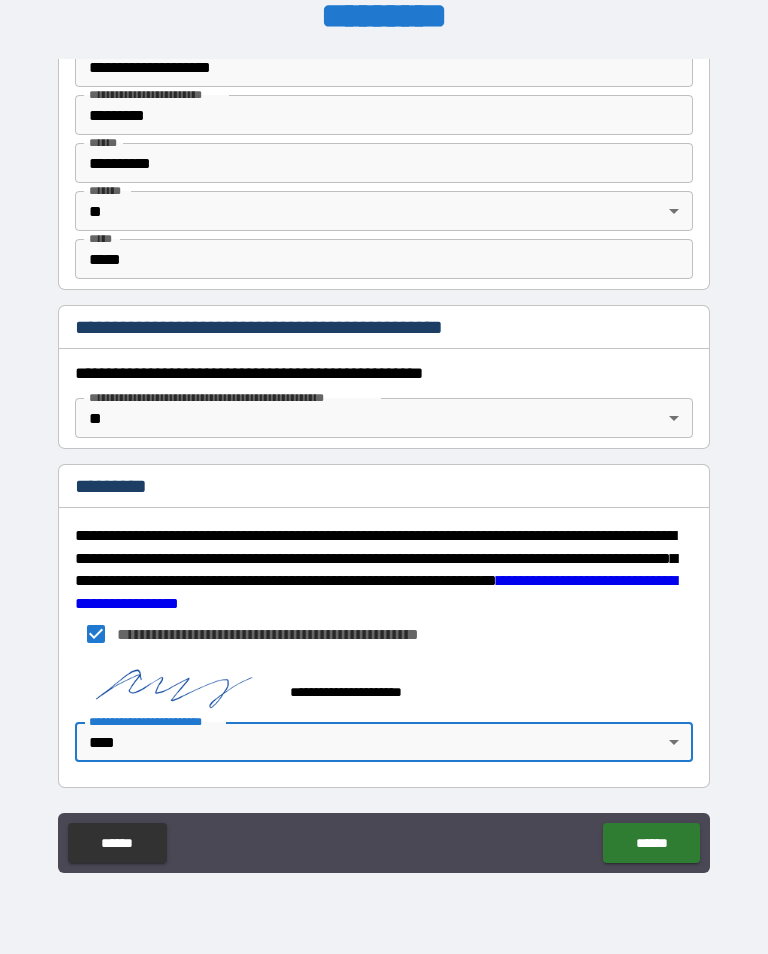 click on "******" at bounding box center [651, 843] 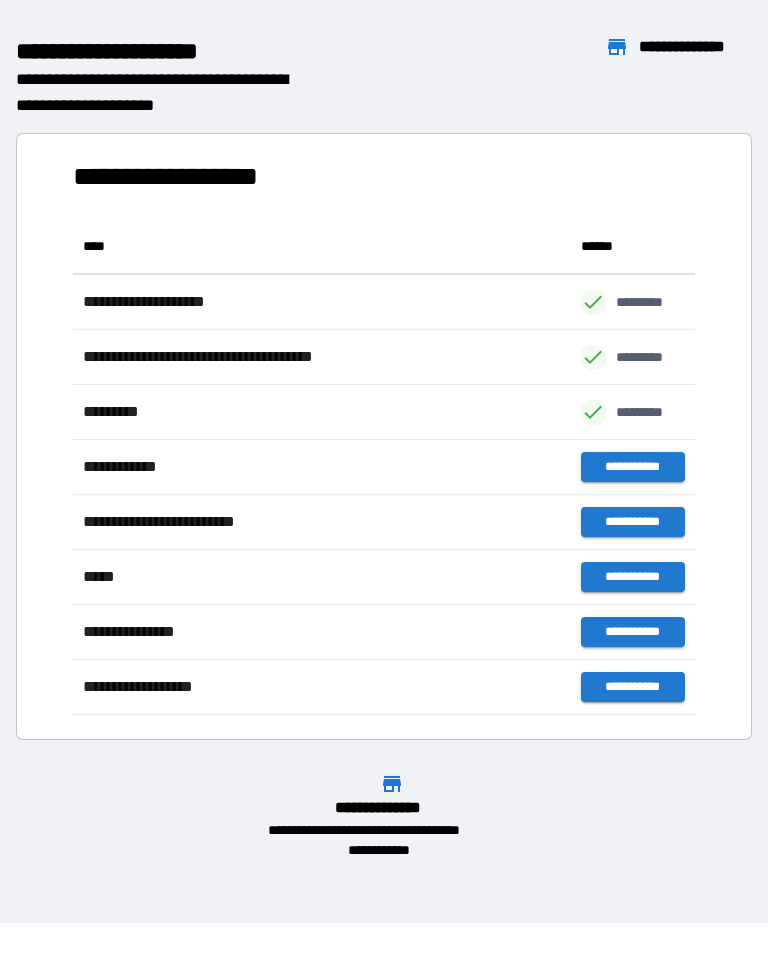 scroll, scrollTop: 496, scrollLeft: 622, axis: both 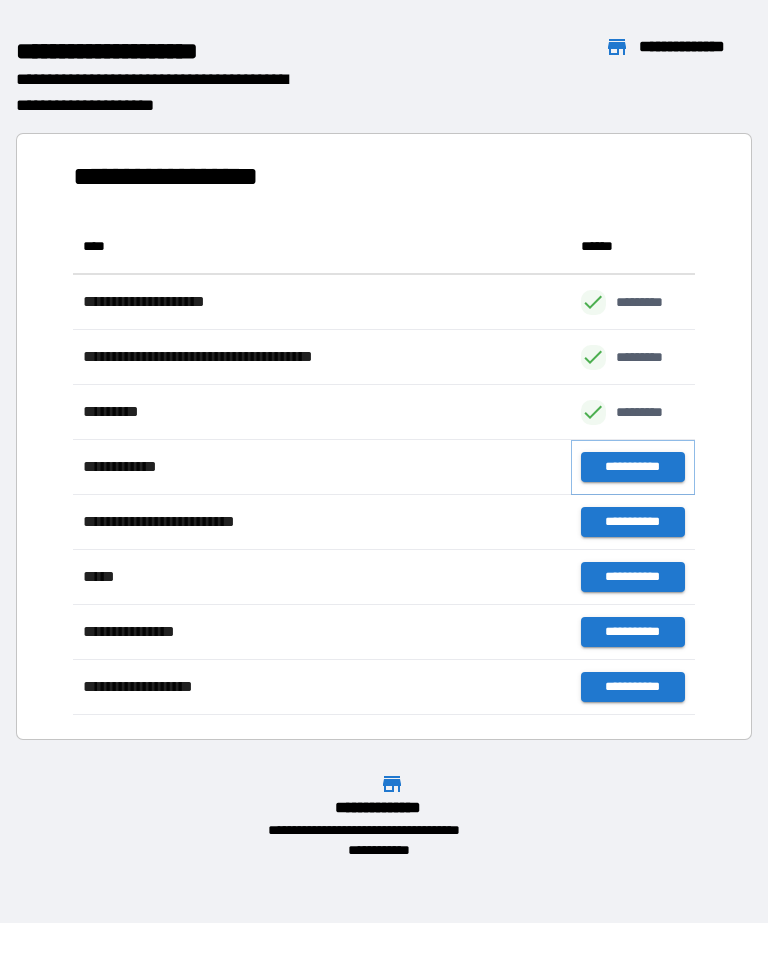 click on "**********" at bounding box center [633, 467] 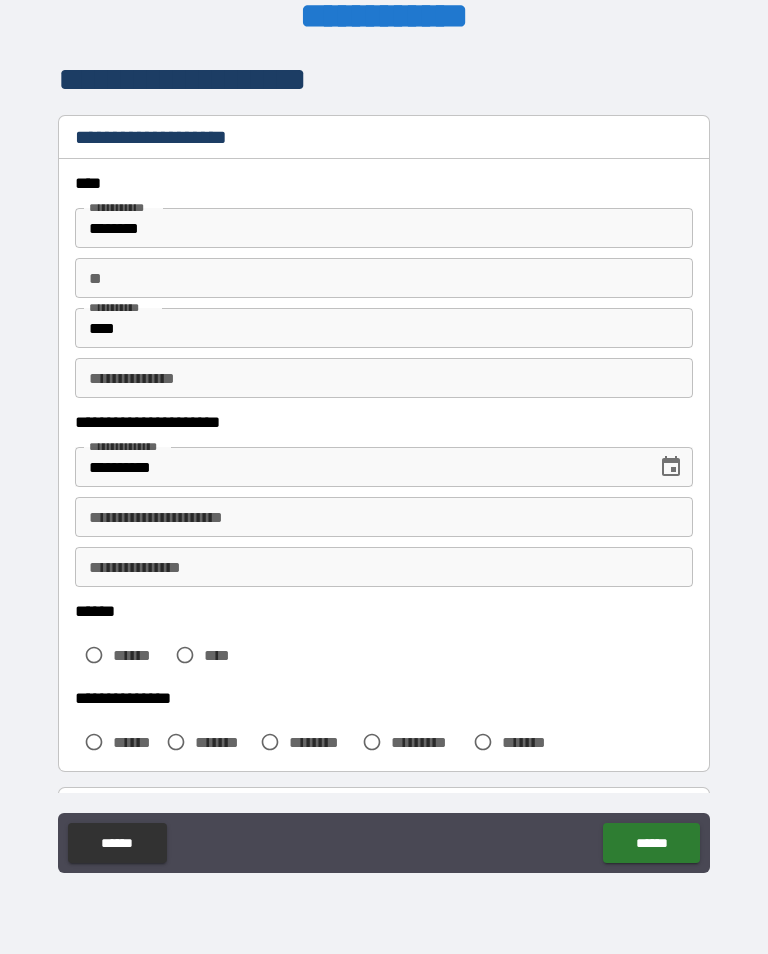 click on "****" at bounding box center [222, 655] 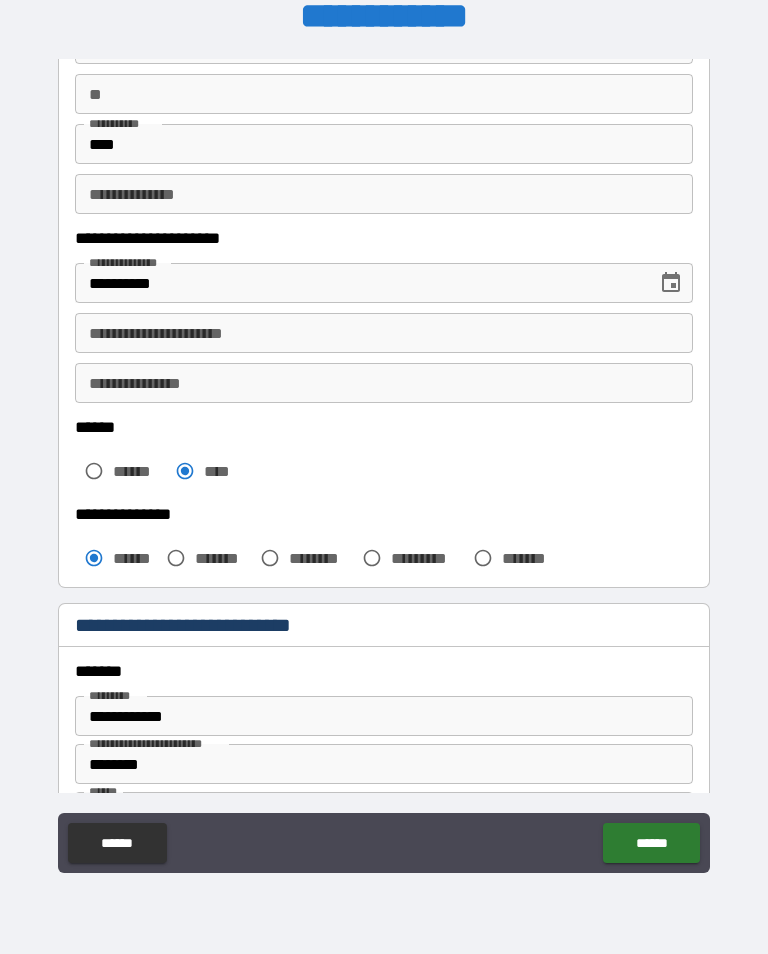 scroll, scrollTop: 149, scrollLeft: 0, axis: vertical 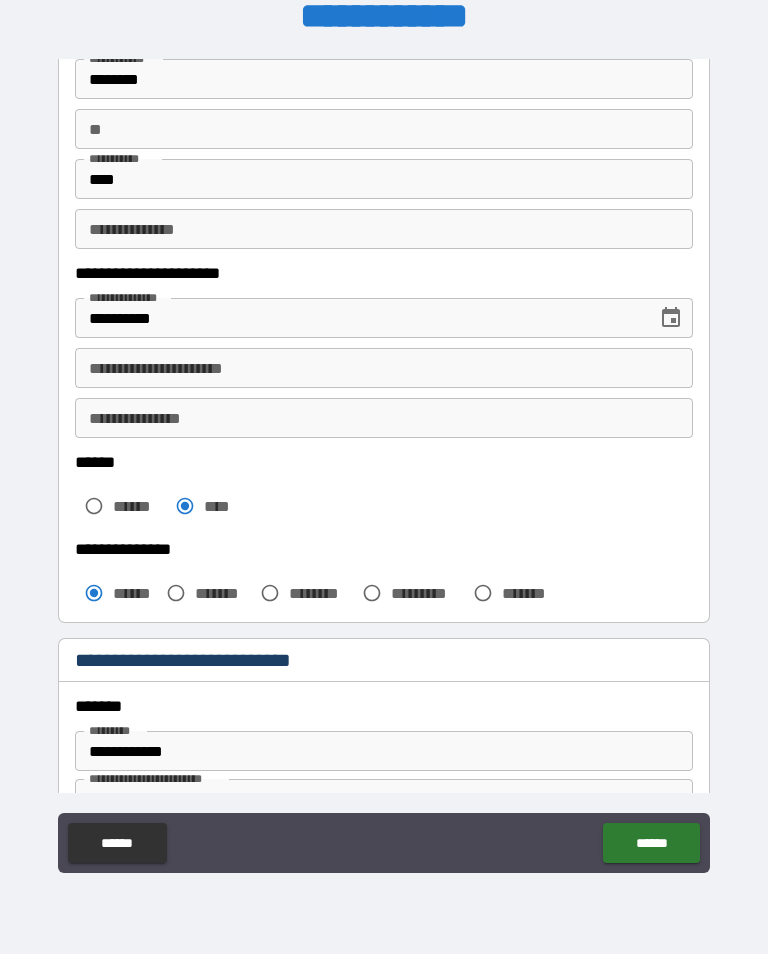 click on "**********" at bounding box center [384, 229] 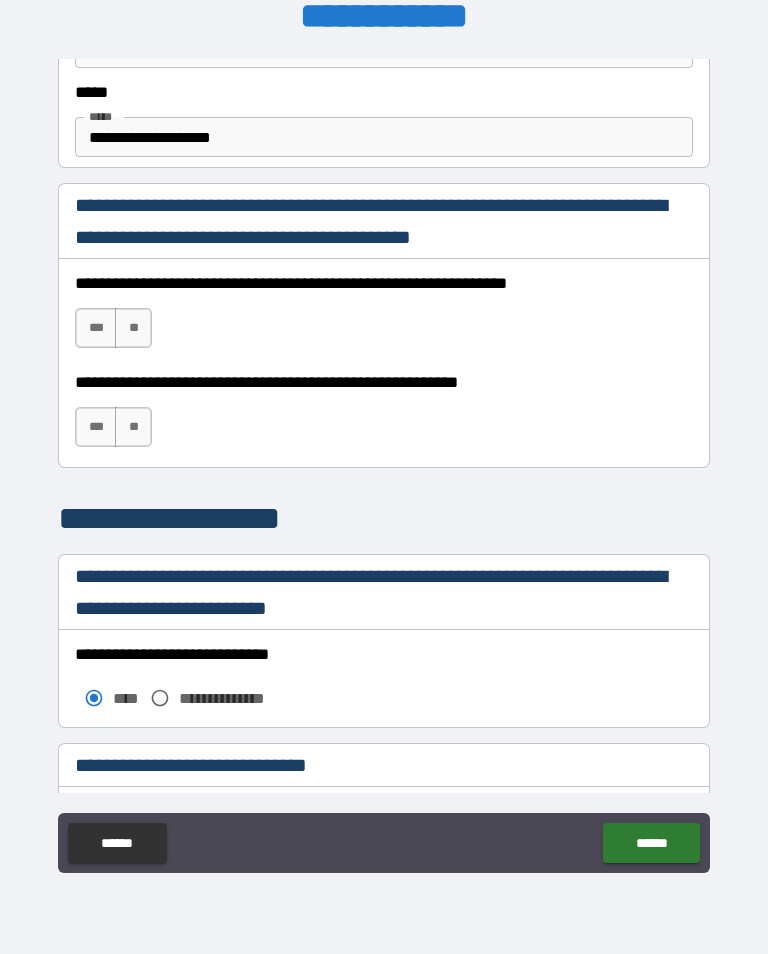 scroll, scrollTop: 1239, scrollLeft: 0, axis: vertical 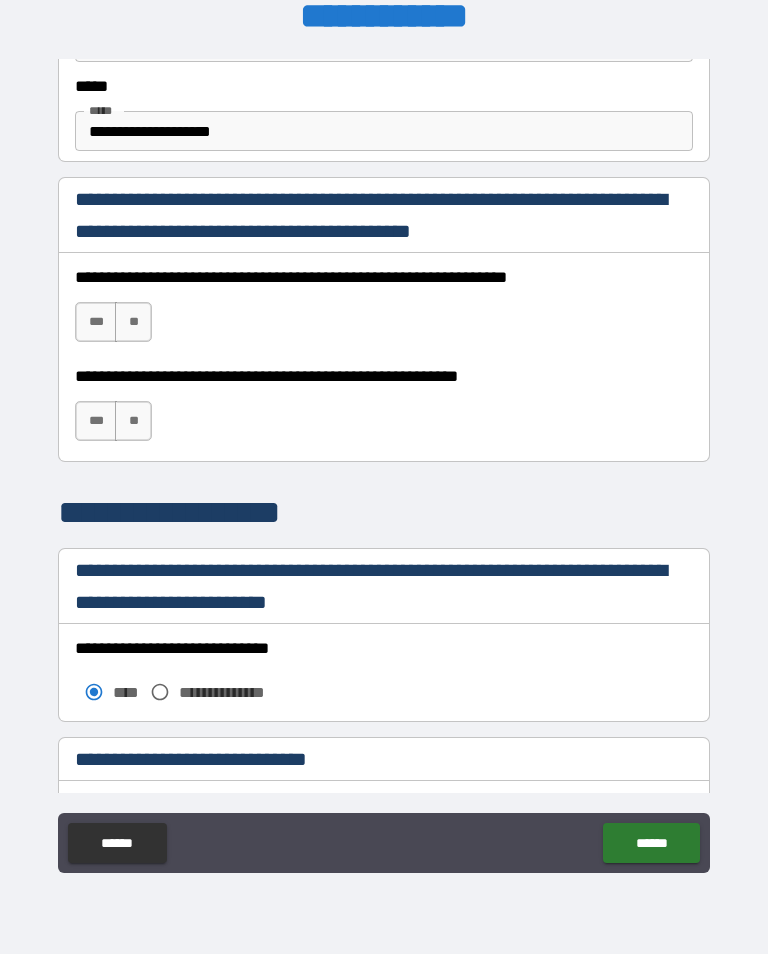 type on "***" 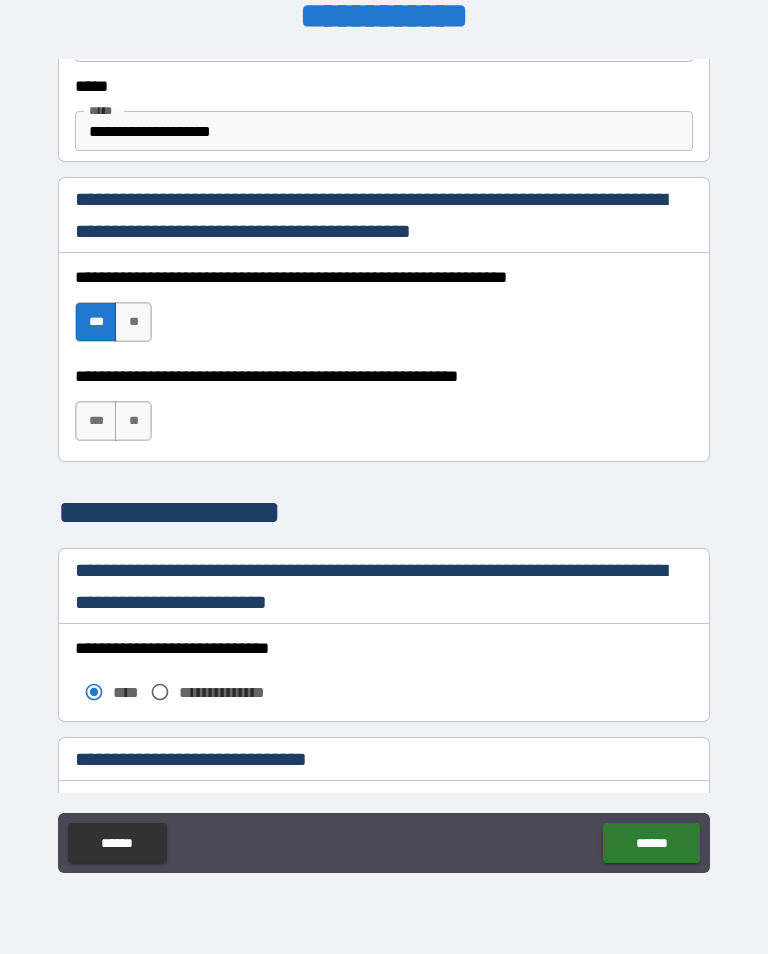 click on "***" at bounding box center [96, 421] 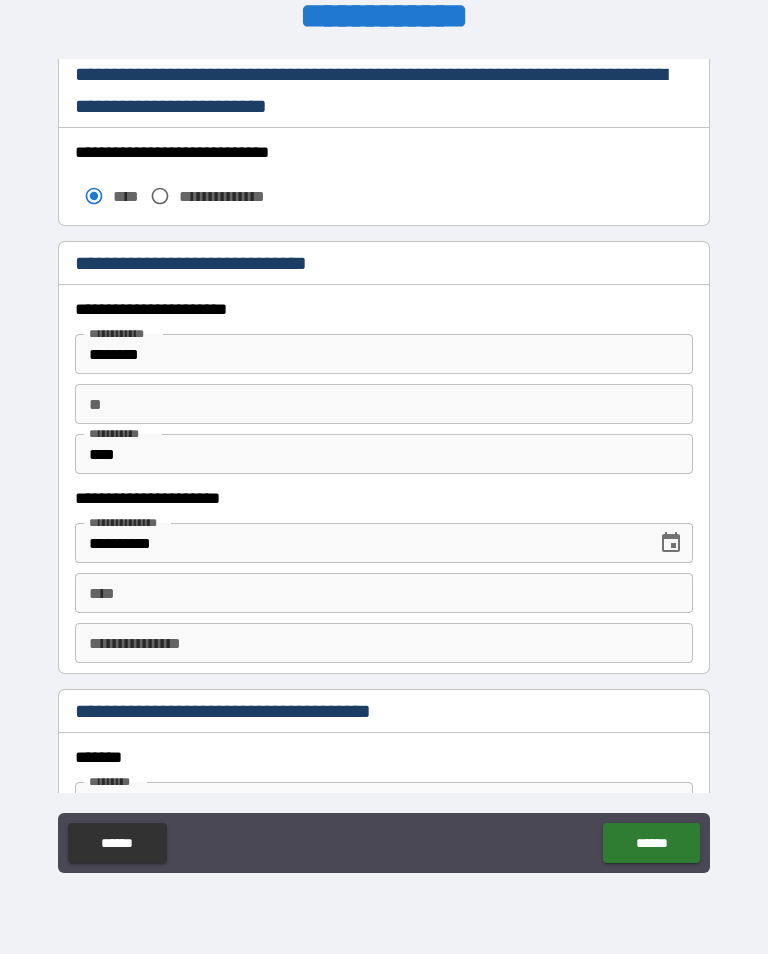 scroll, scrollTop: 1733, scrollLeft: 0, axis: vertical 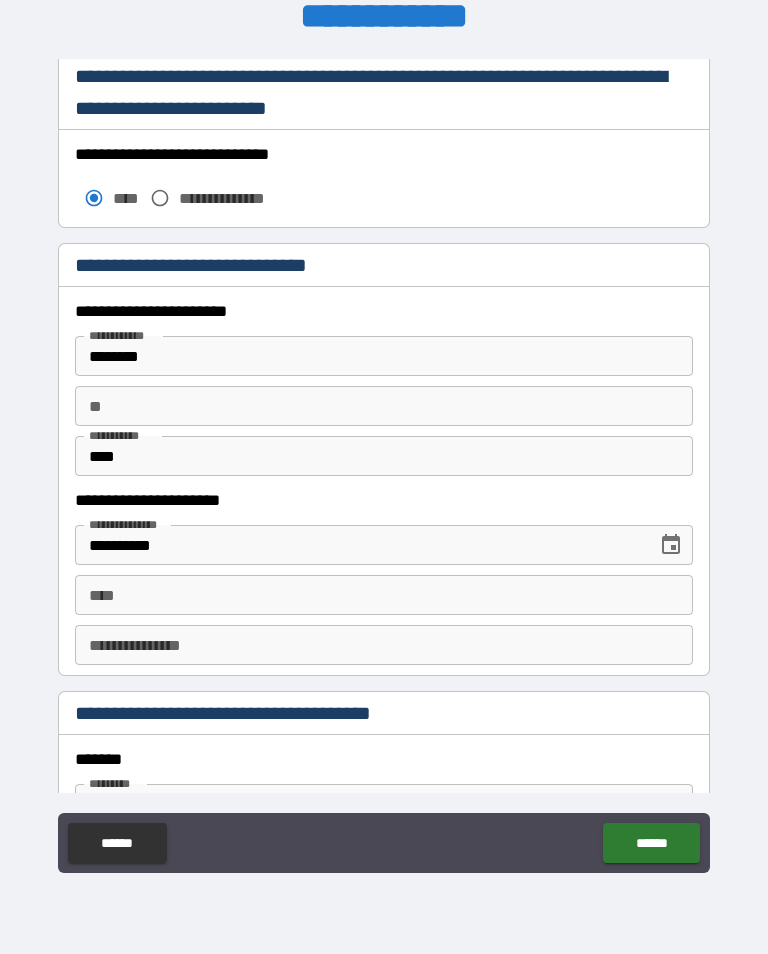 click on "********" at bounding box center (384, 356) 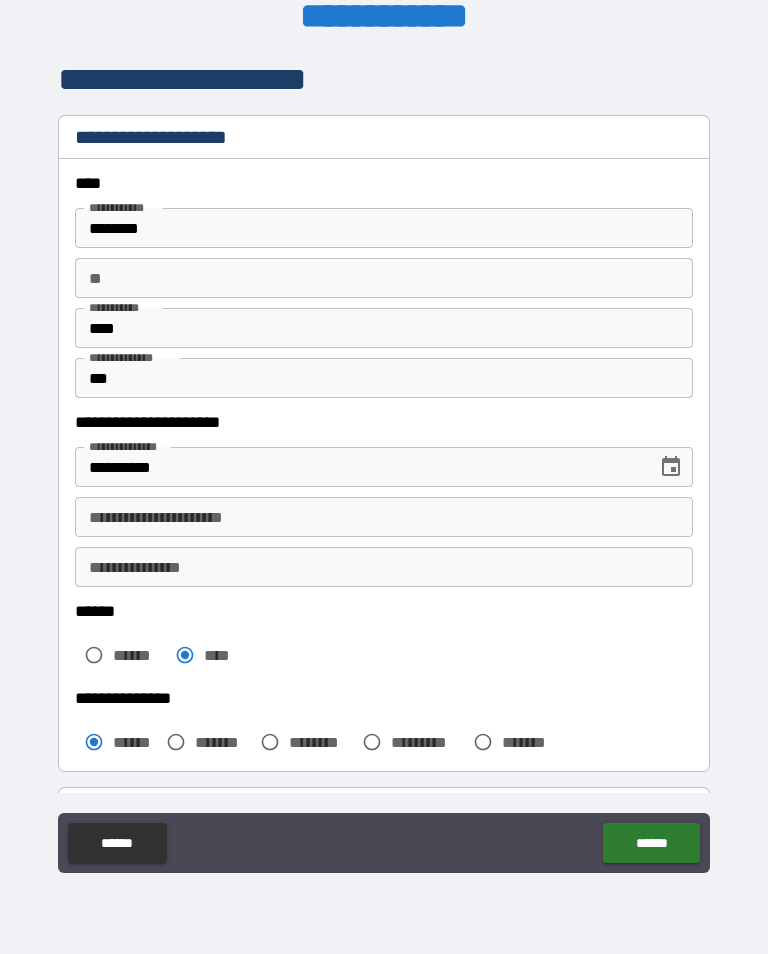 scroll, scrollTop: 0, scrollLeft: 0, axis: both 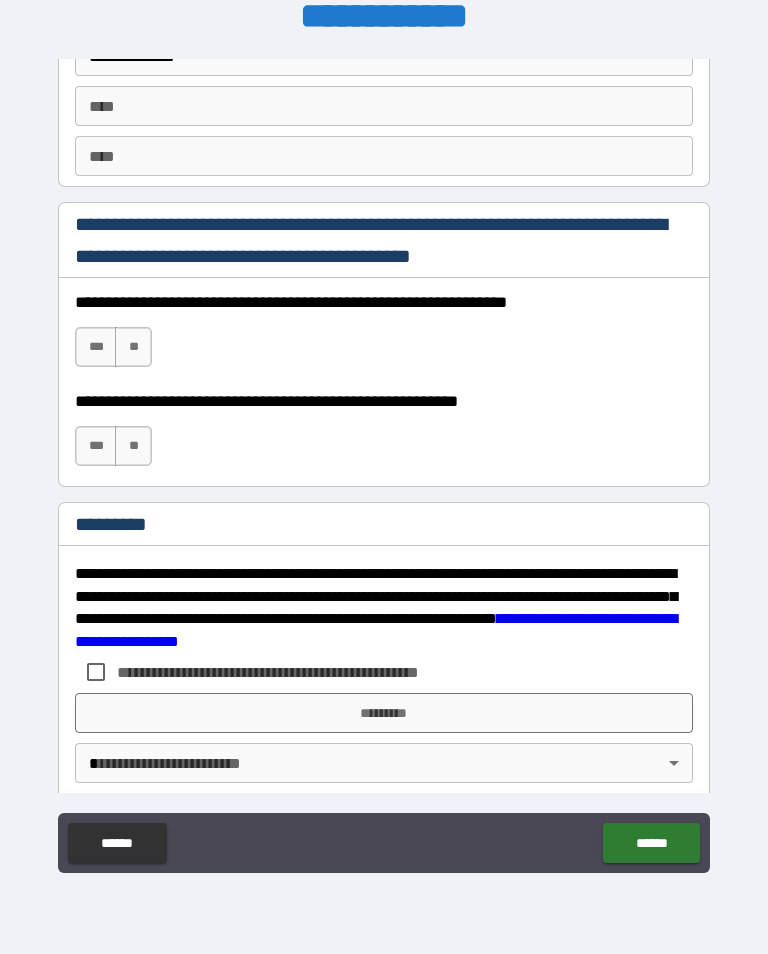 type on "********" 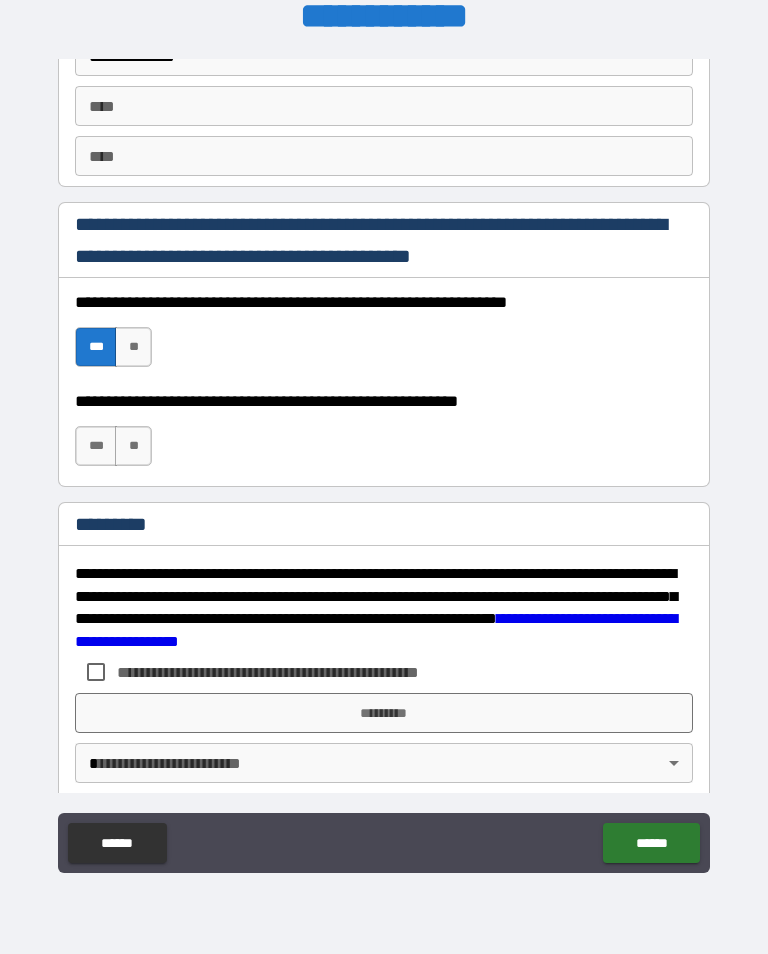 click on "***" at bounding box center (96, 446) 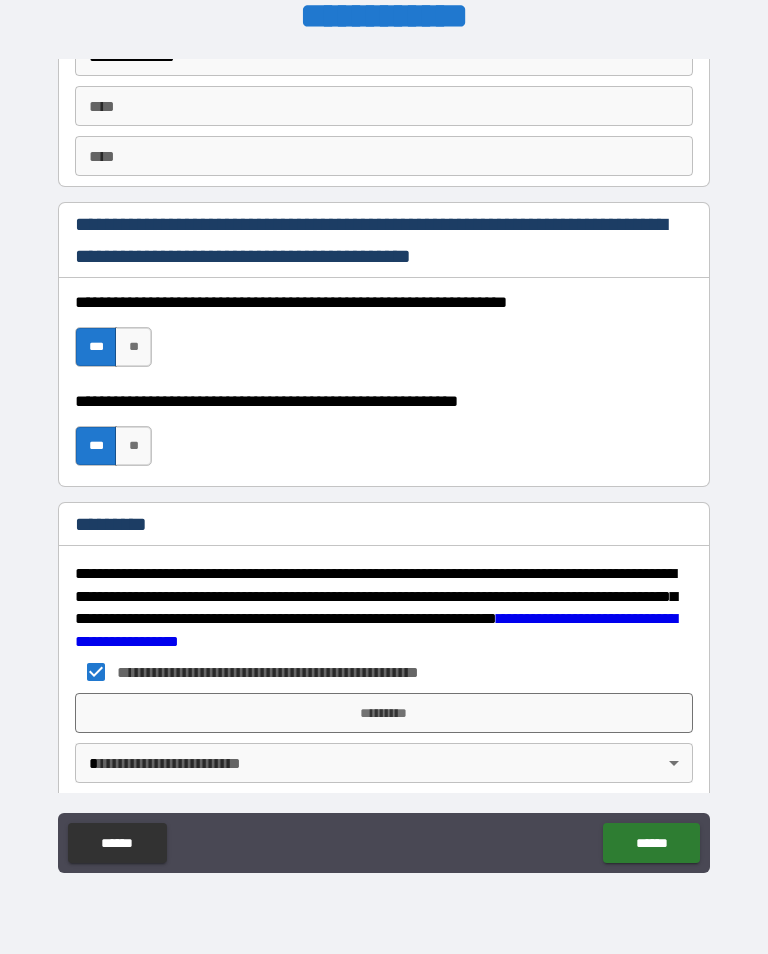 click on "*********" at bounding box center [384, 713] 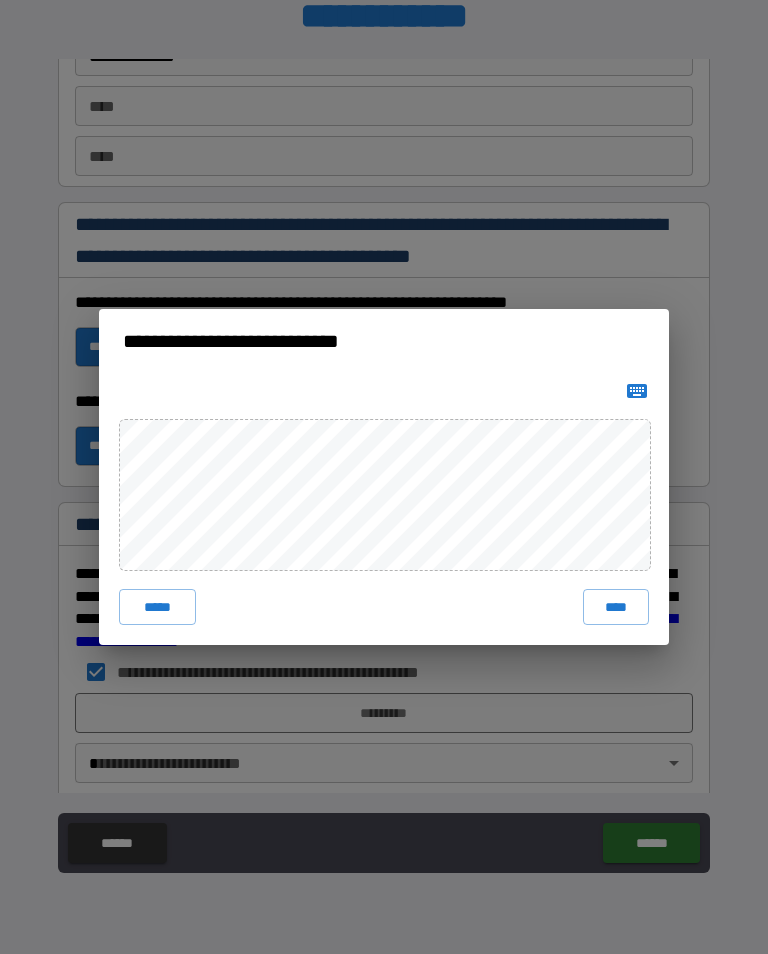 click on "****" at bounding box center [616, 607] 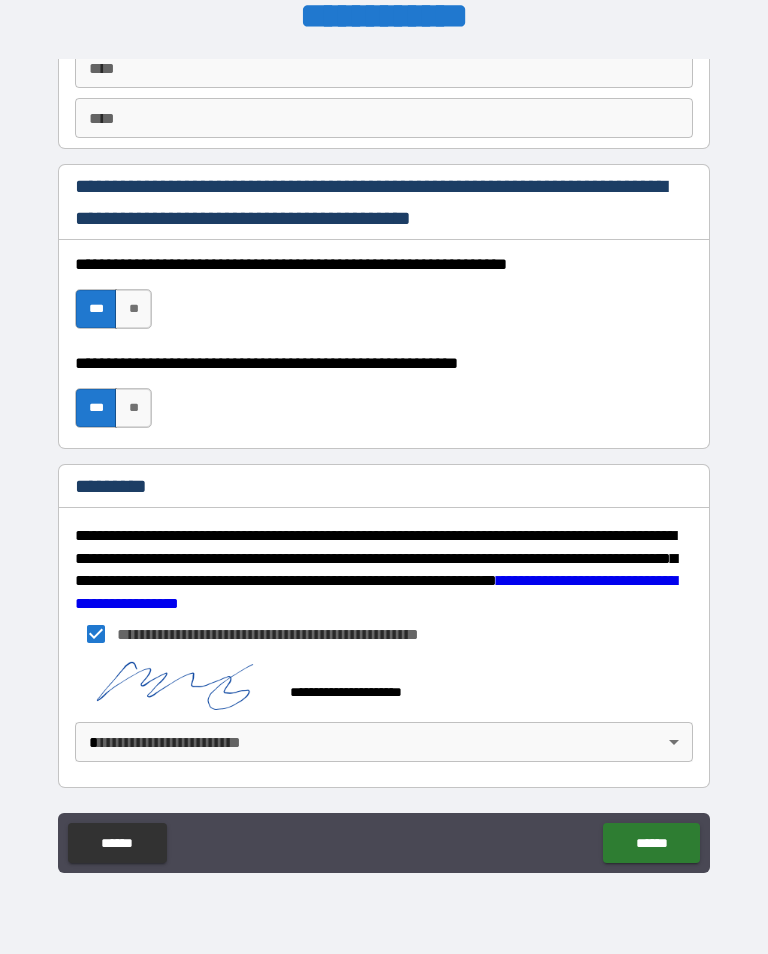 scroll, scrollTop: 2889, scrollLeft: 0, axis: vertical 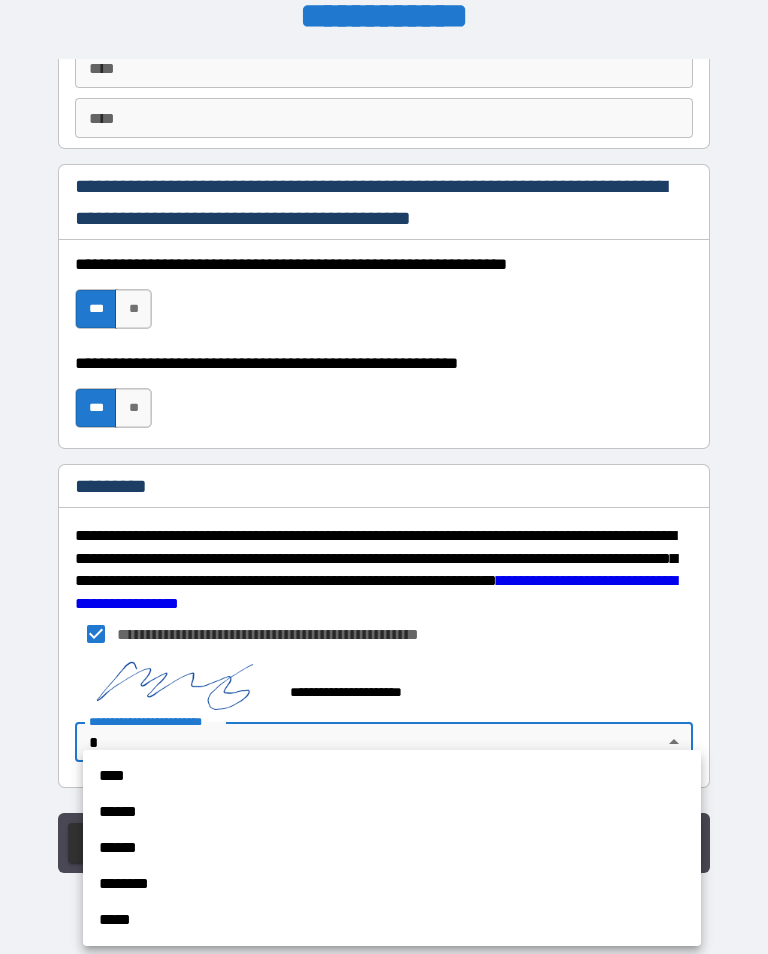 click on "****" at bounding box center (392, 776) 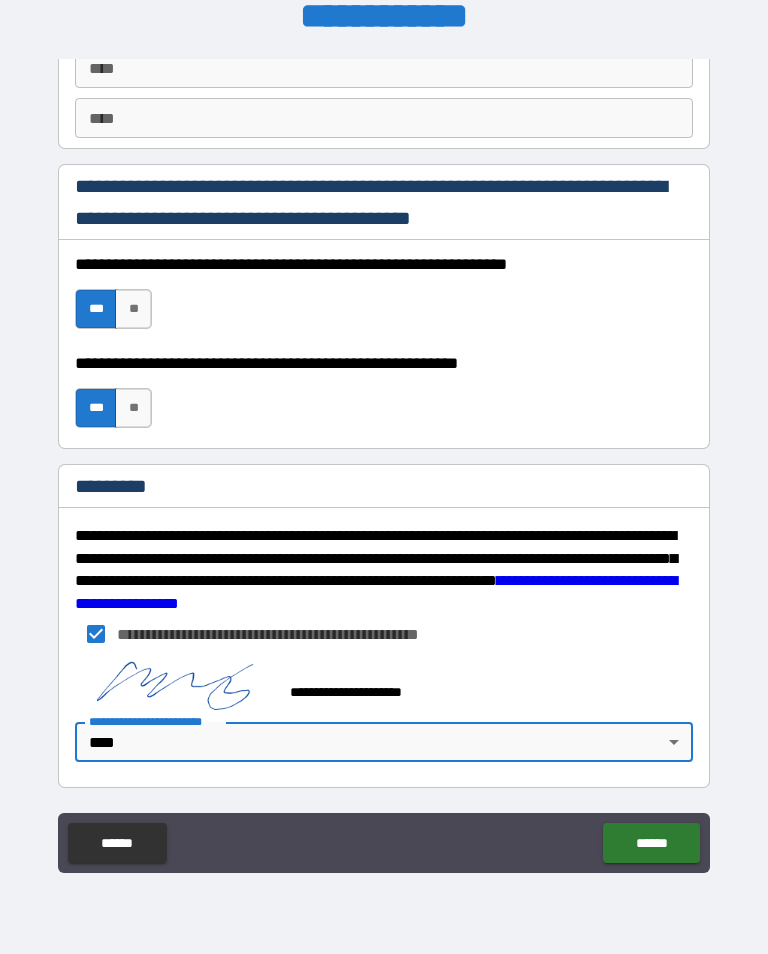 click on "******" at bounding box center (651, 843) 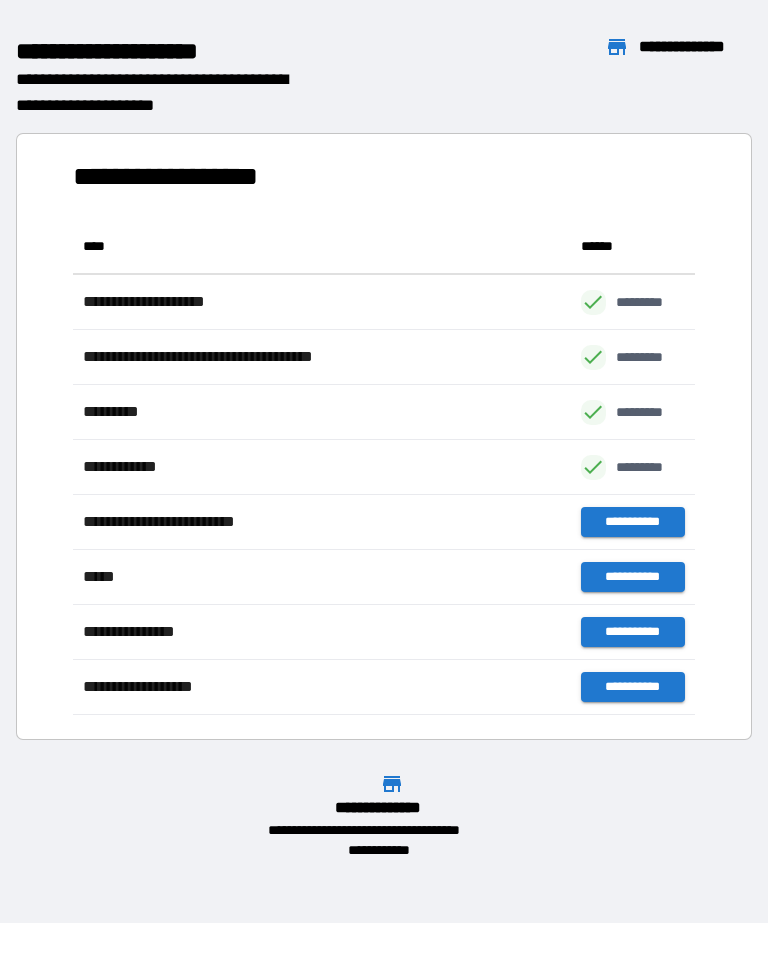 scroll, scrollTop: 1, scrollLeft: 1, axis: both 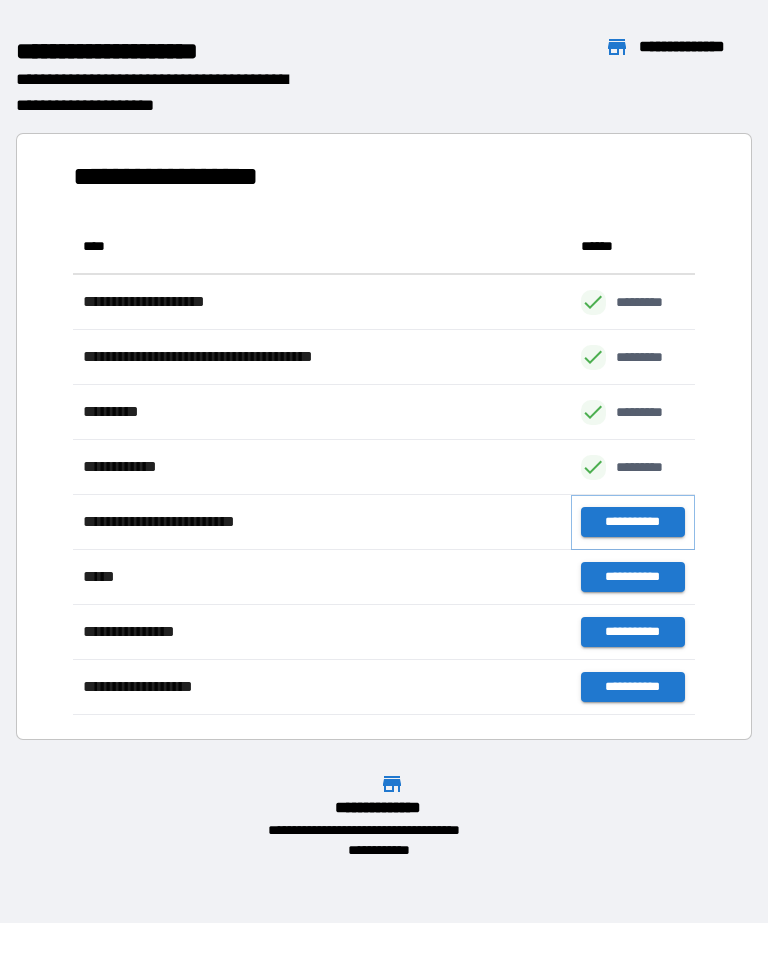 click on "**********" at bounding box center (633, 522) 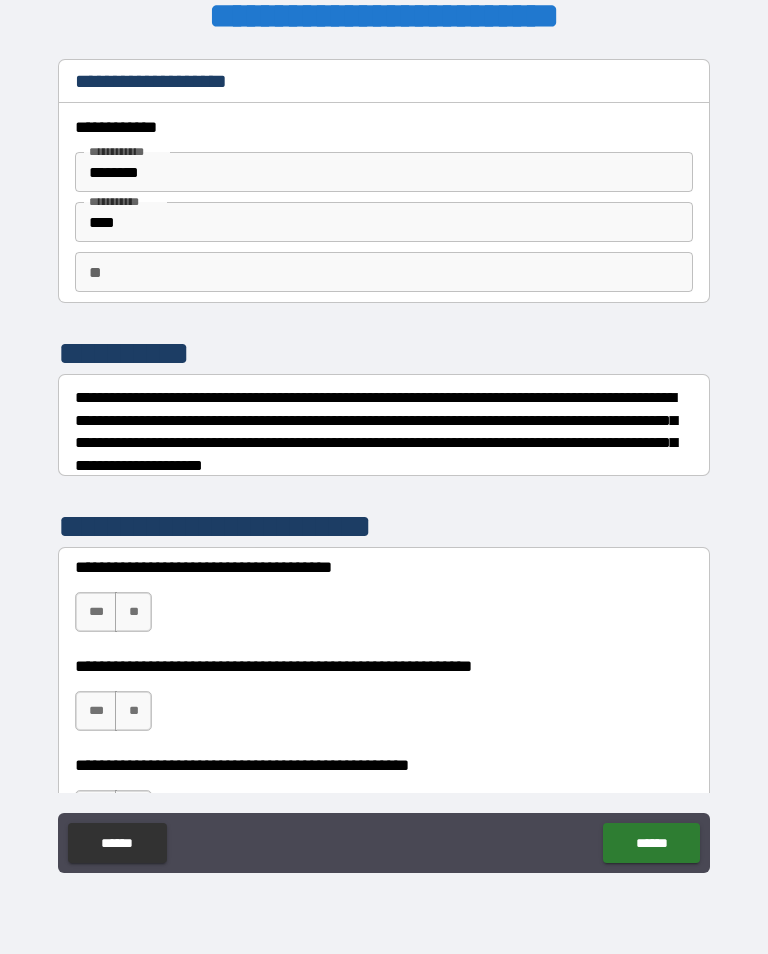 click on "********" at bounding box center (384, 172) 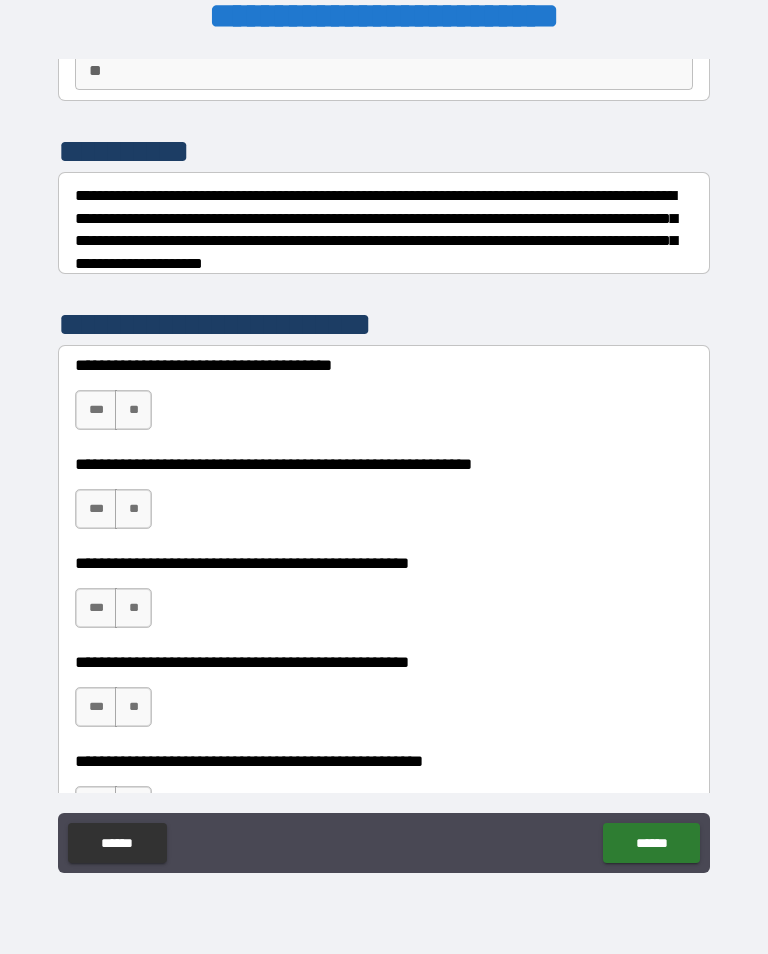 scroll, scrollTop: 204, scrollLeft: 0, axis: vertical 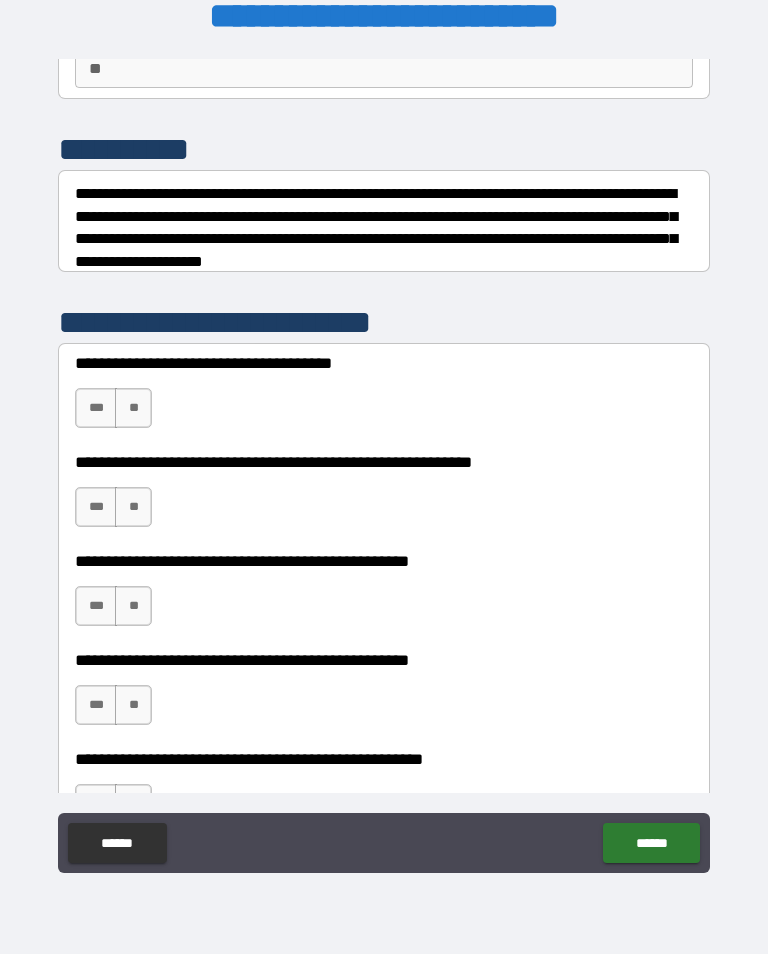 type on "********" 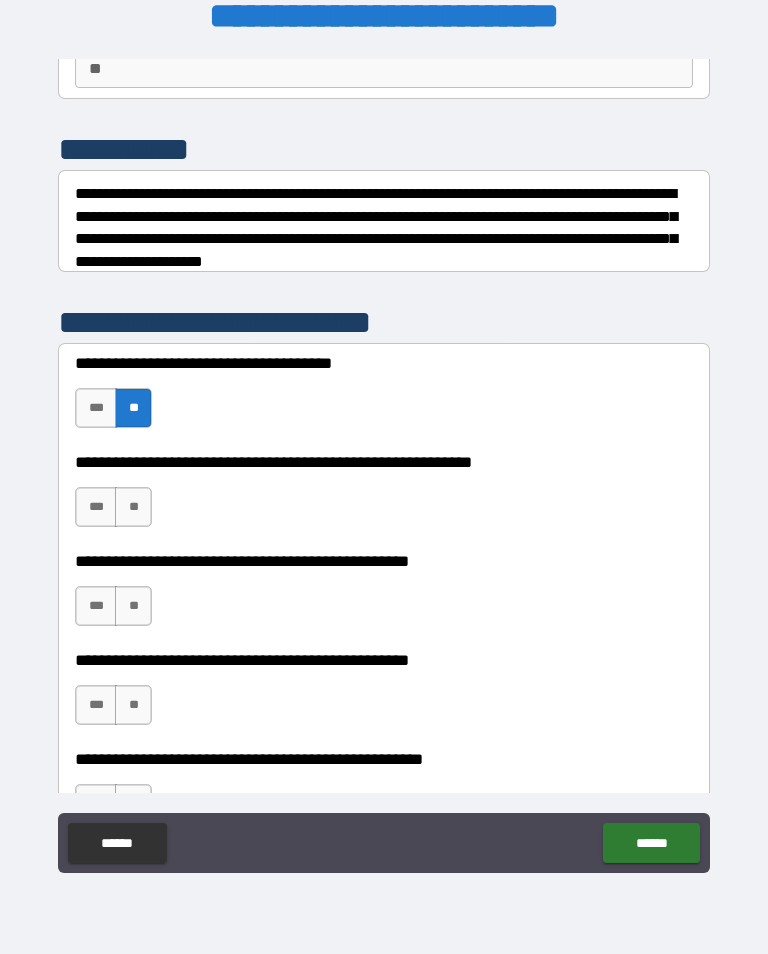 scroll, scrollTop: 264, scrollLeft: 0, axis: vertical 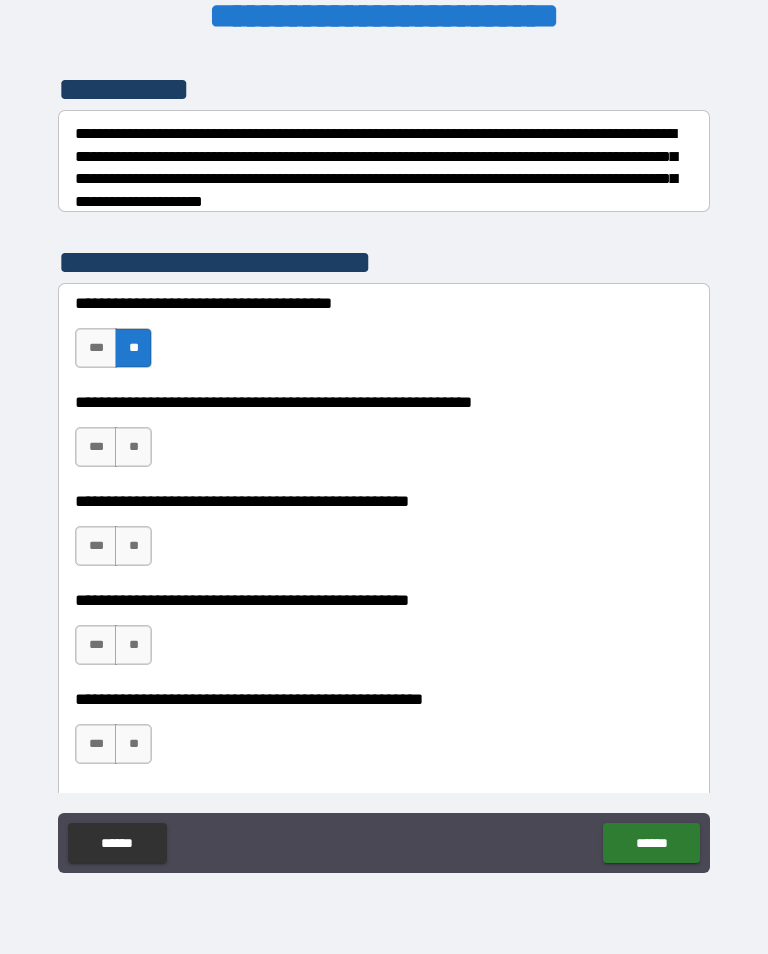 click on "**" at bounding box center (133, 447) 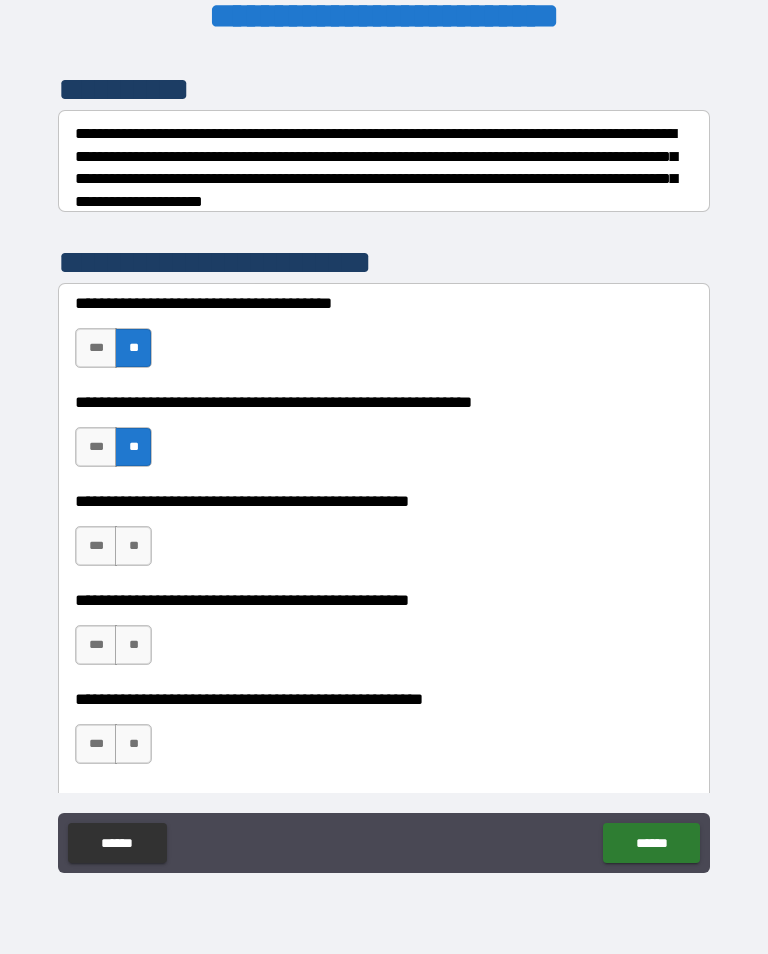 click on "**" at bounding box center [133, 546] 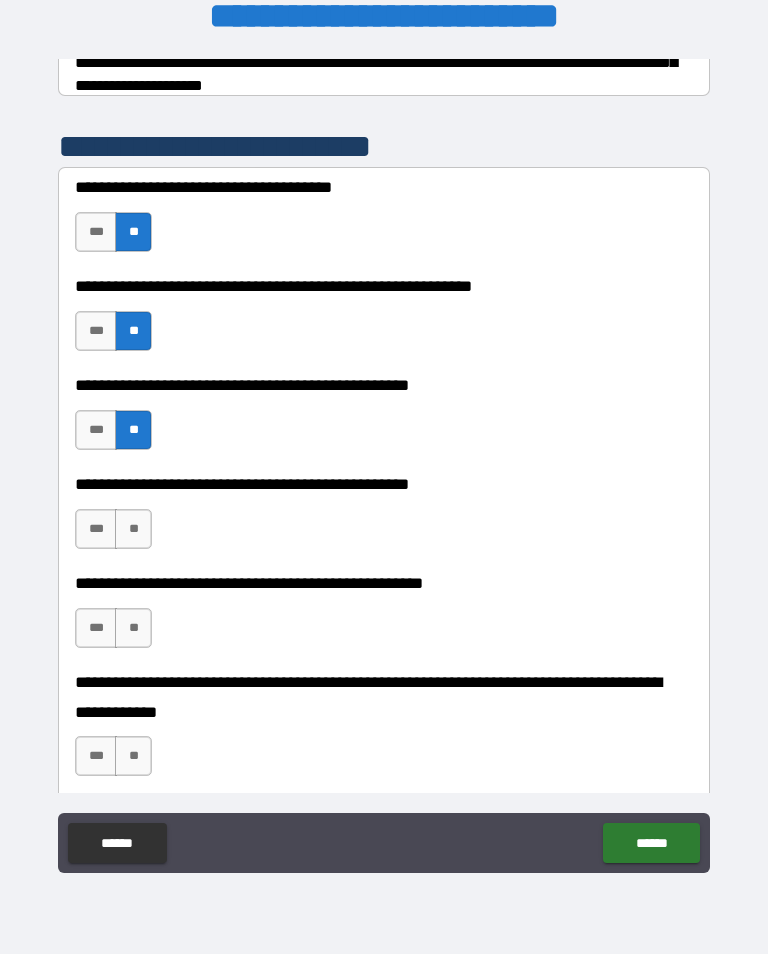 scroll, scrollTop: 382, scrollLeft: 0, axis: vertical 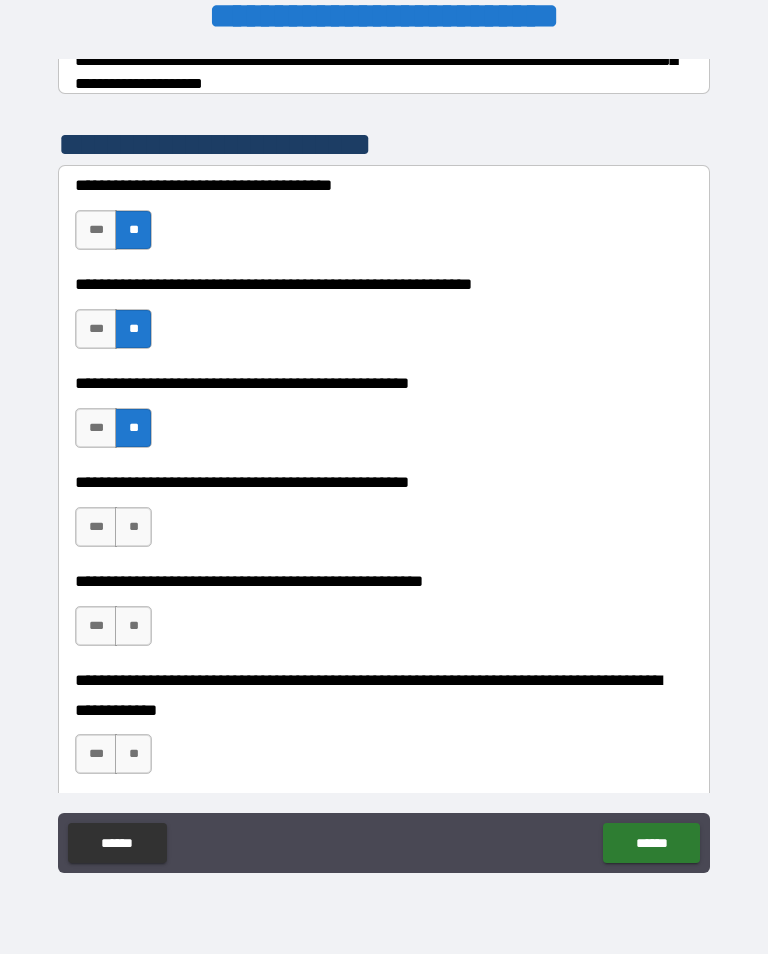 click on "**" at bounding box center (133, 527) 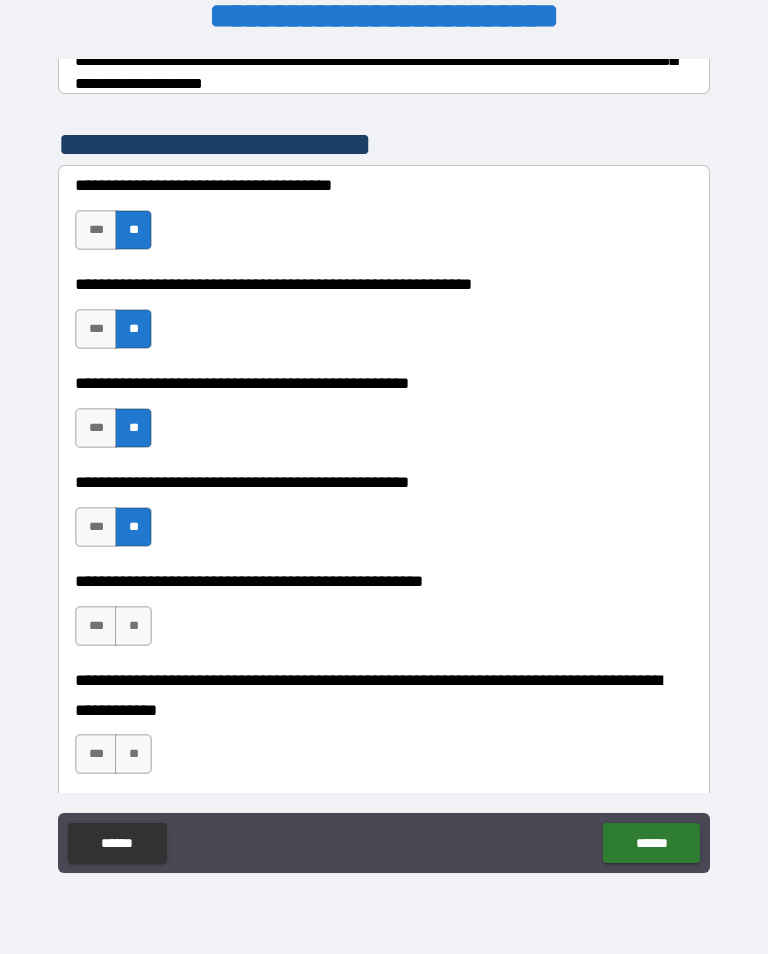 click on "**" at bounding box center (133, 626) 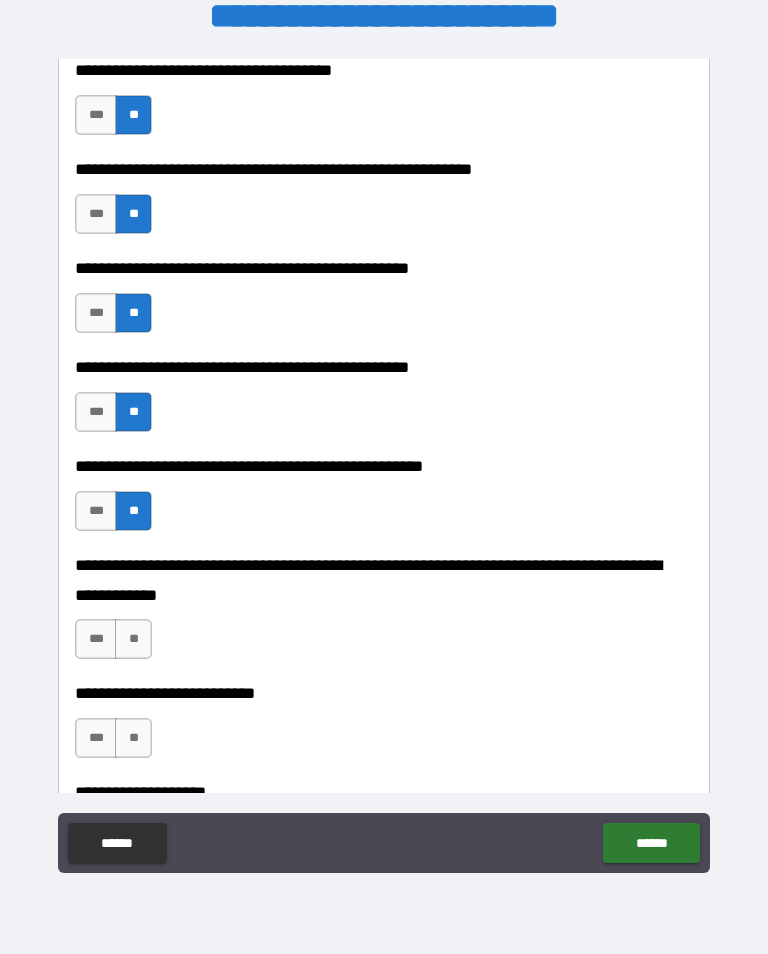 scroll, scrollTop: 508, scrollLeft: 0, axis: vertical 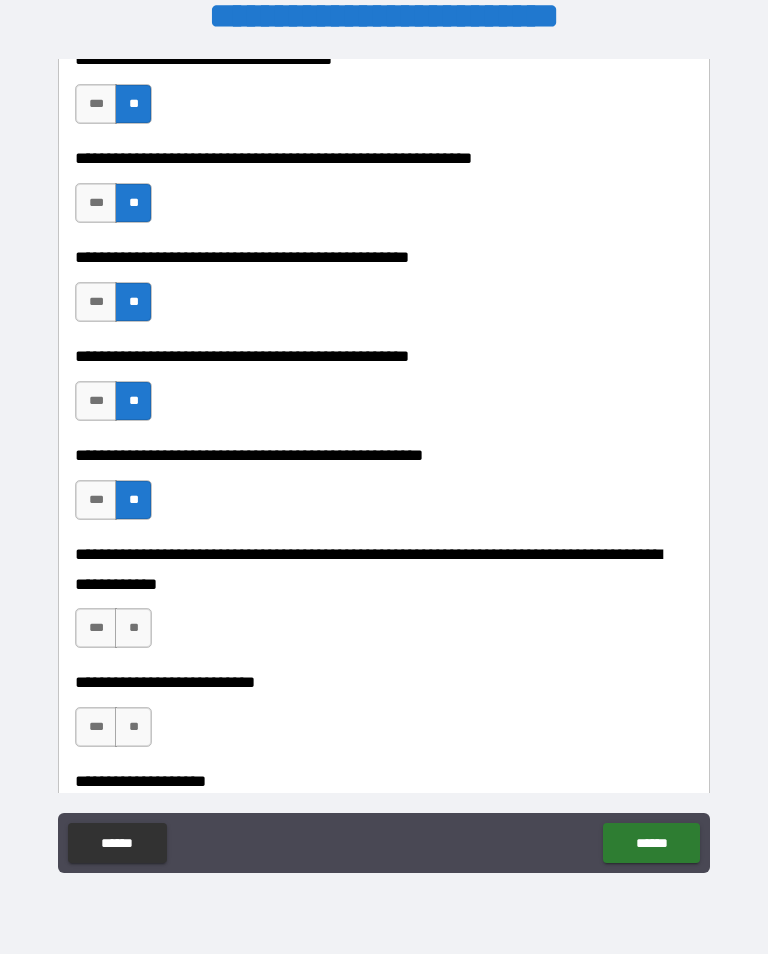 click on "**" at bounding box center [133, 628] 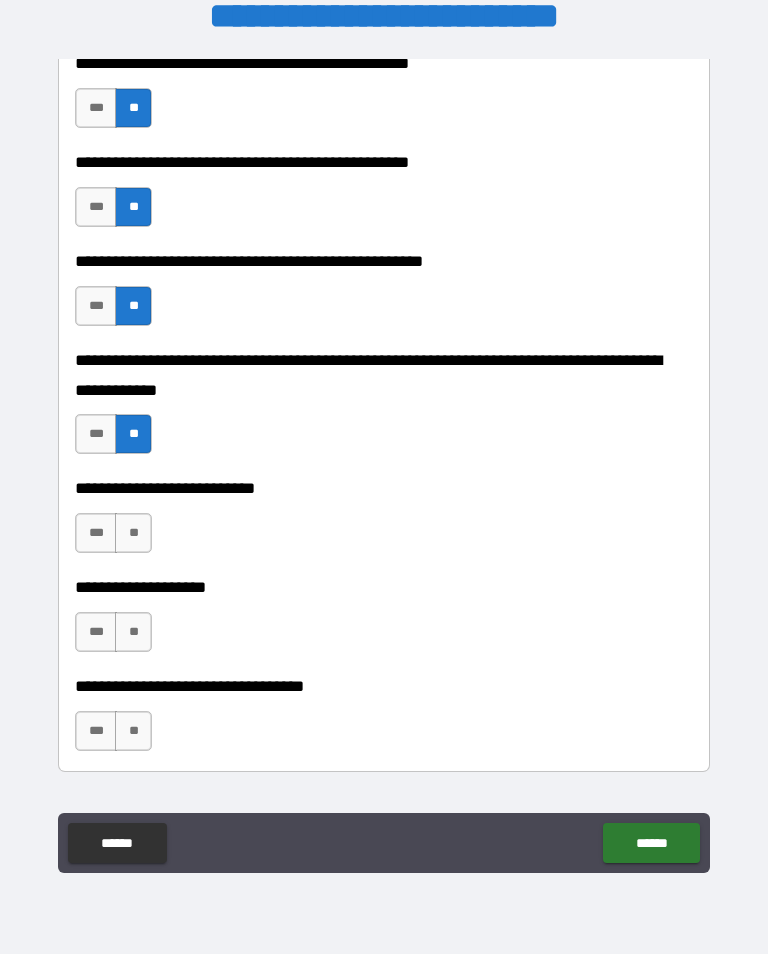 scroll, scrollTop: 705, scrollLeft: 0, axis: vertical 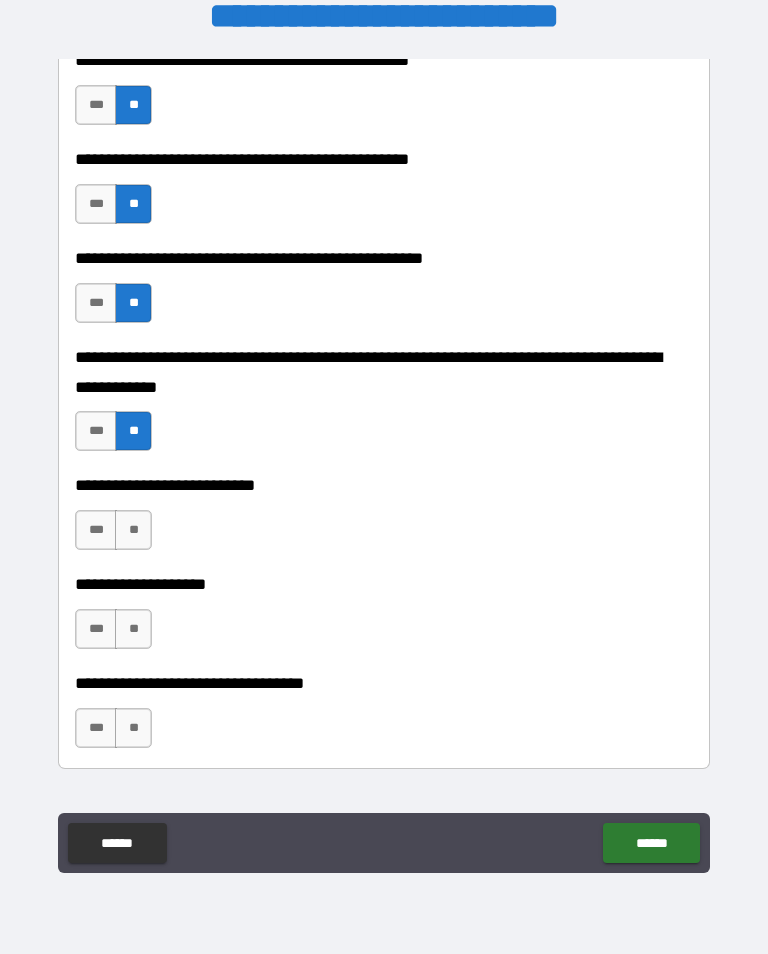 click on "**" at bounding box center [133, 530] 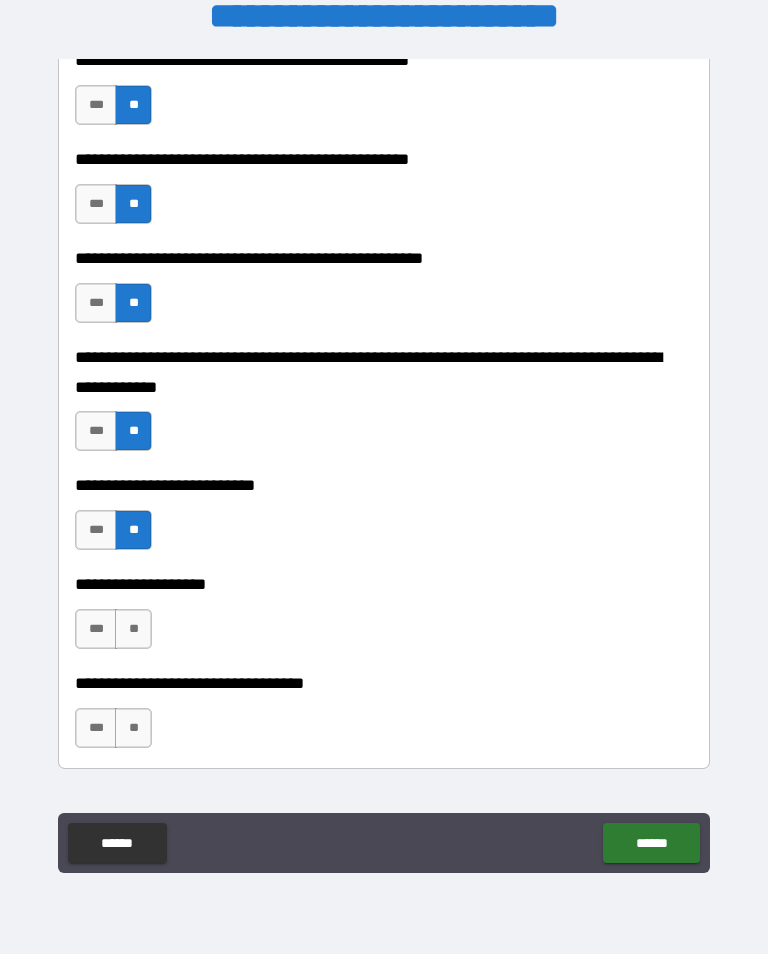 click on "**" at bounding box center [133, 629] 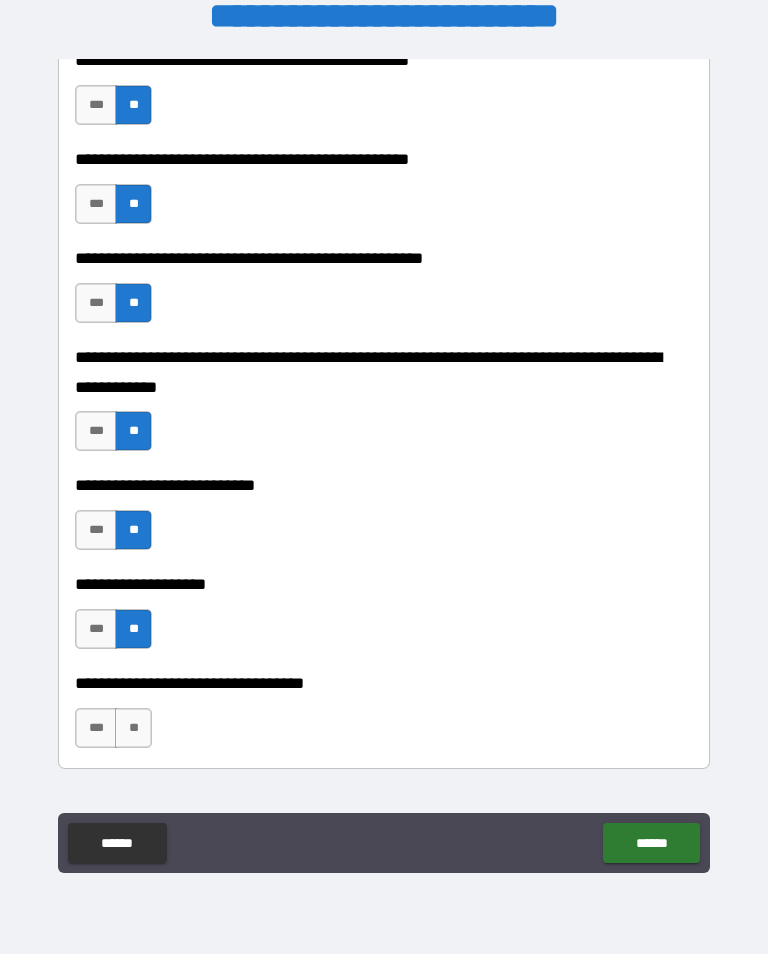 click on "**" at bounding box center (133, 728) 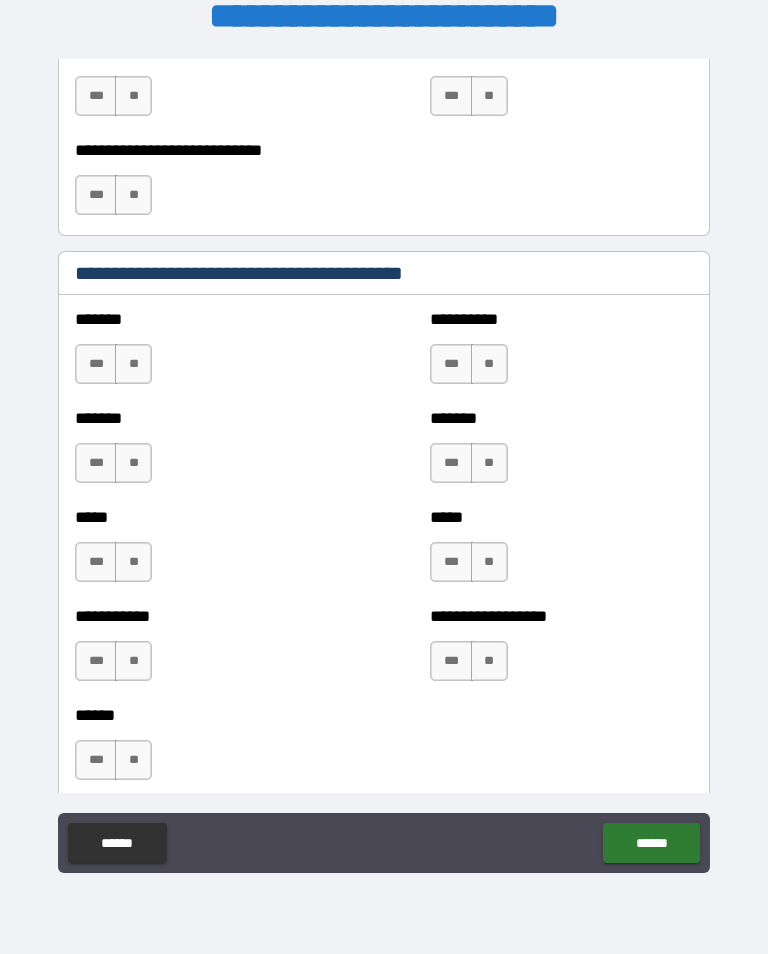 scroll, scrollTop: 1578, scrollLeft: 0, axis: vertical 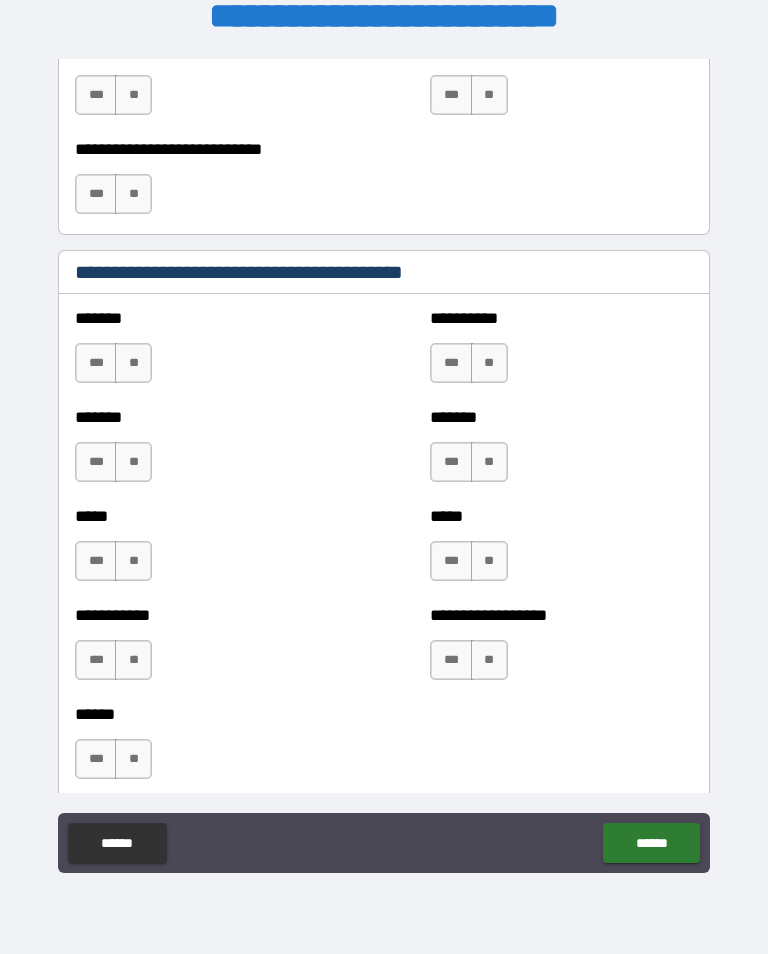 click on "**" at bounding box center (133, 363) 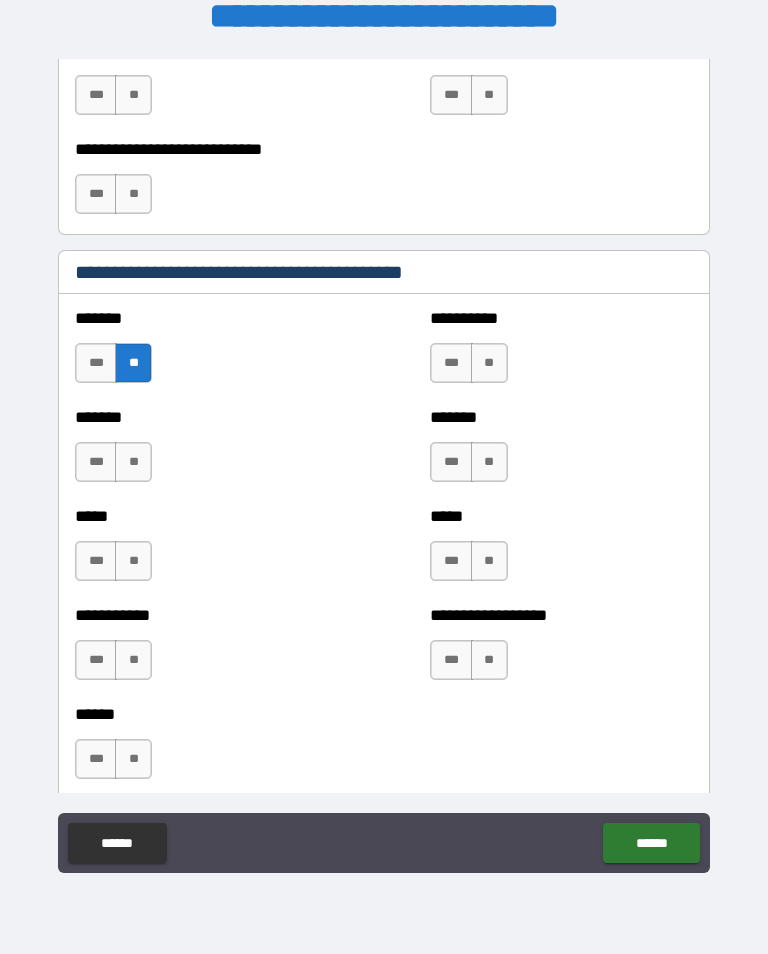 click on "**" at bounding box center [133, 462] 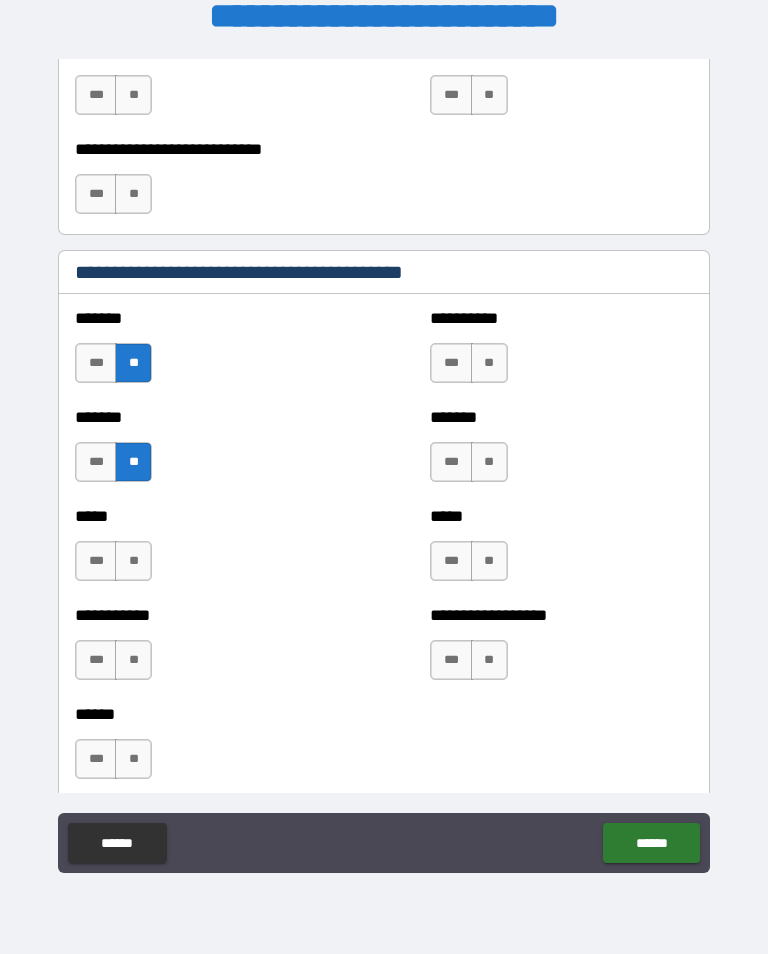 click on "**" at bounding box center [133, 561] 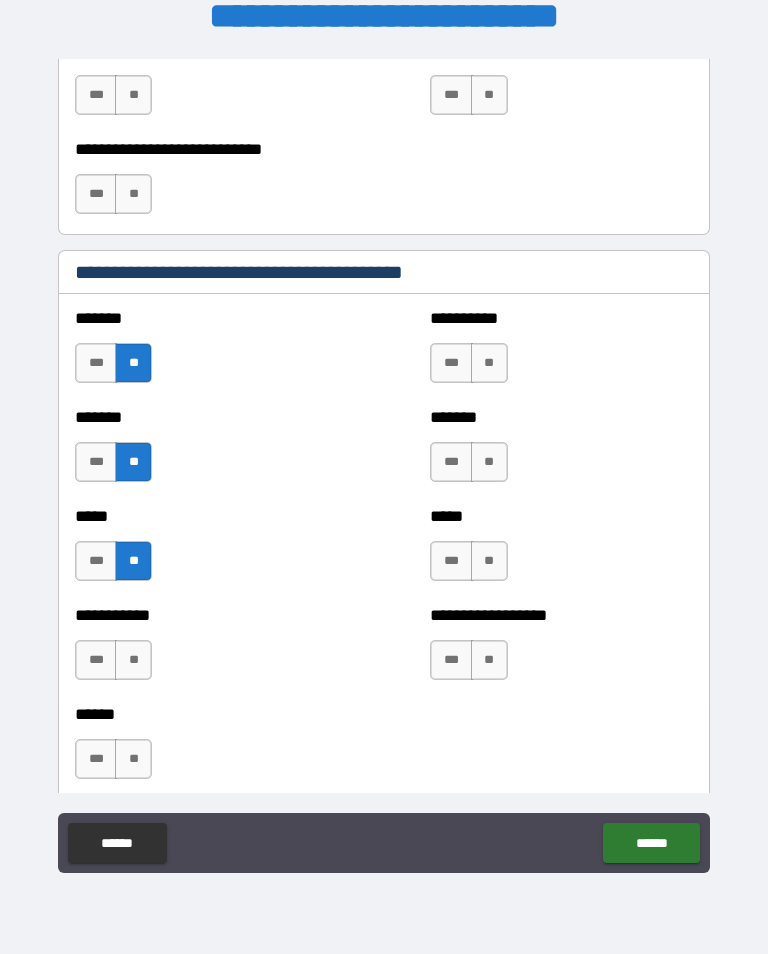 click on "**" at bounding box center (133, 660) 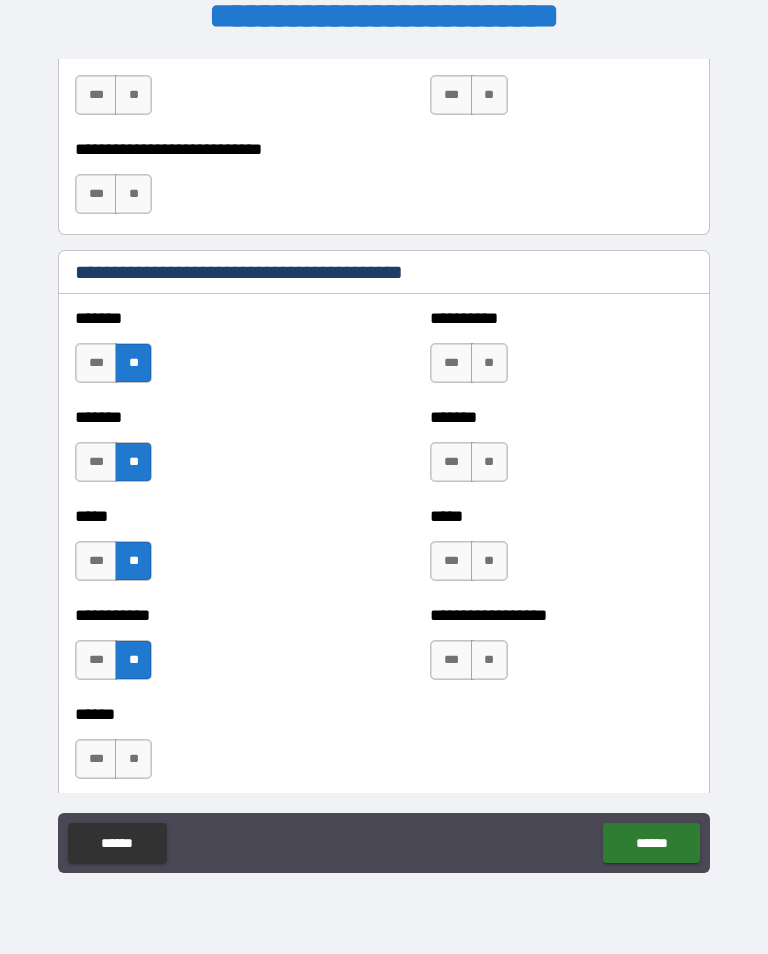 click on "**" at bounding box center (489, 660) 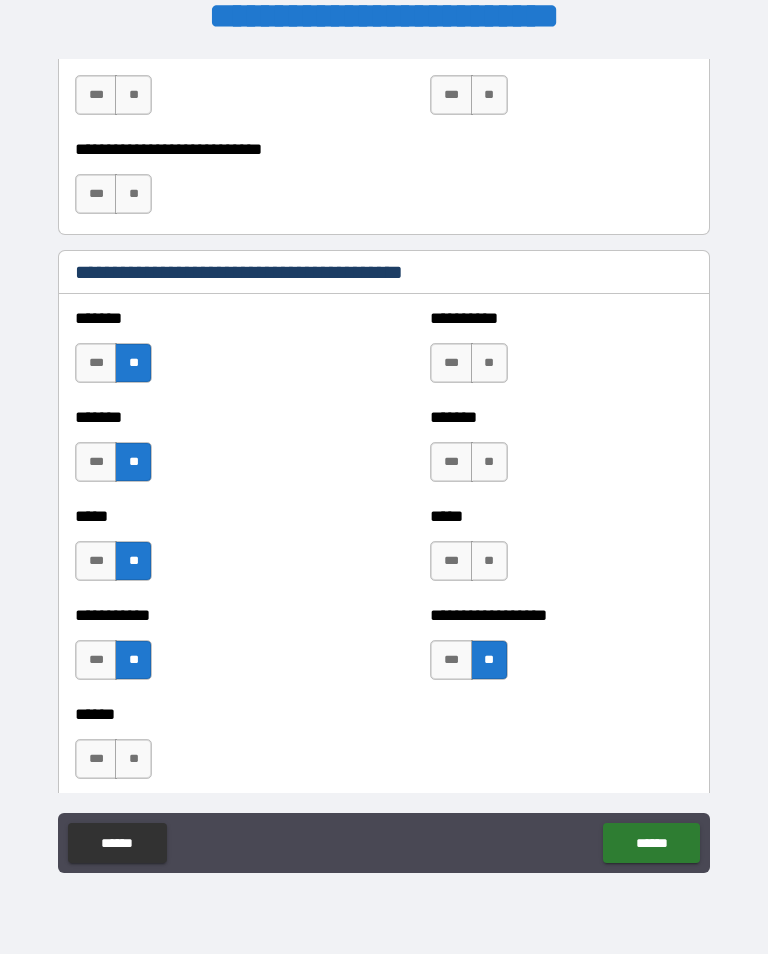 click on "**" at bounding box center (489, 561) 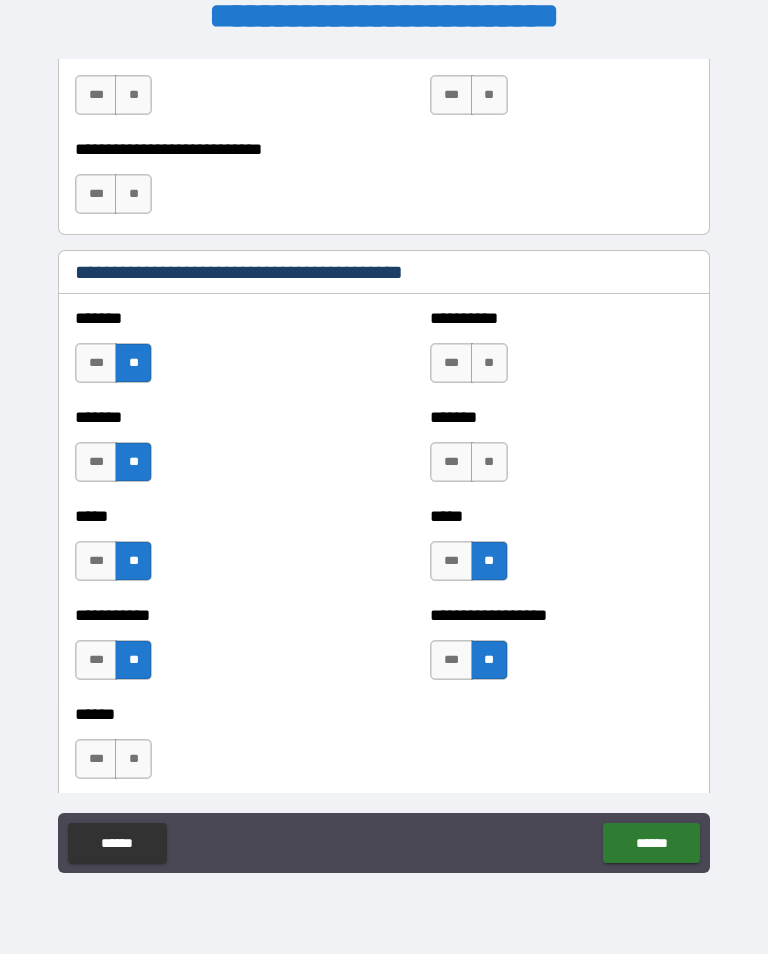 click on "**" at bounding box center [489, 462] 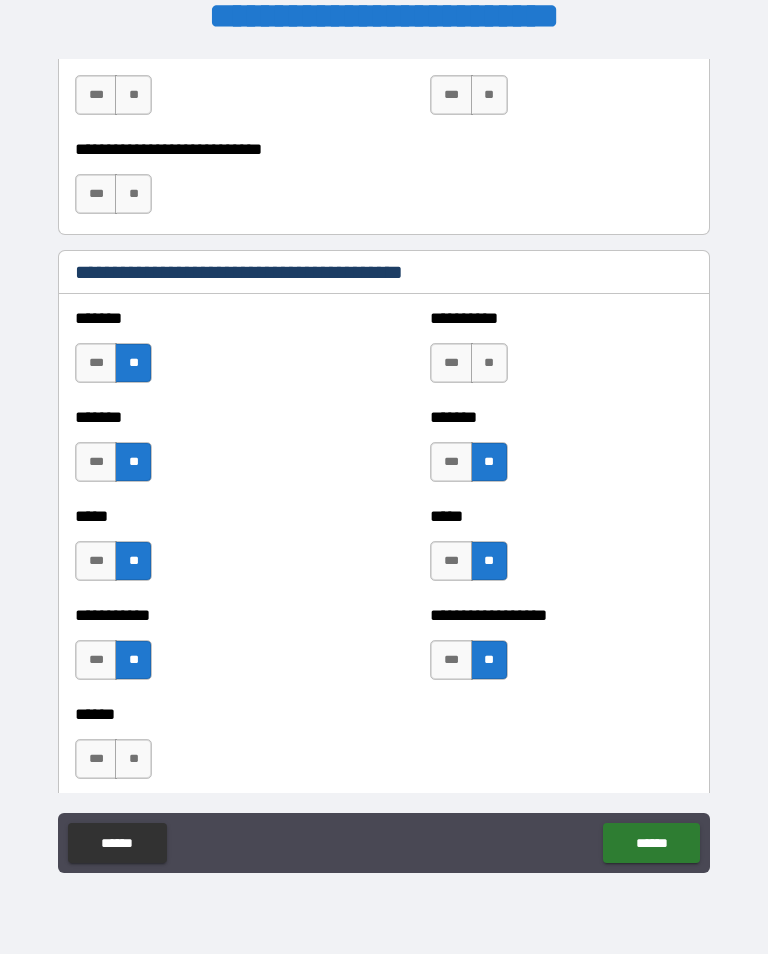 click on "**" at bounding box center (489, 363) 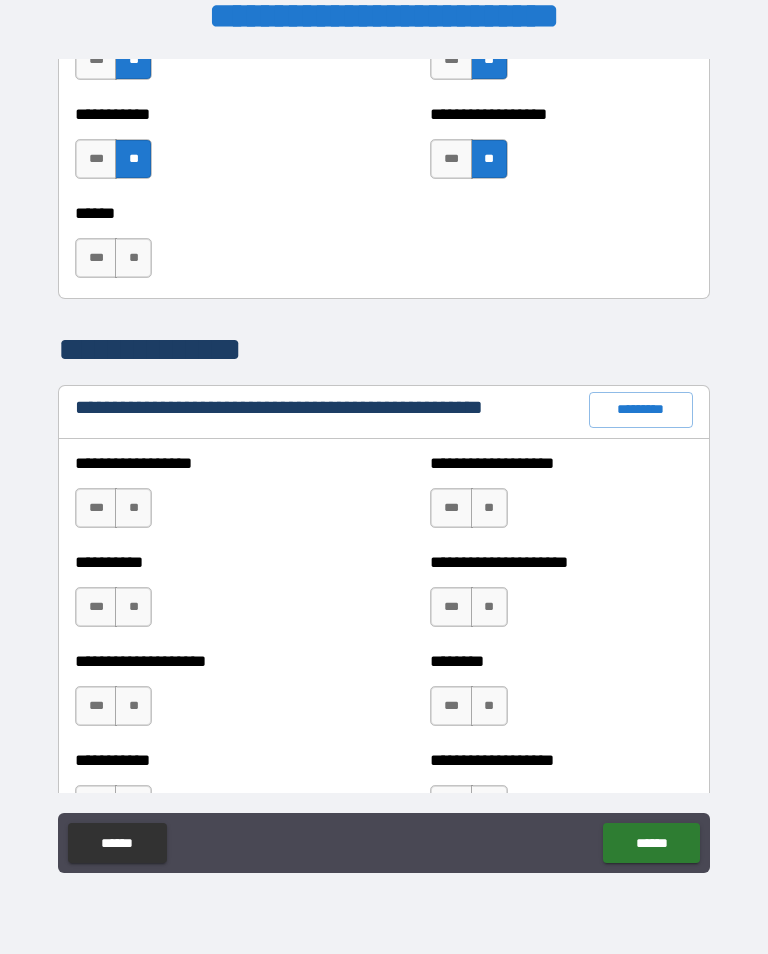 scroll, scrollTop: 2090, scrollLeft: 0, axis: vertical 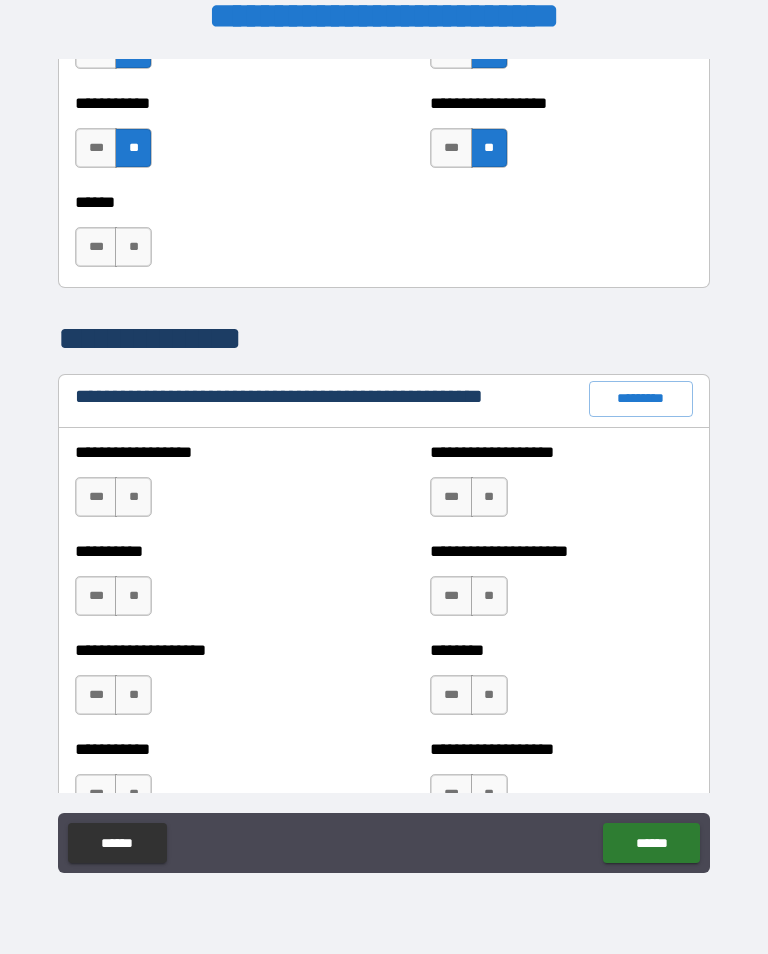 click on "**" at bounding box center [133, 497] 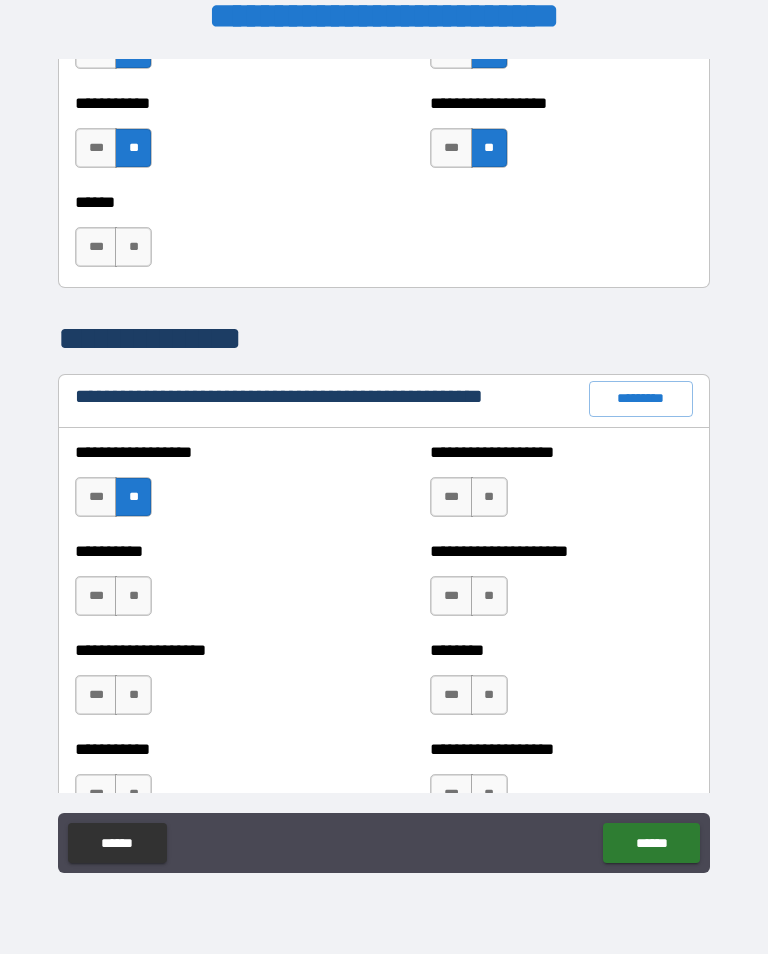 click on "**" at bounding box center (489, 497) 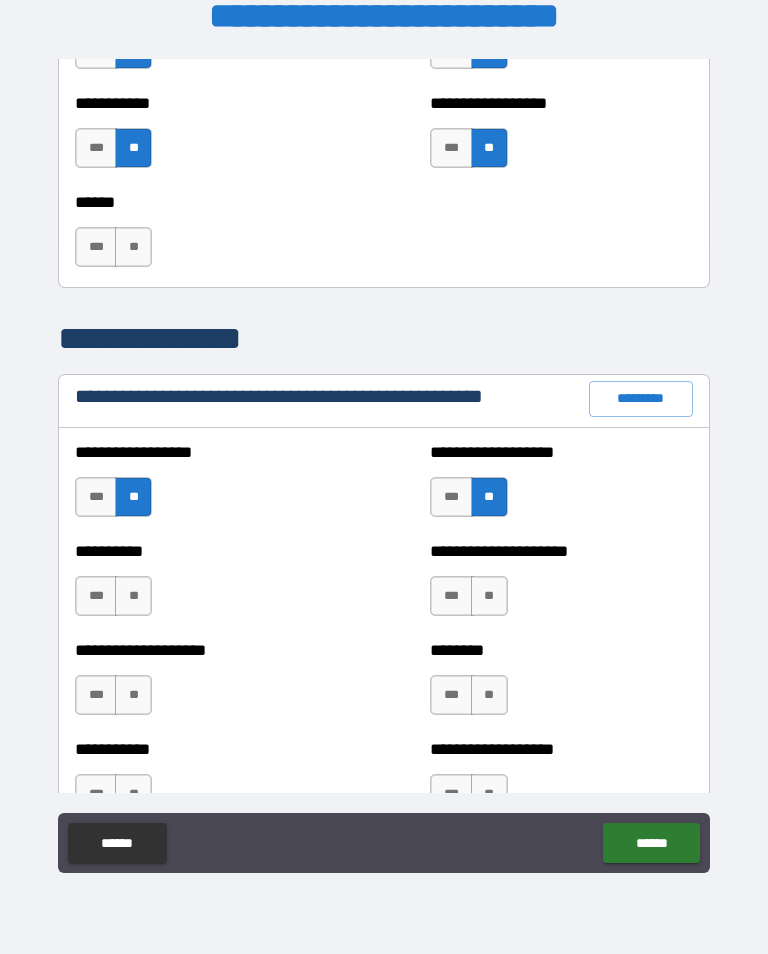 click on "**" at bounding box center [489, 596] 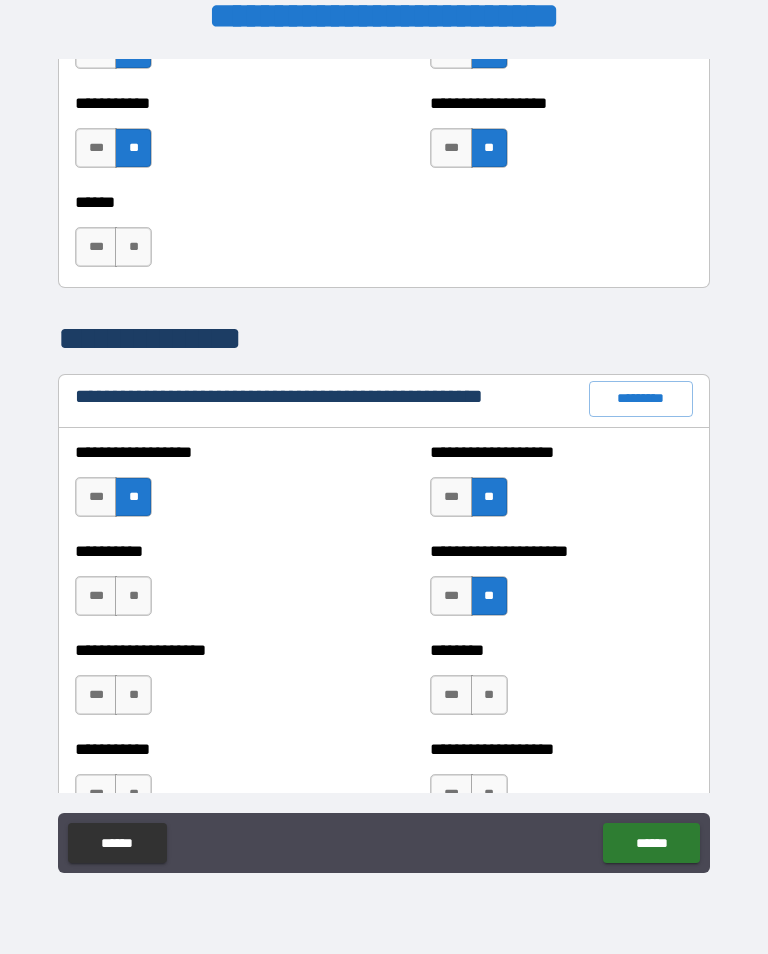 click on "**" at bounding box center [133, 596] 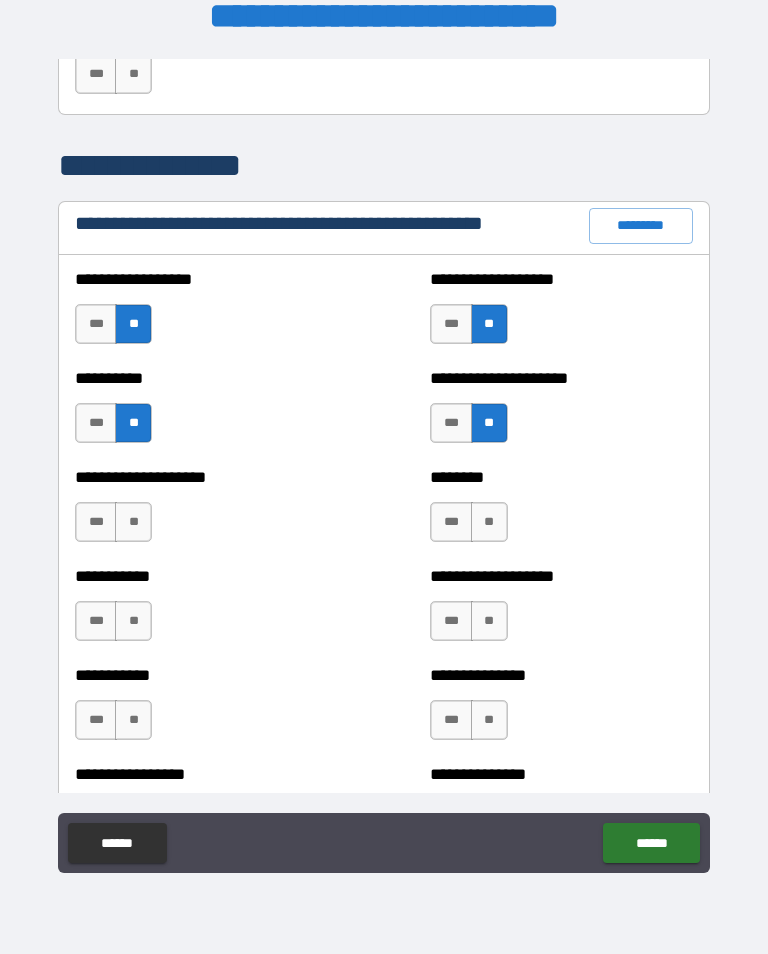 scroll, scrollTop: 2289, scrollLeft: 0, axis: vertical 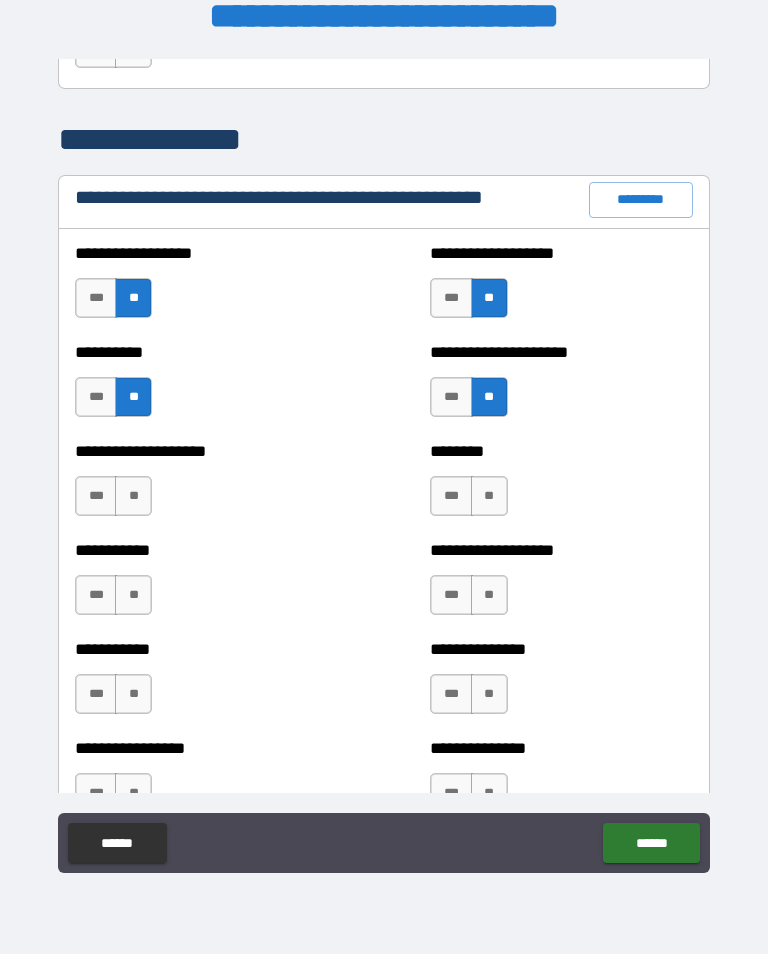 click on "**" at bounding box center (133, 496) 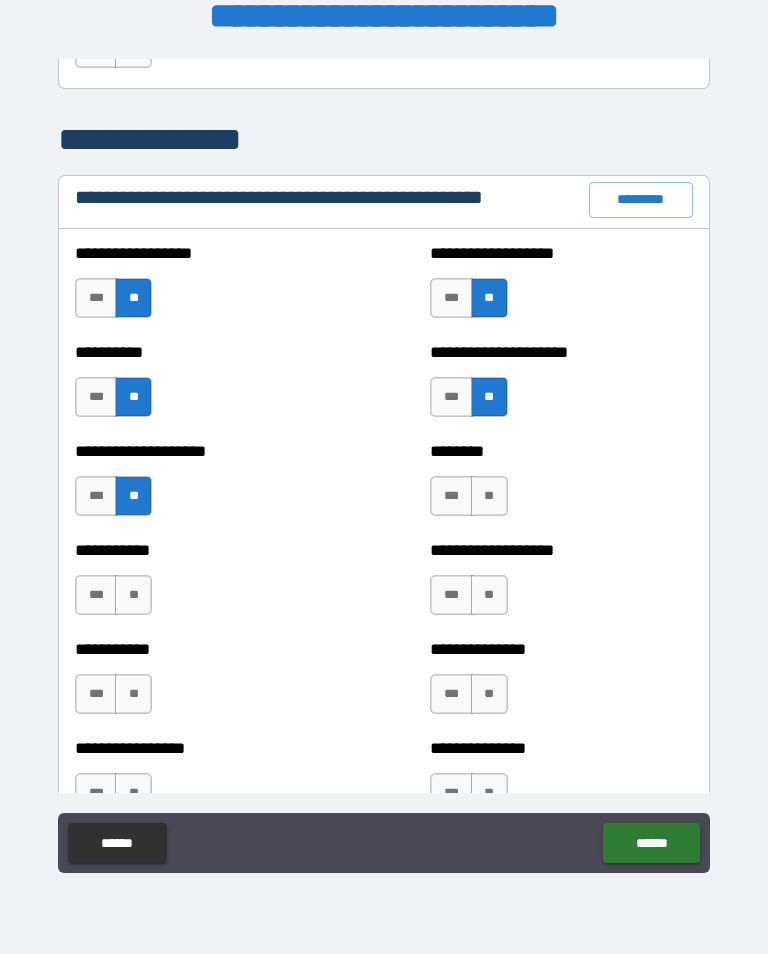 click on "**" at bounding box center (489, 496) 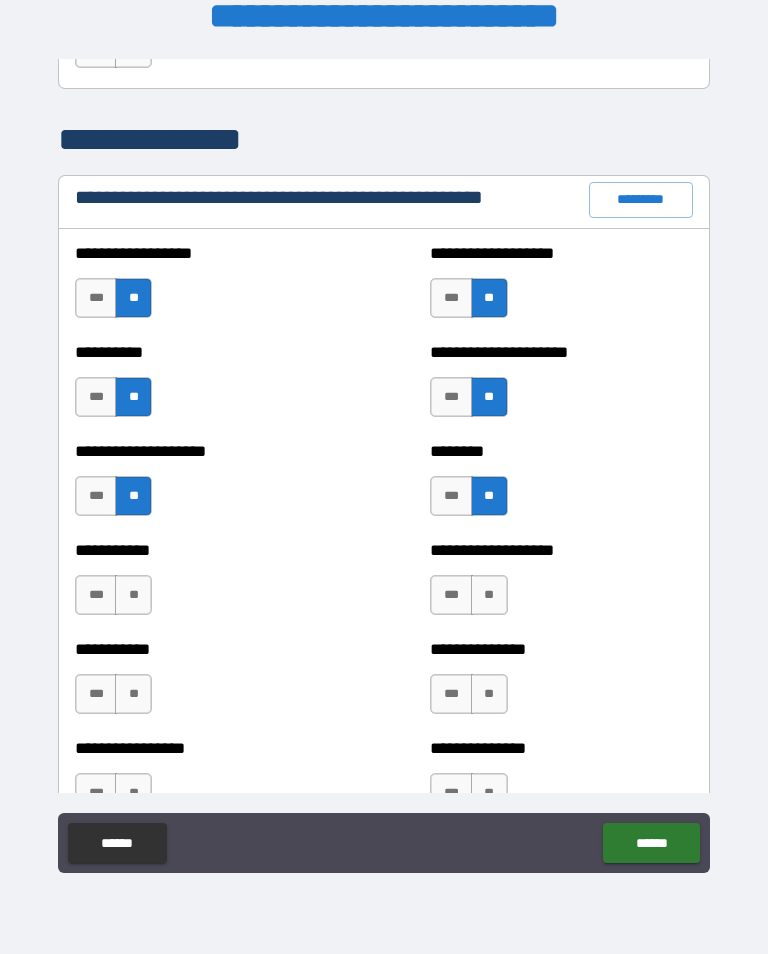 click on "**" at bounding box center [489, 595] 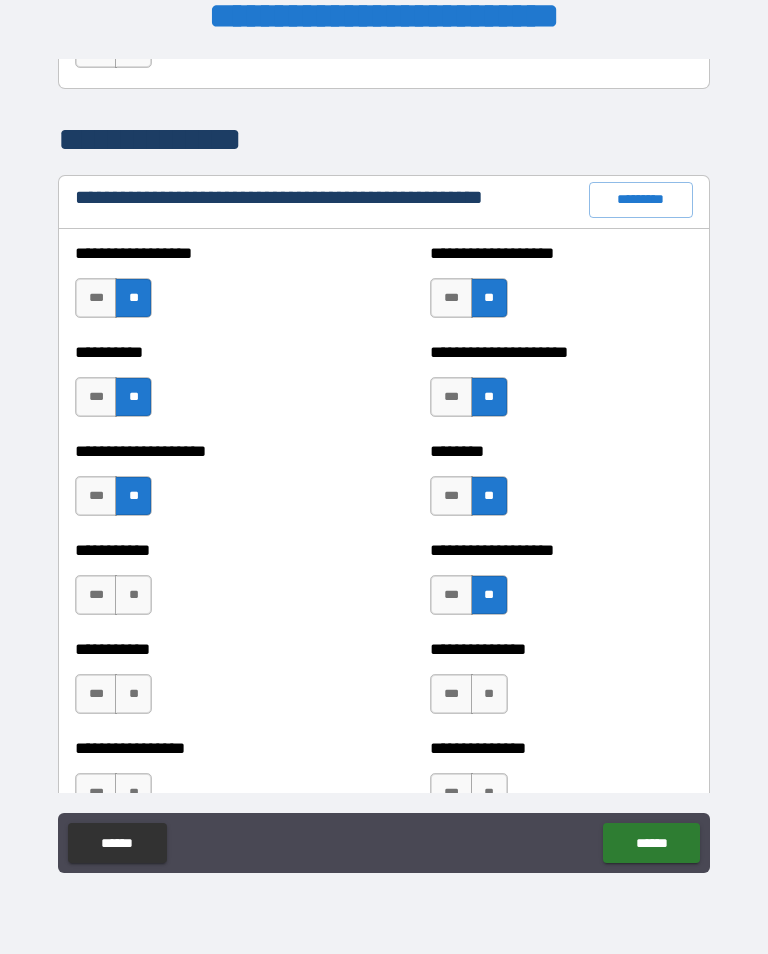 click on "**" at bounding box center [133, 595] 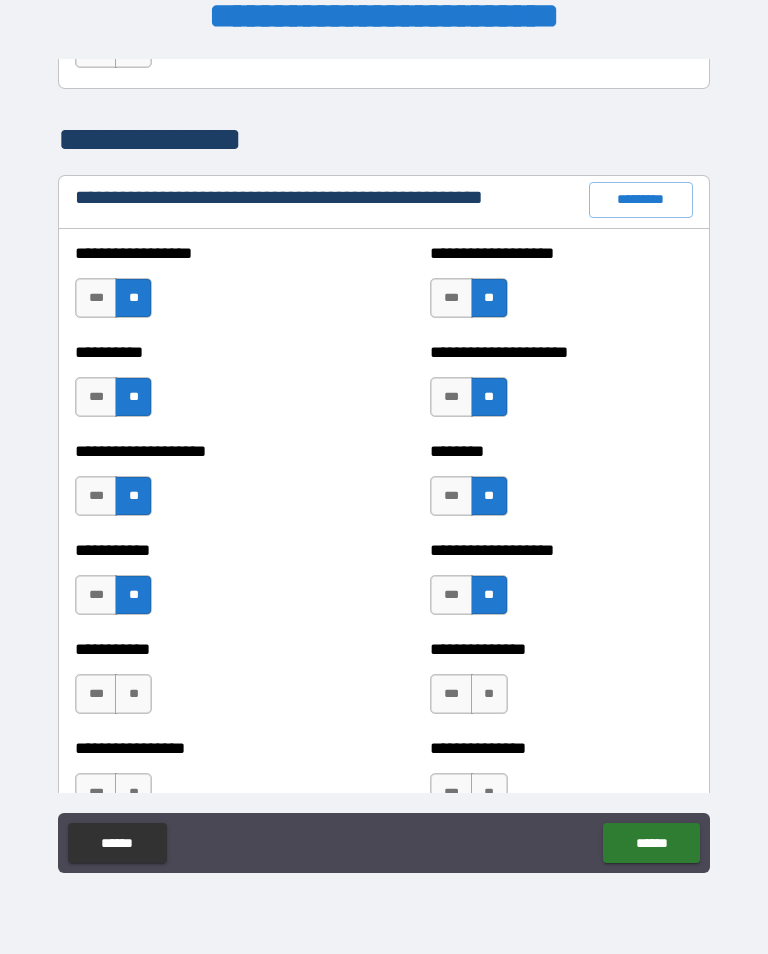 click on "**" at bounding box center [133, 694] 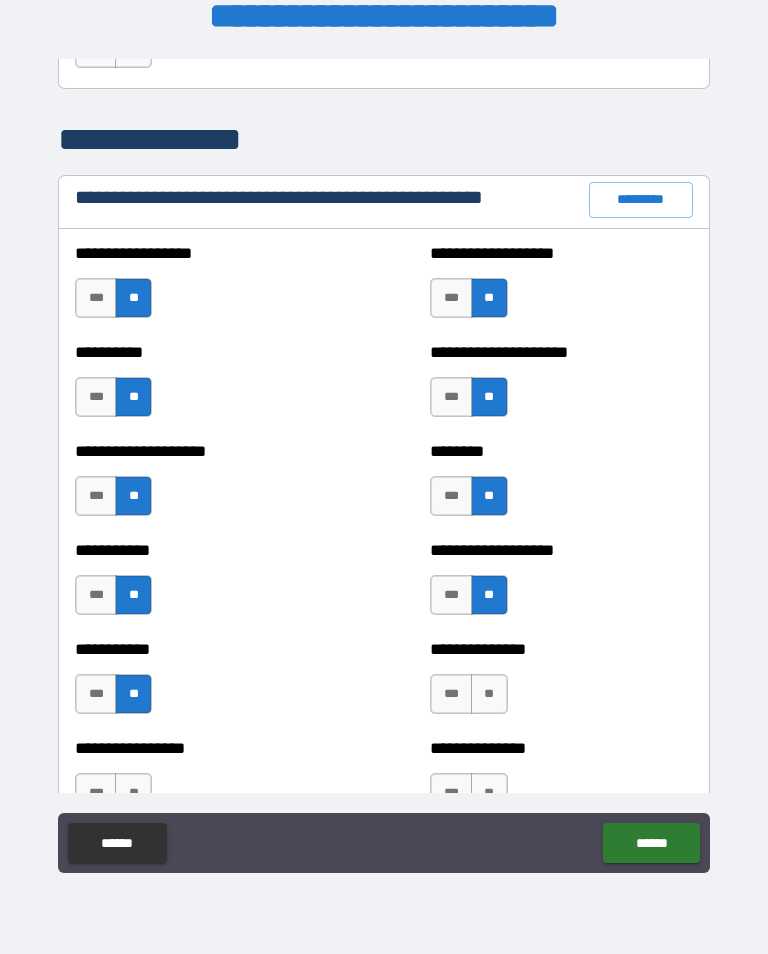 click on "**" at bounding box center [489, 694] 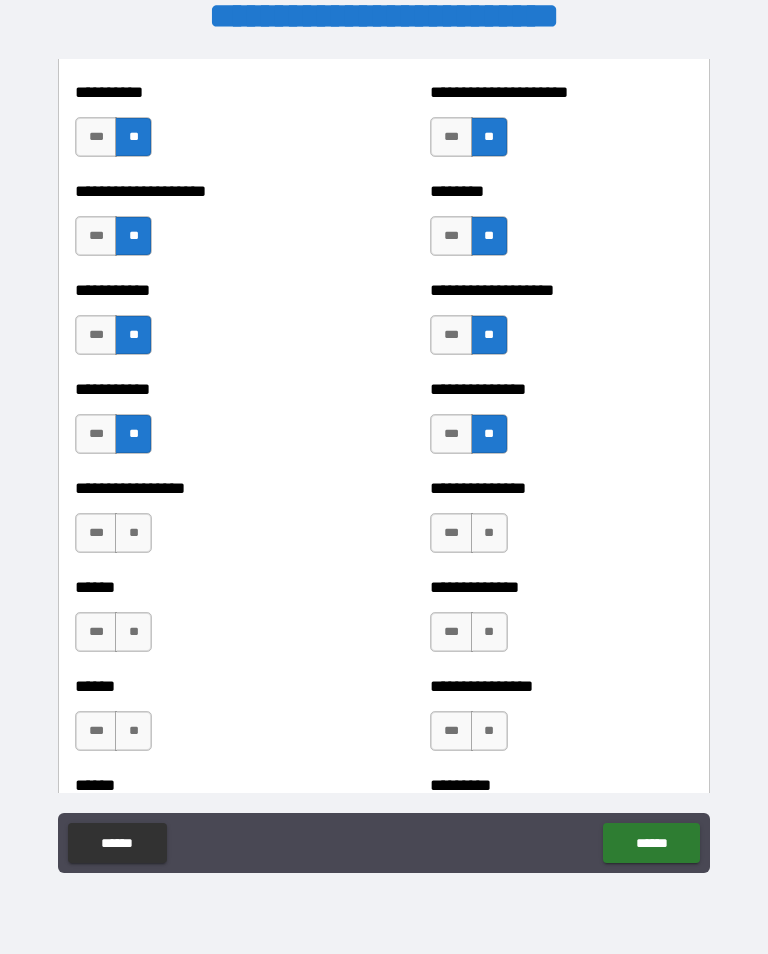 scroll, scrollTop: 2553, scrollLeft: 0, axis: vertical 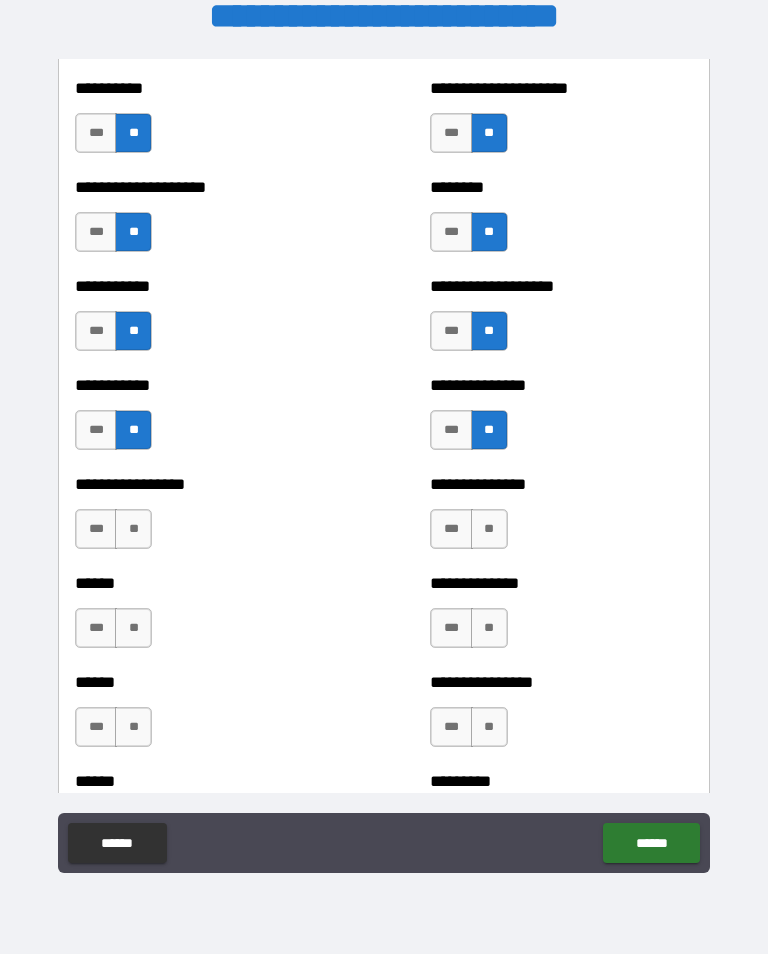 click on "**" at bounding box center (489, 529) 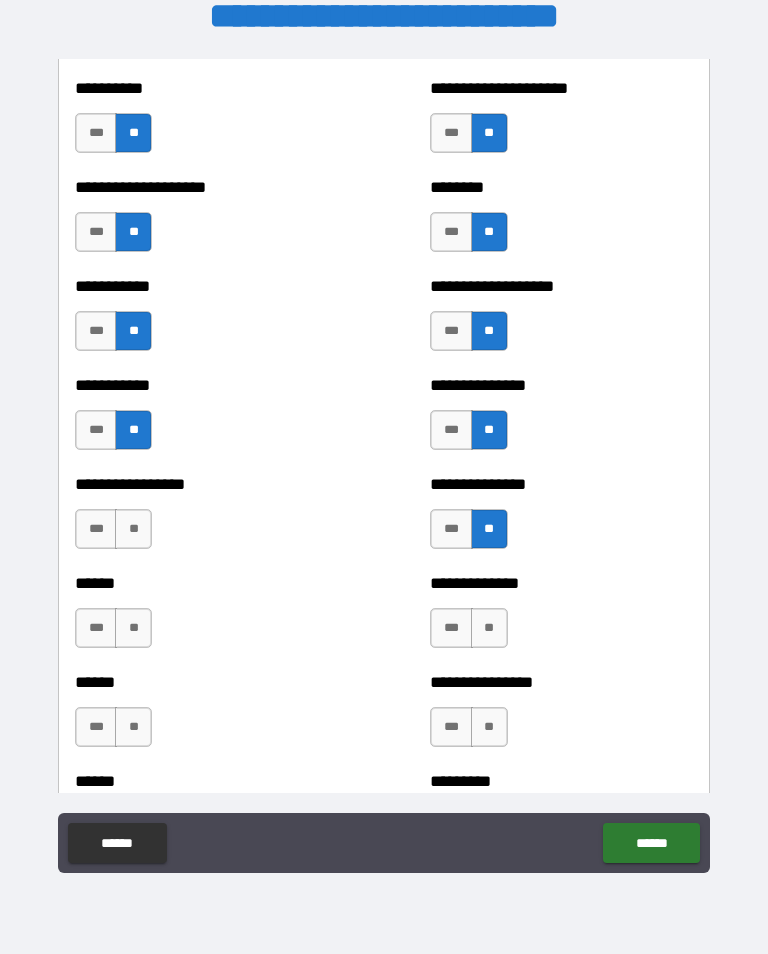 click on "**" at bounding box center [133, 529] 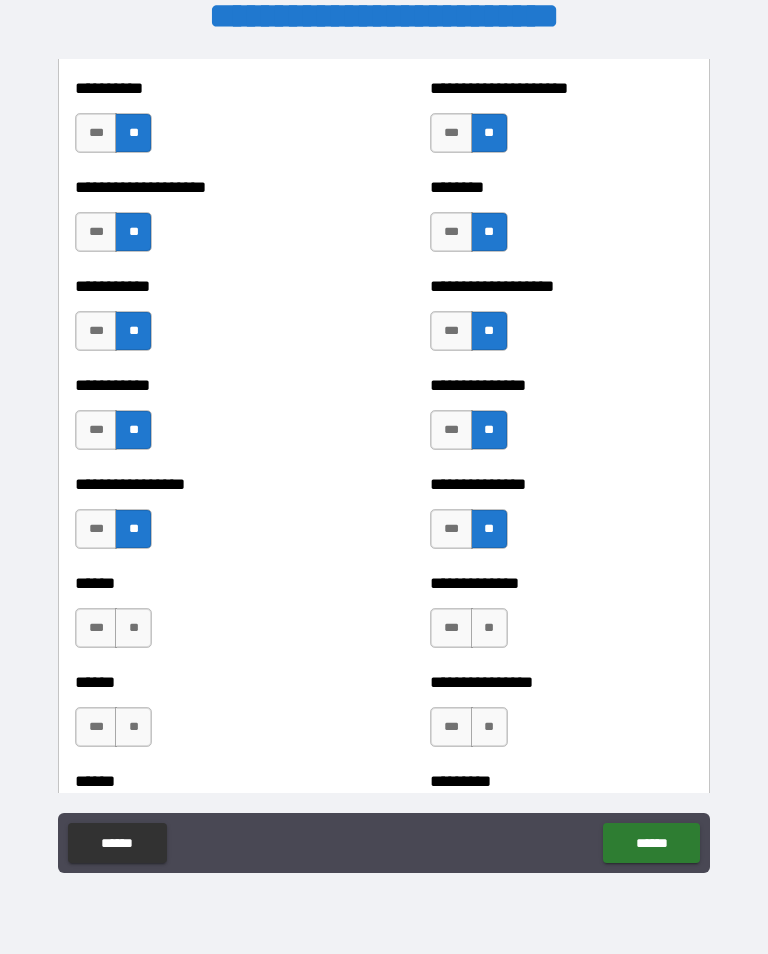 click on "**" at bounding box center (133, 628) 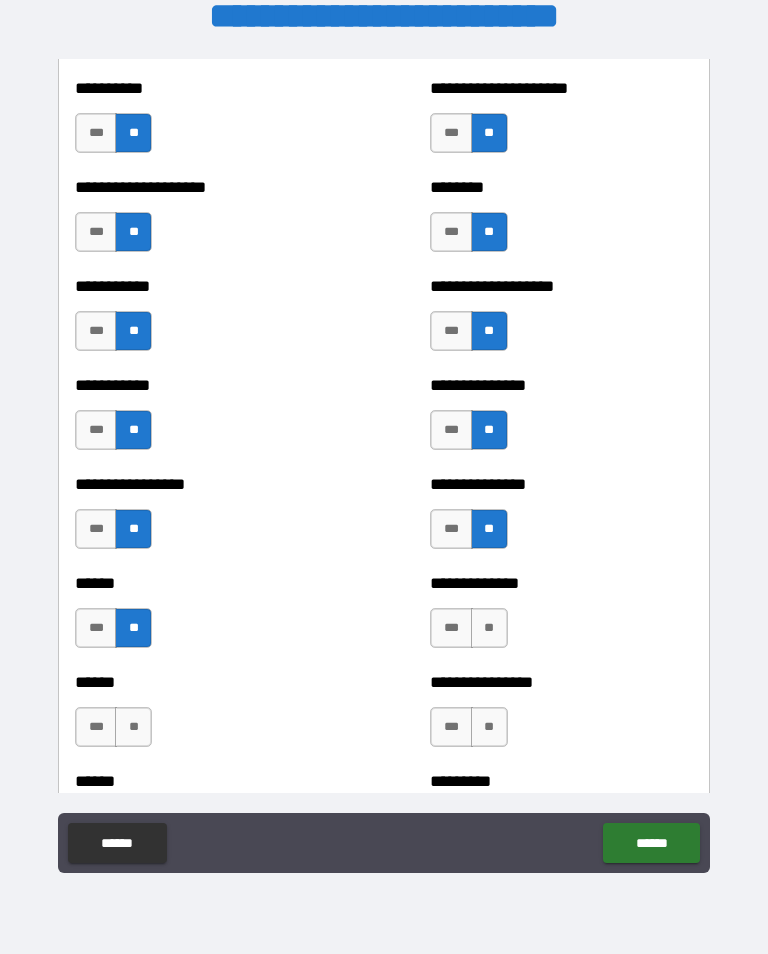 click on "**" at bounding box center (133, 727) 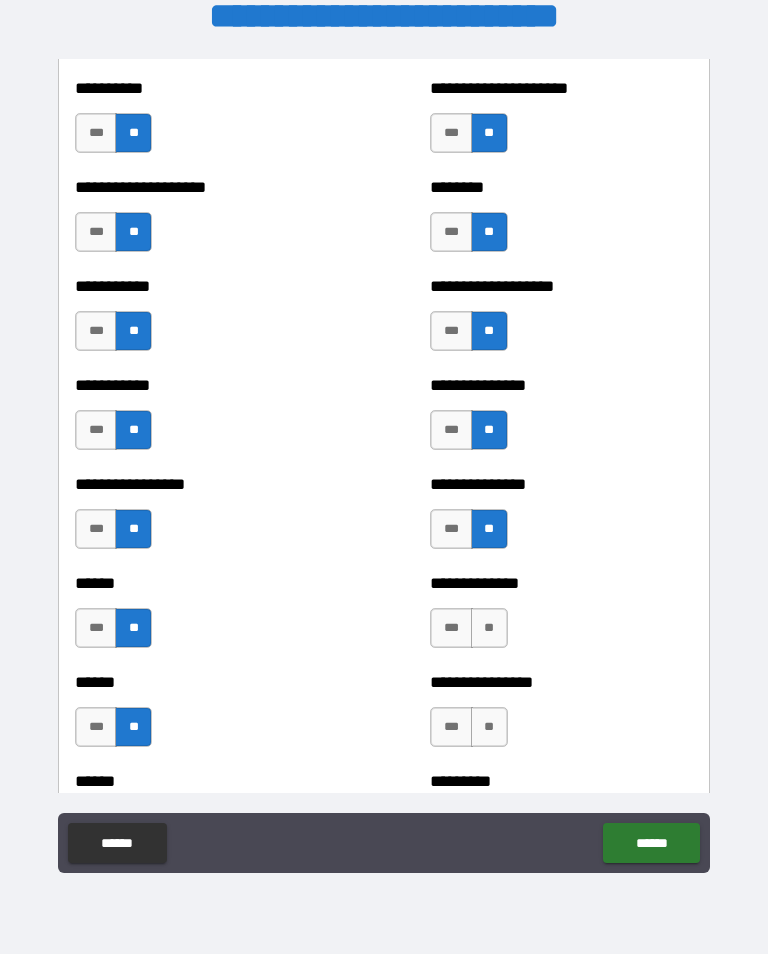 click on "**" at bounding box center [489, 628] 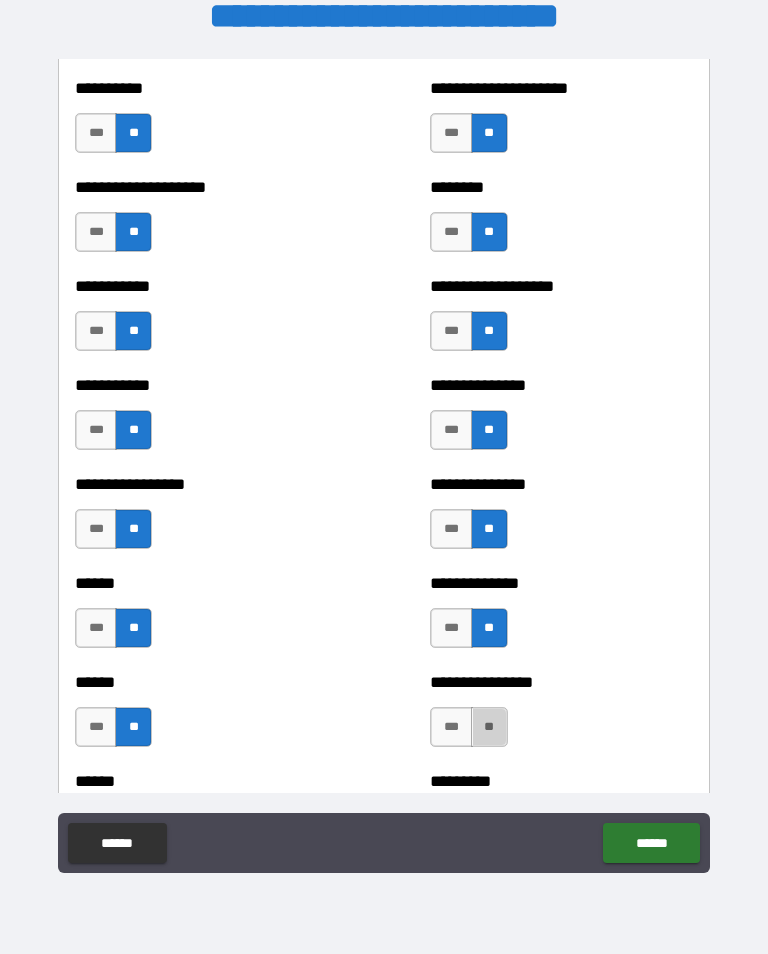 click on "**" at bounding box center (489, 727) 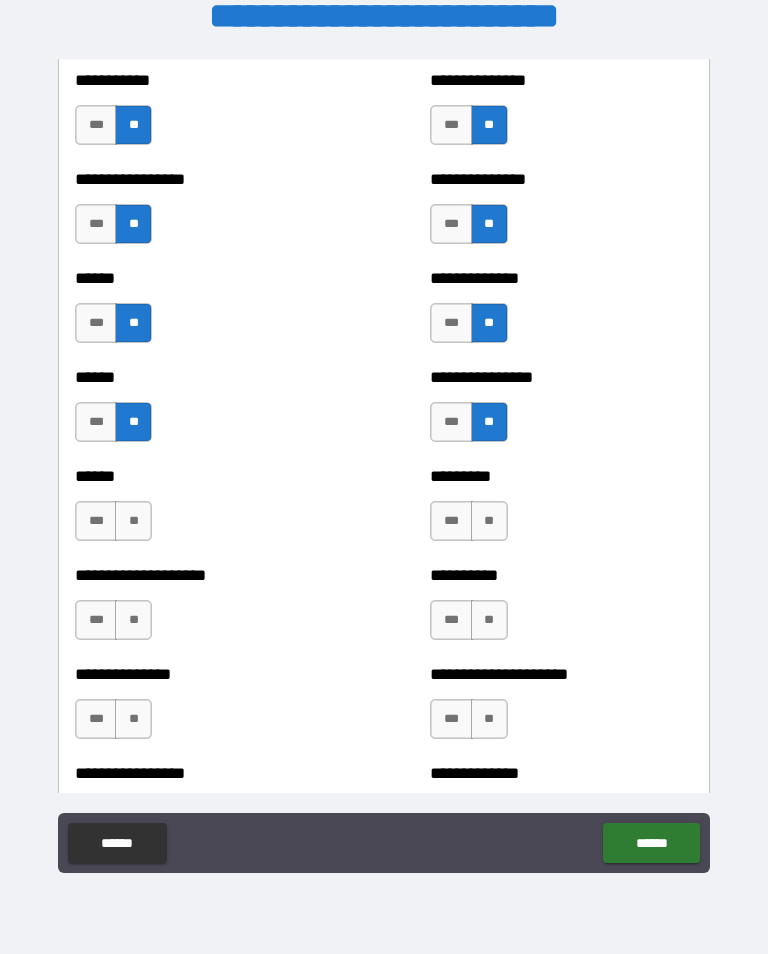 scroll, scrollTop: 2886, scrollLeft: 0, axis: vertical 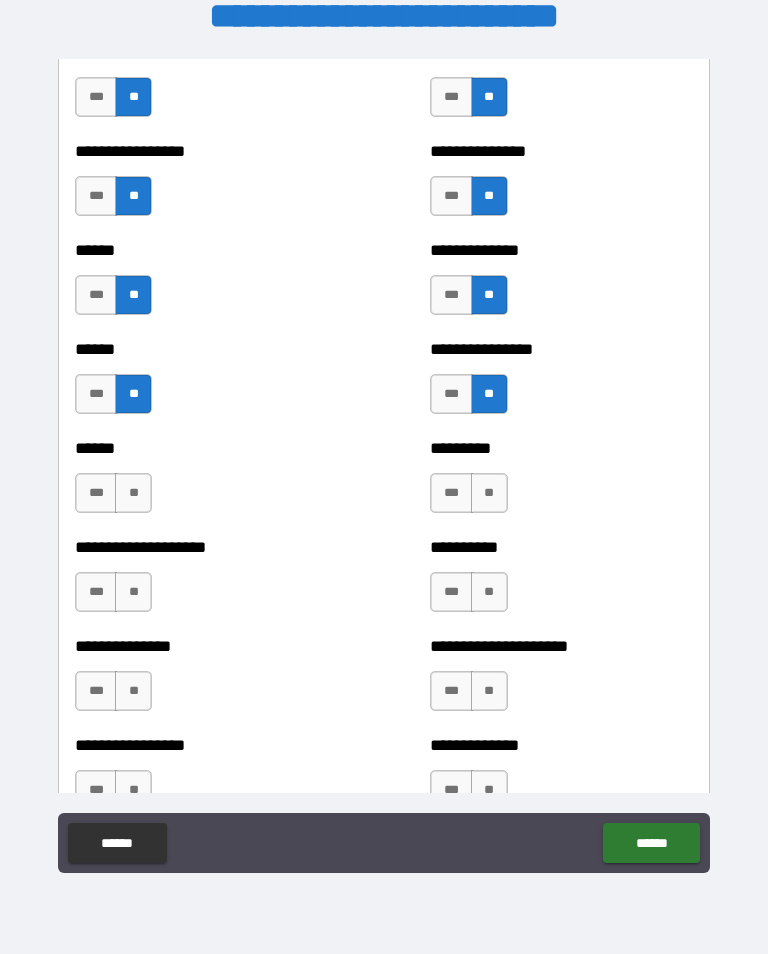 click on "**" at bounding box center [489, 493] 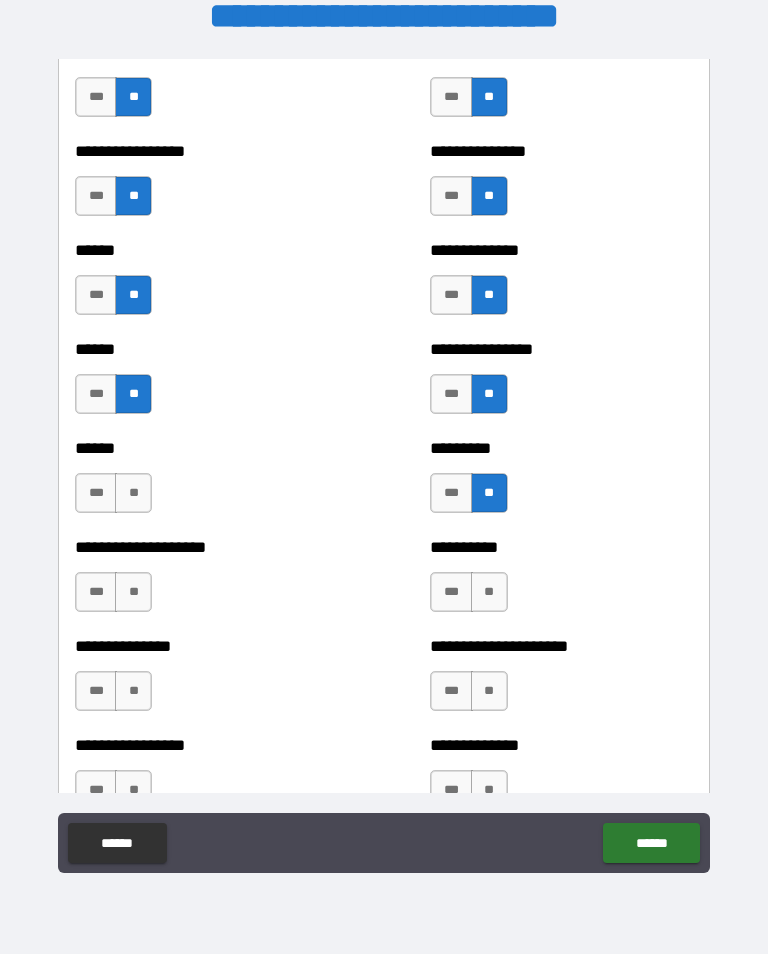 click on "**" at bounding box center (489, 592) 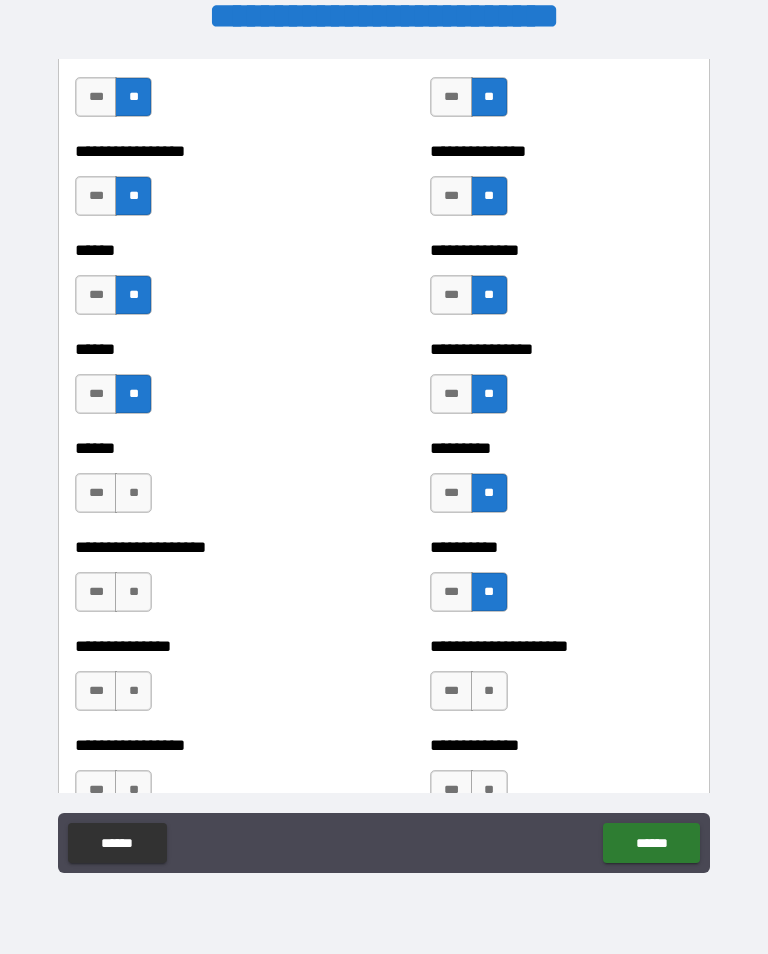 click on "**" at bounding box center (489, 691) 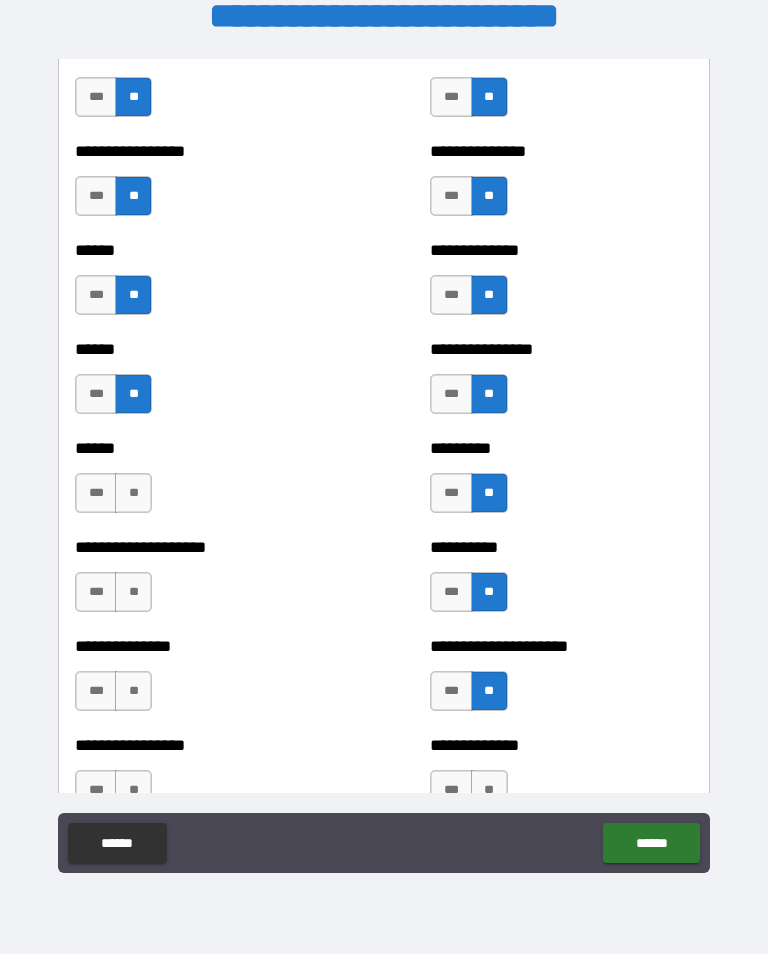click on "**" at bounding box center (133, 493) 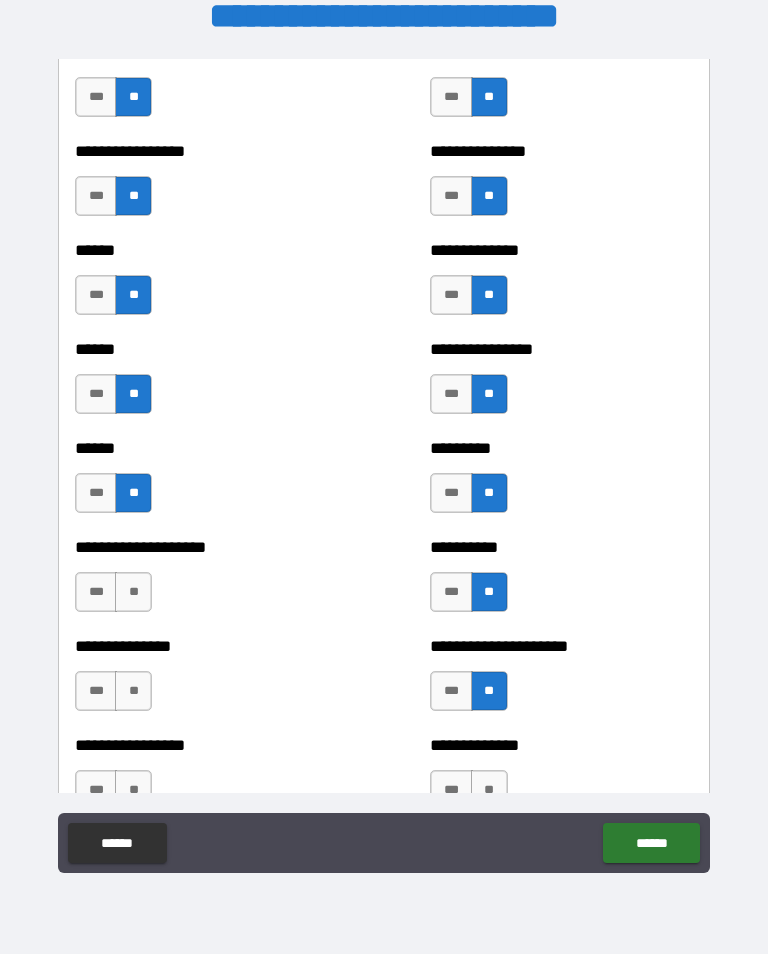 click on "**" at bounding box center (133, 592) 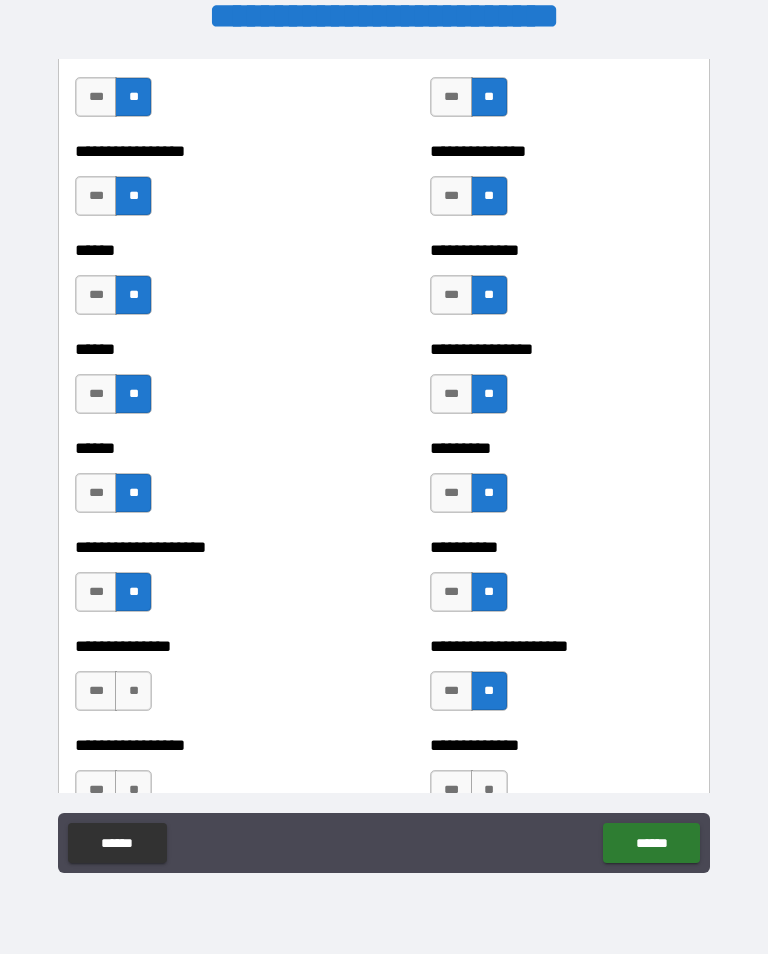 click on "**" at bounding box center (133, 691) 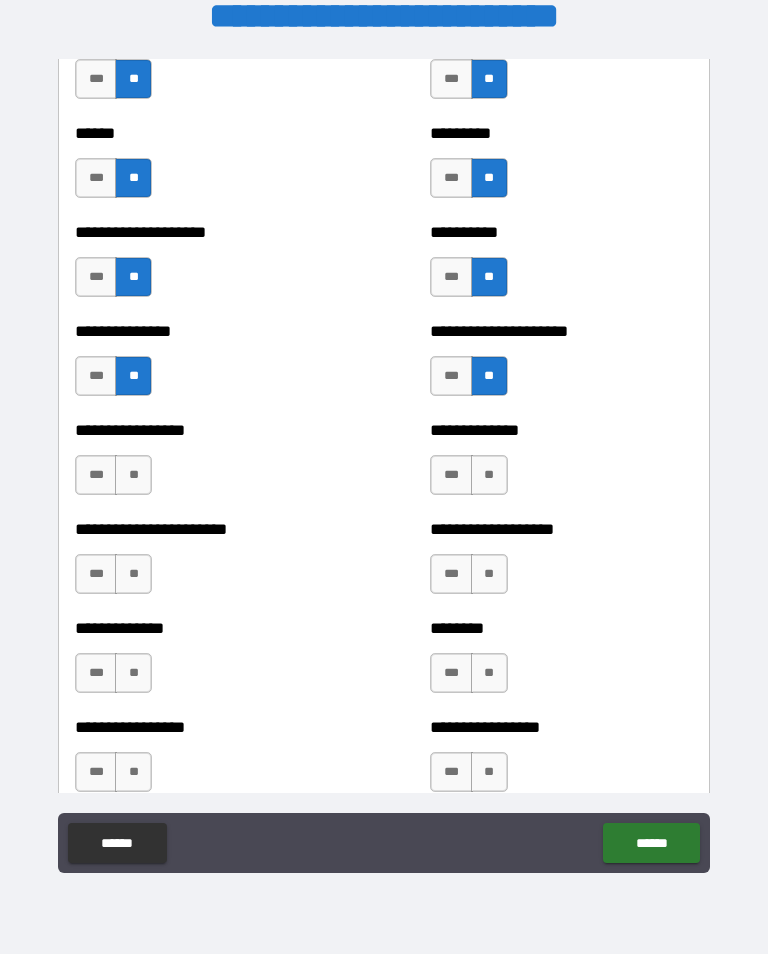 scroll, scrollTop: 3202, scrollLeft: 0, axis: vertical 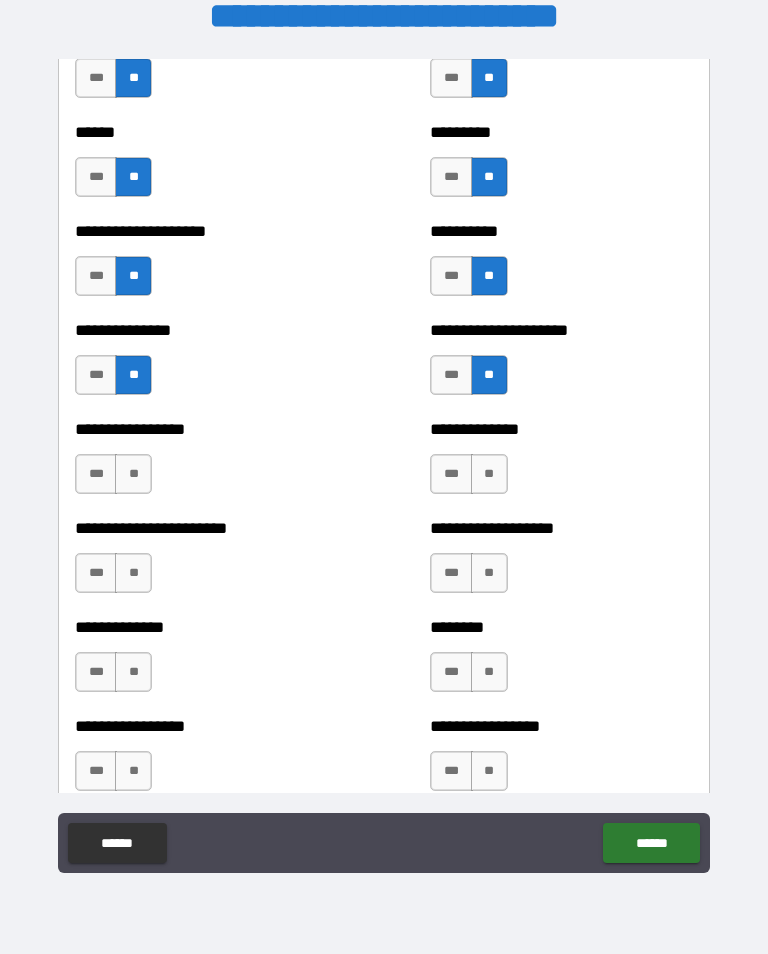 click on "**" at bounding box center [133, 474] 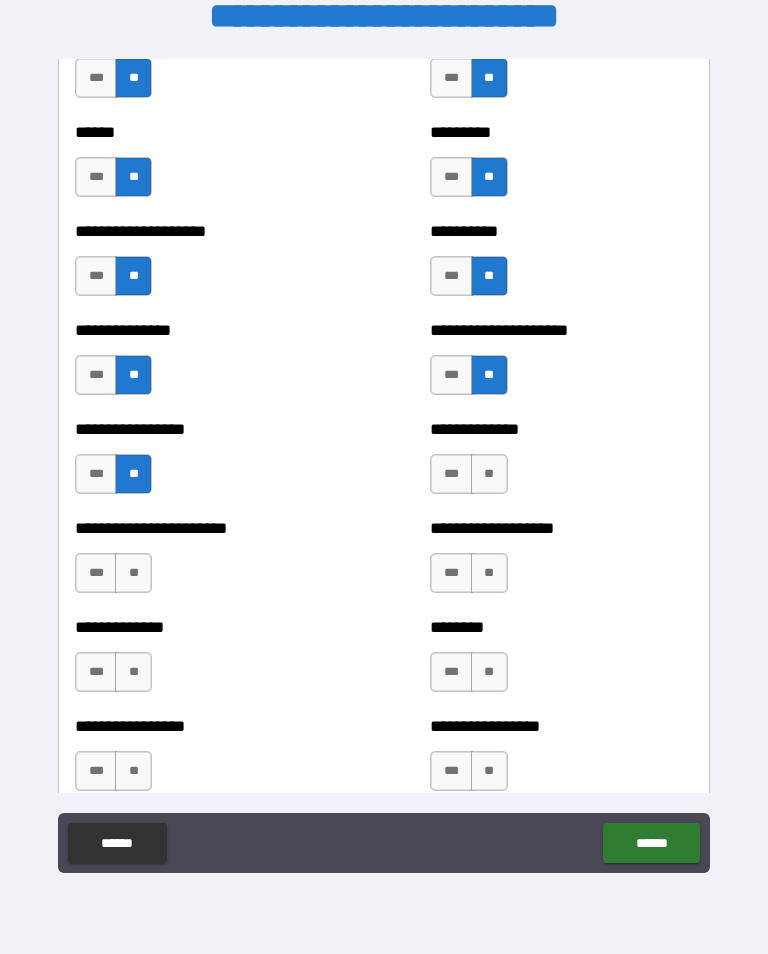 click on "**" at bounding box center [489, 474] 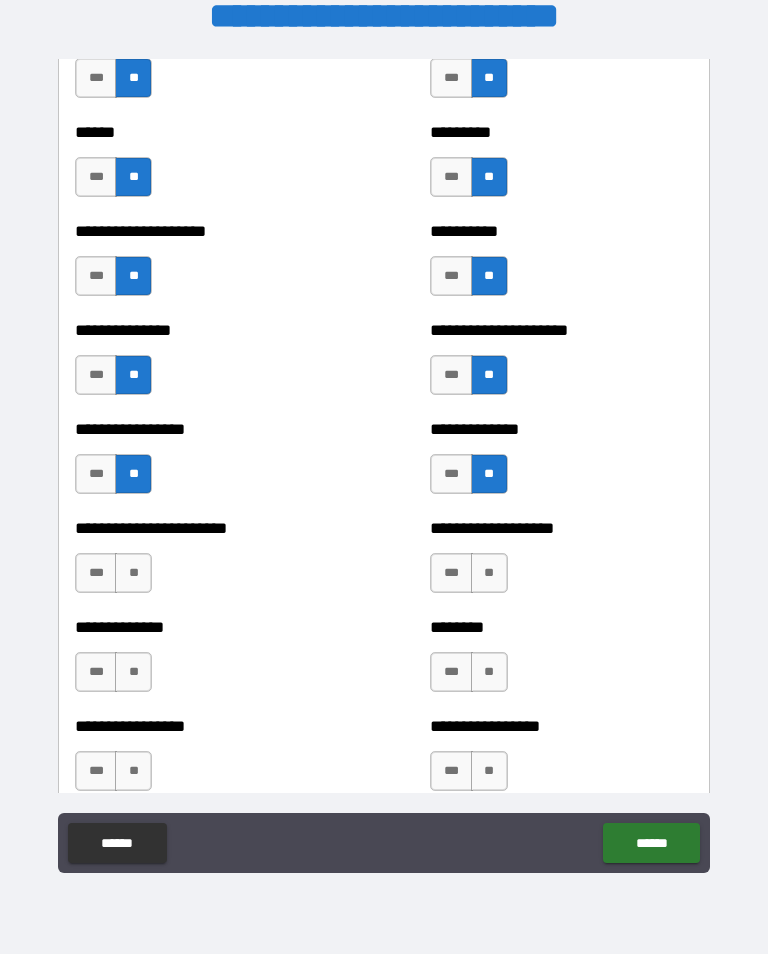 click on "**" at bounding box center [489, 573] 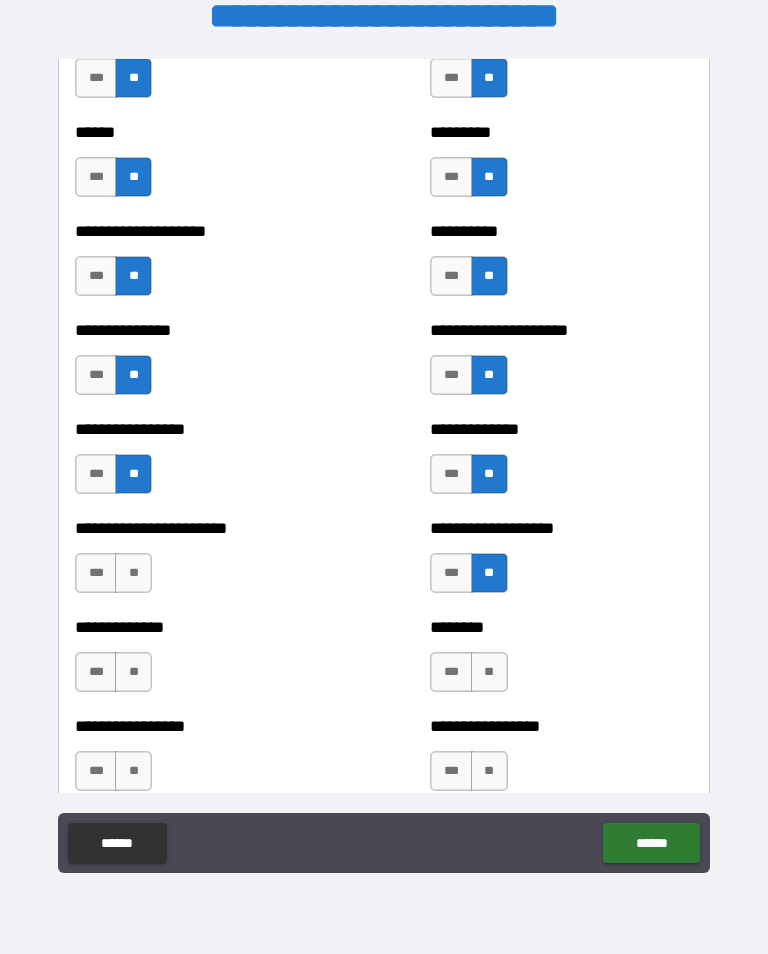 click on "**" at bounding box center [133, 573] 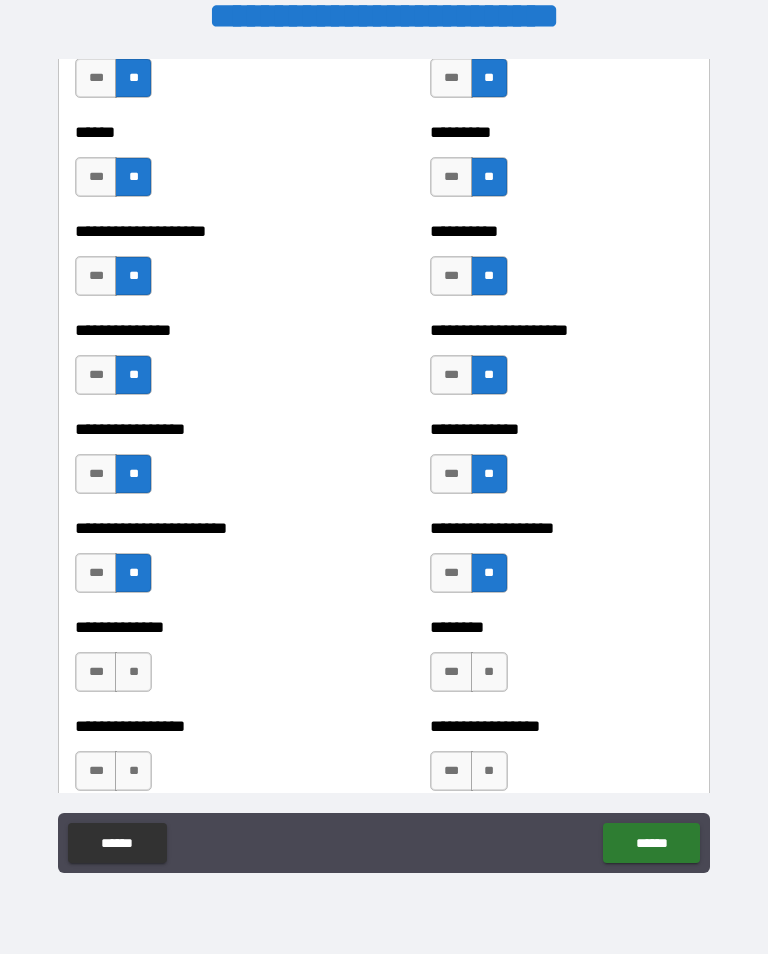 click on "**" at bounding box center (133, 672) 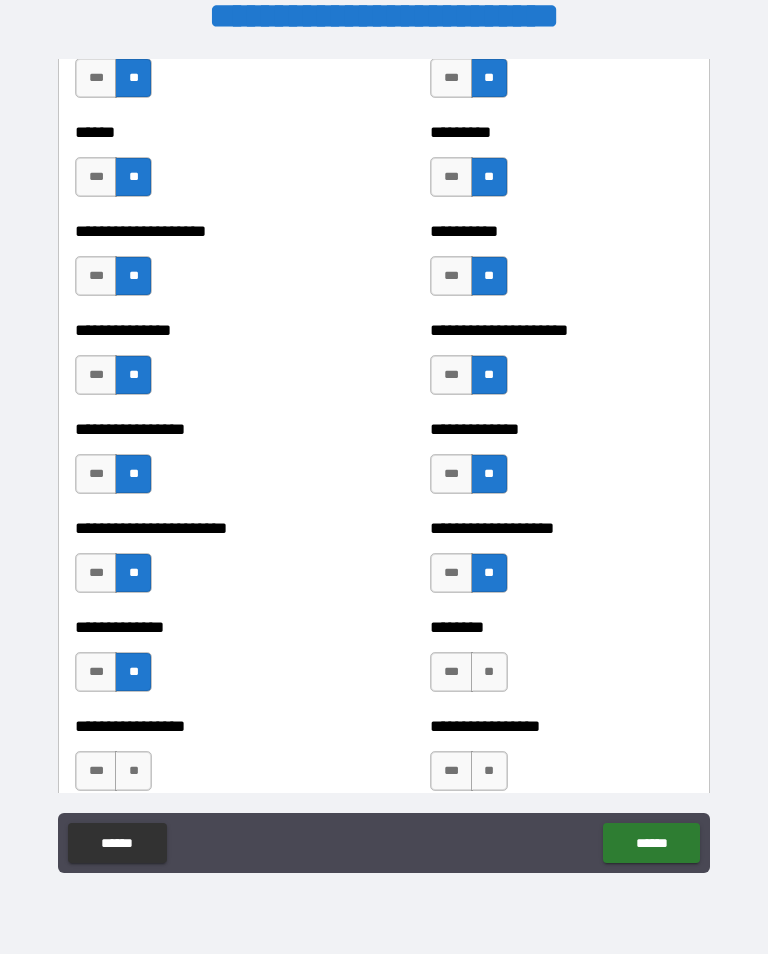click on "**" at bounding box center (133, 771) 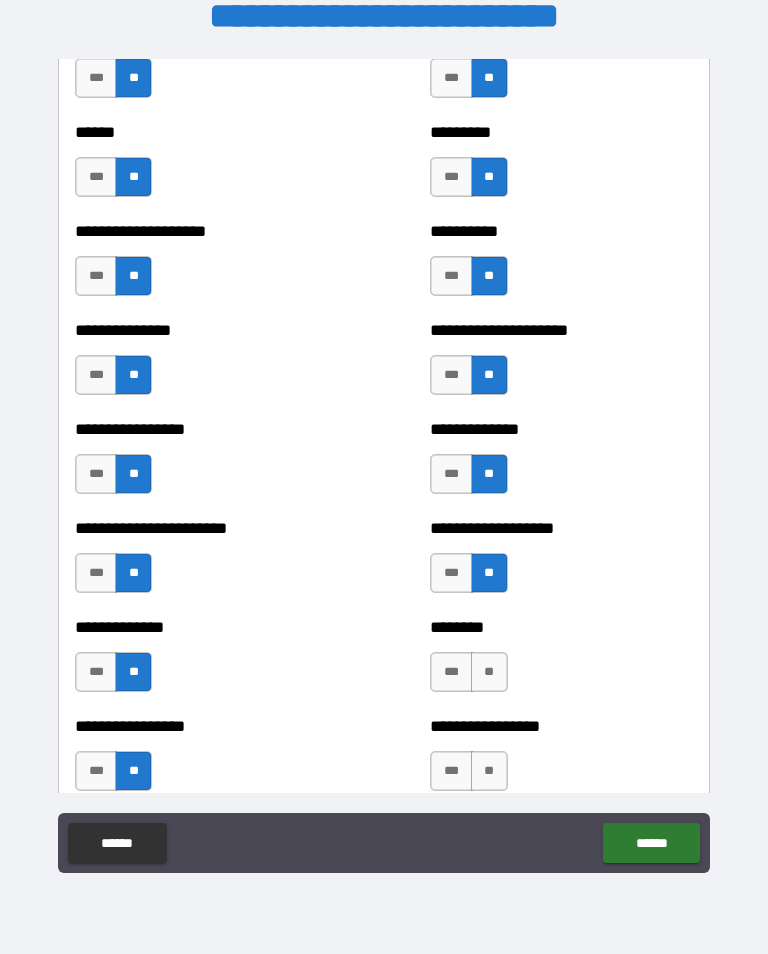 click on "**" at bounding box center [489, 672] 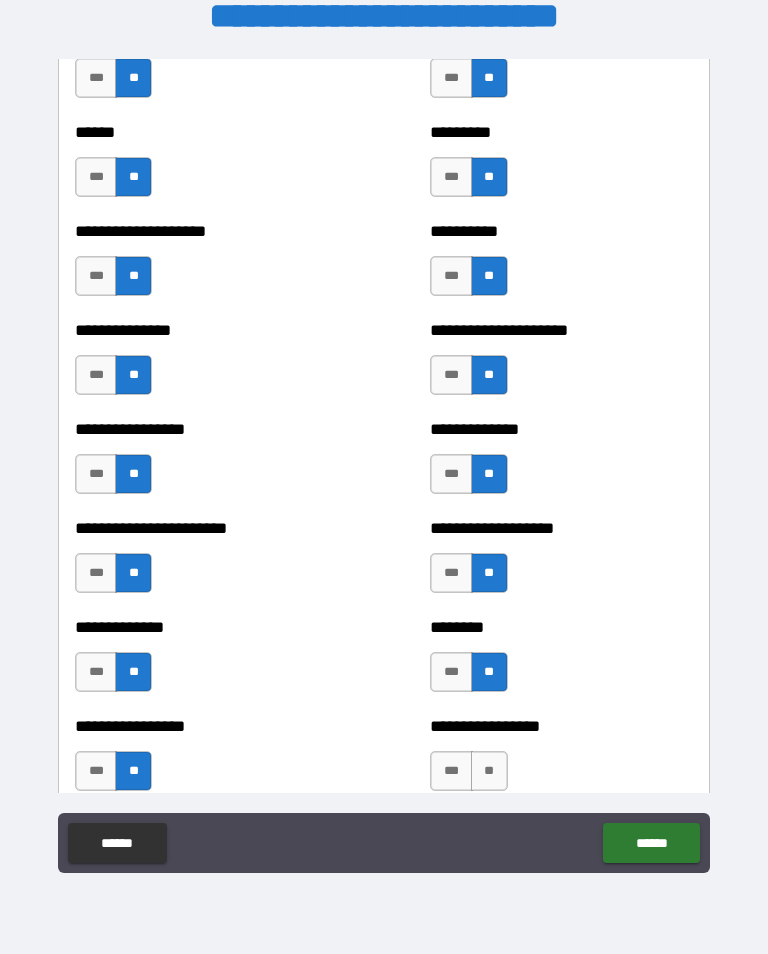 click on "**********" at bounding box center (561, 761) 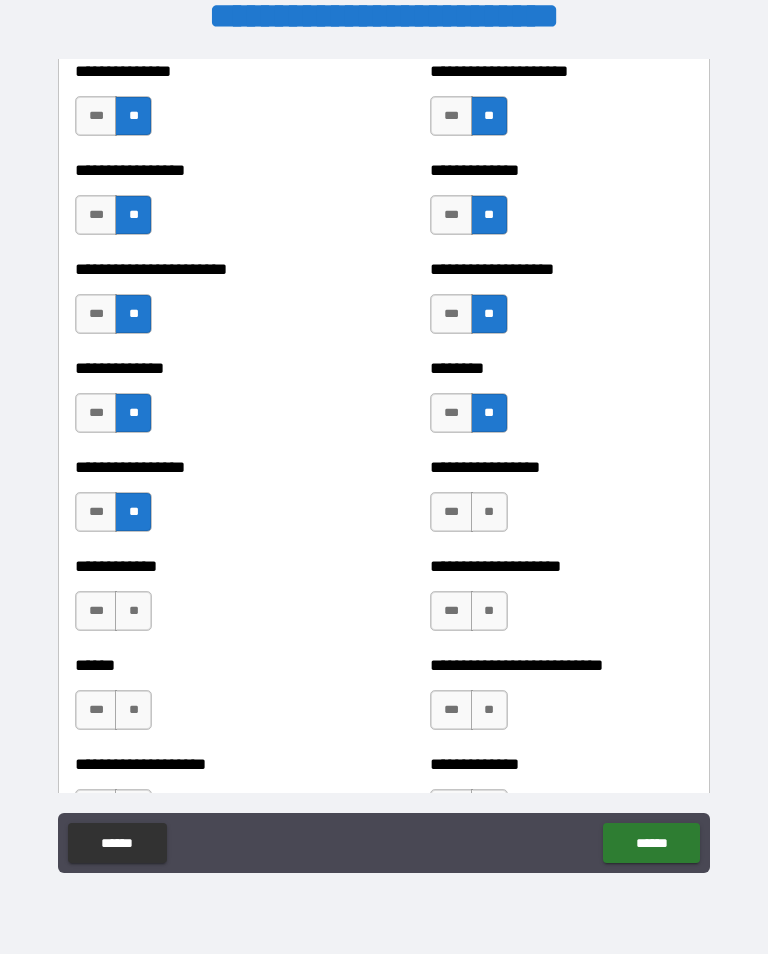 scroll, scrollTop: 3499, scrollLeft: 0, axis: vertical 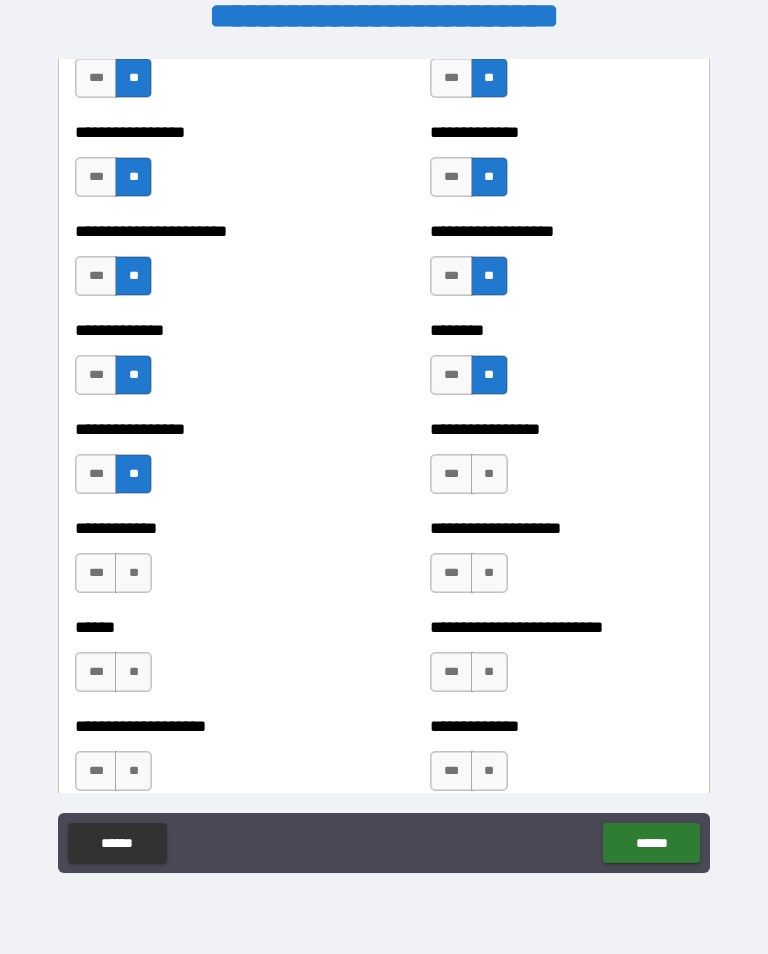 click on "**" at bounding box center (489, 474) 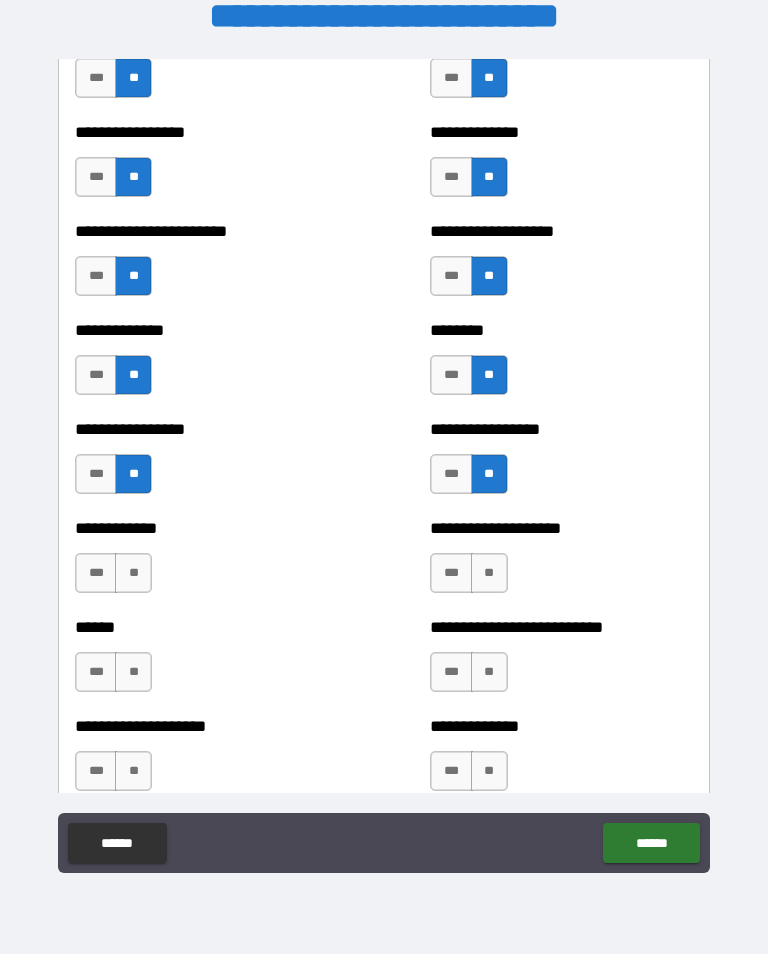 click on "**" at bounding box center (489, 573) 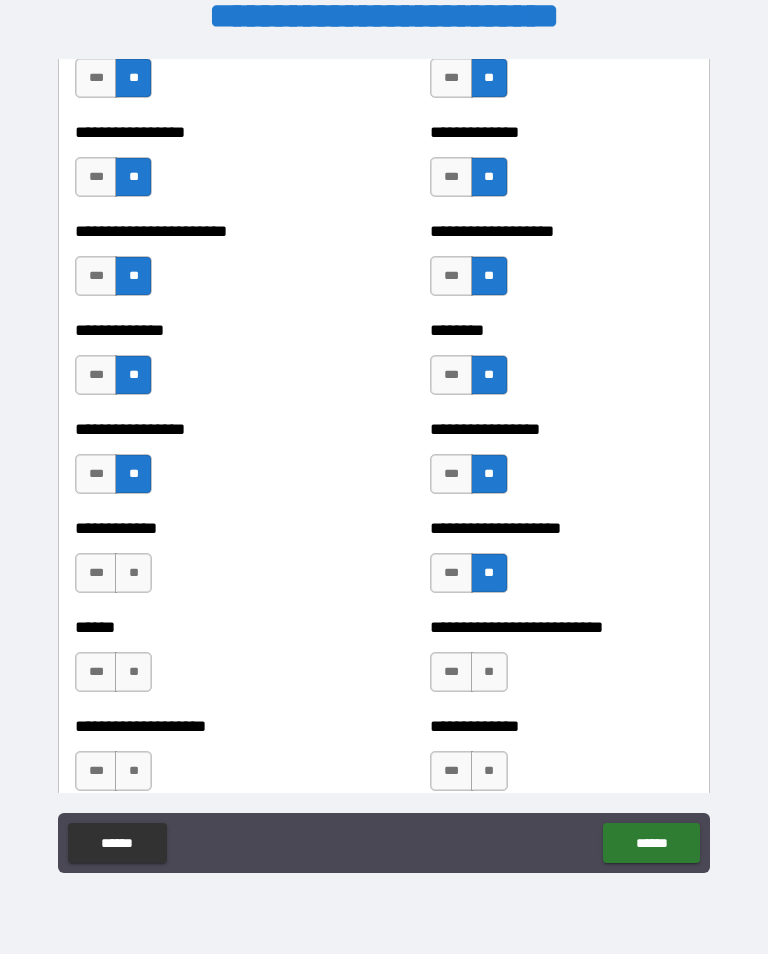 click on "**" at bounding box center (489, 672) 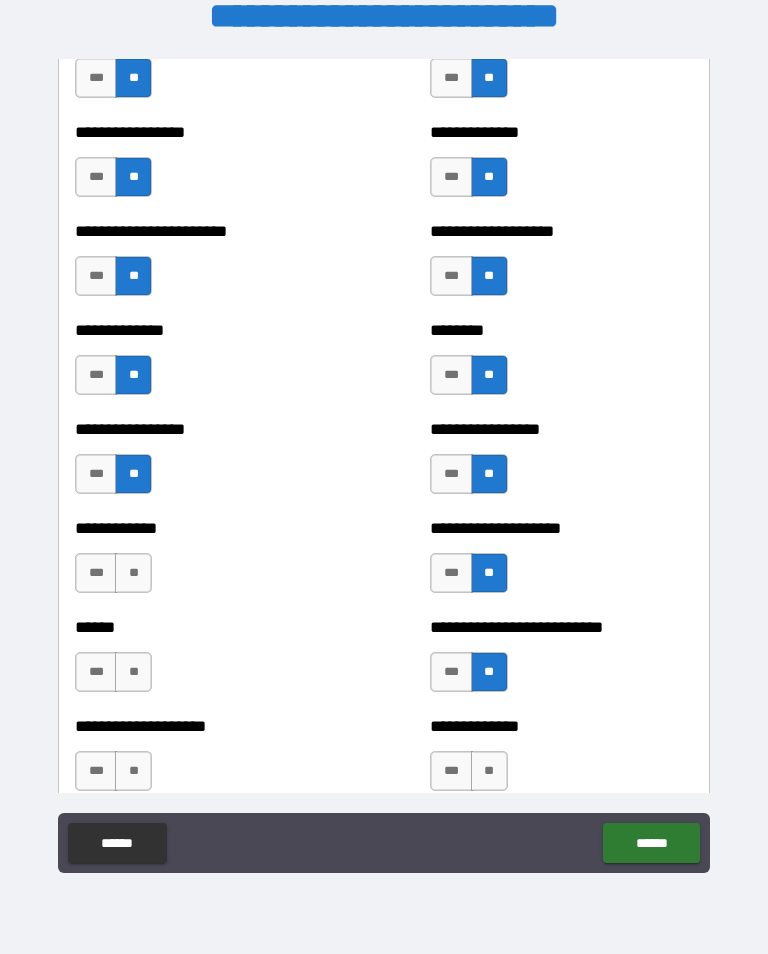 click on "**" at bounding box center (133, 573) 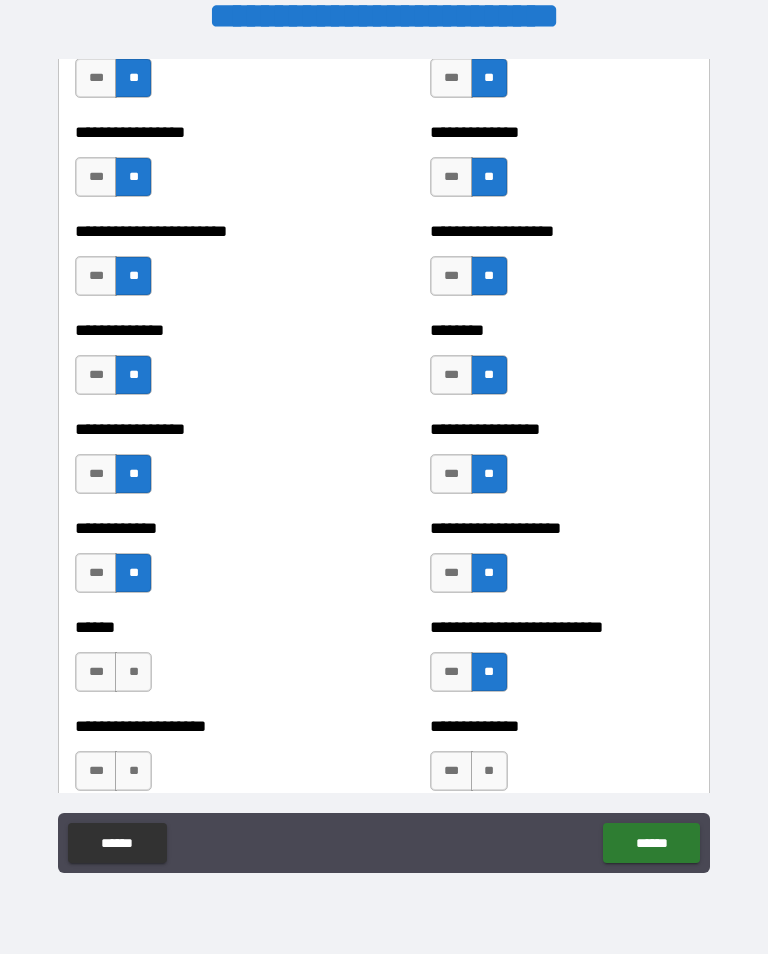 click on "**" at bounding box center [133, 672] 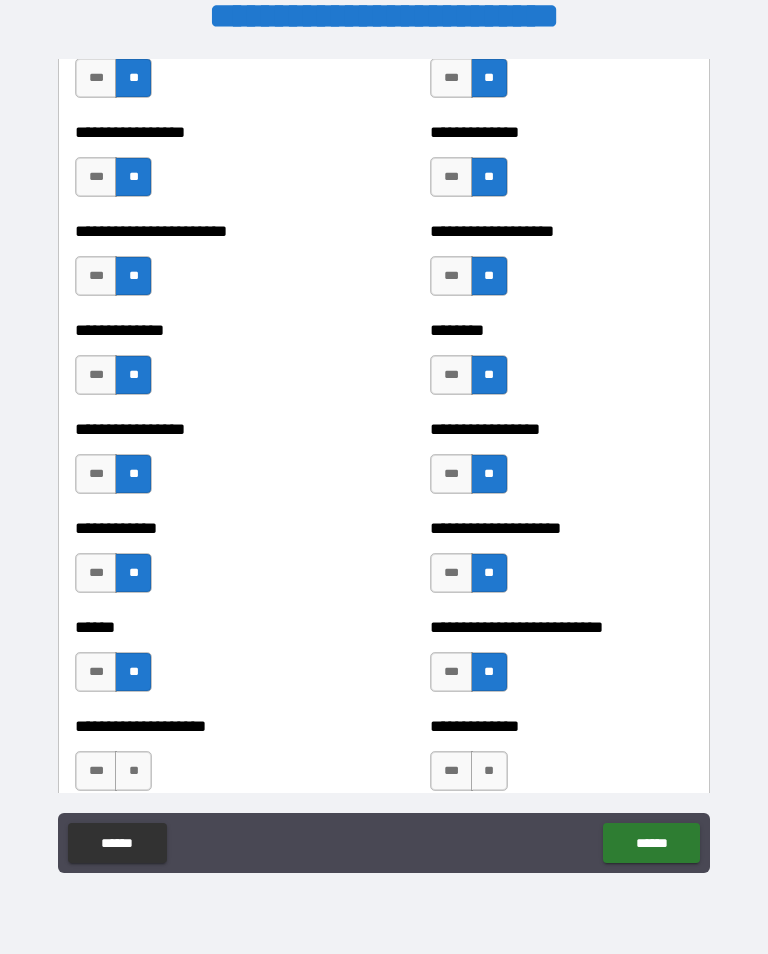 click on "**" at bounding box center (133, 771) 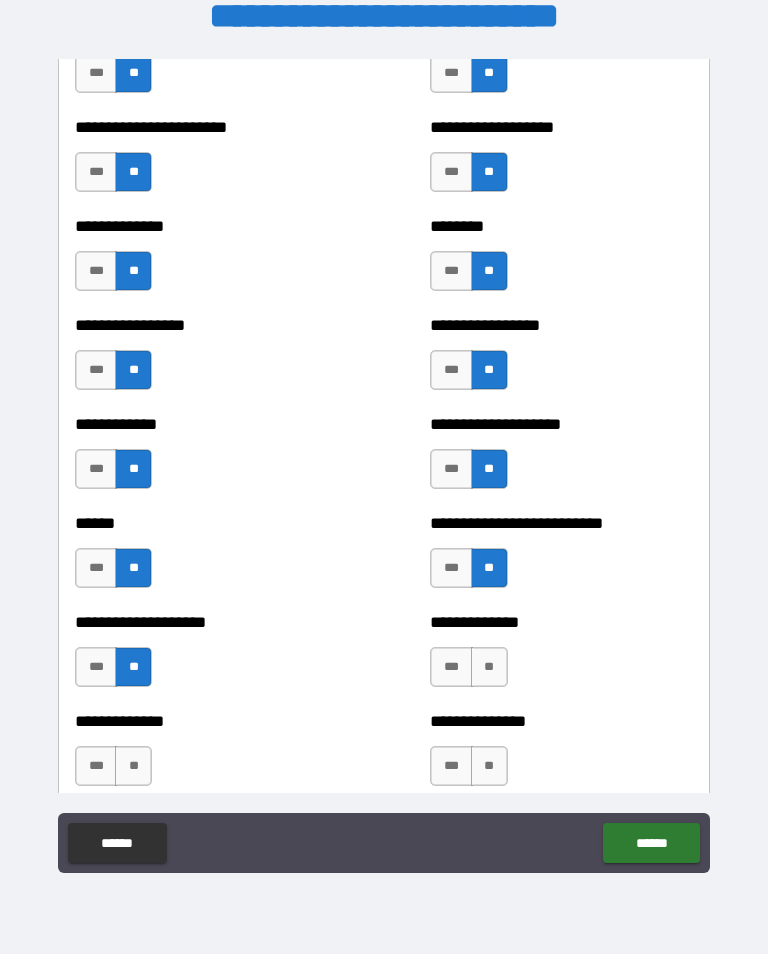 scroll, scrollTop: 3659, scrollLeft: 0, axis: vertical 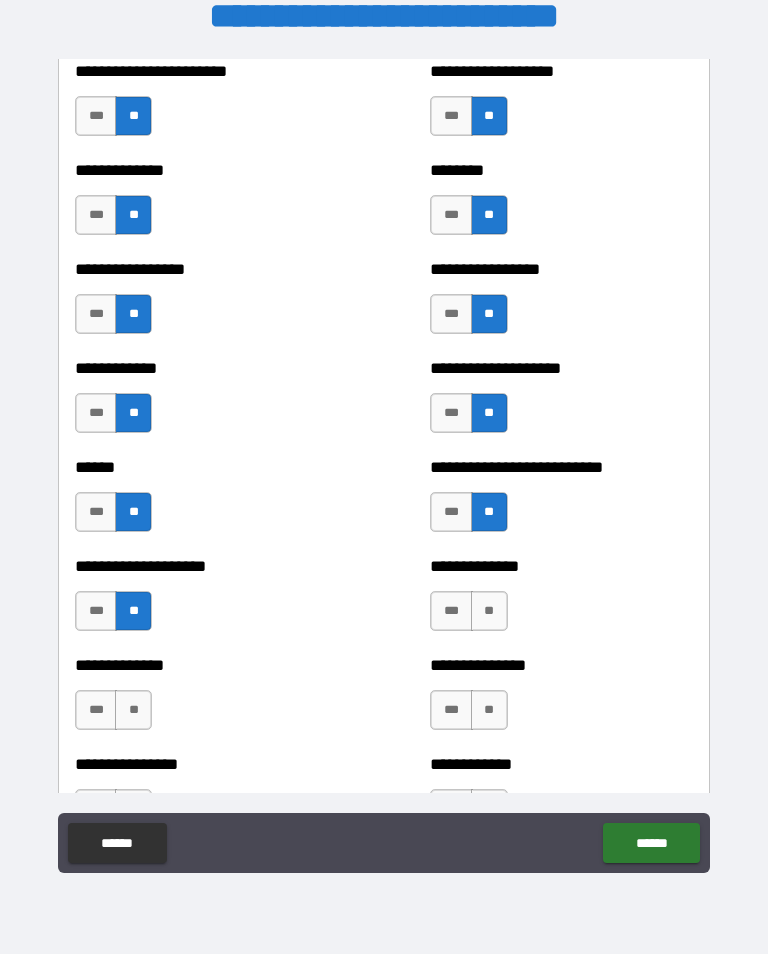 click on "**" at bounding box center [489, 611] 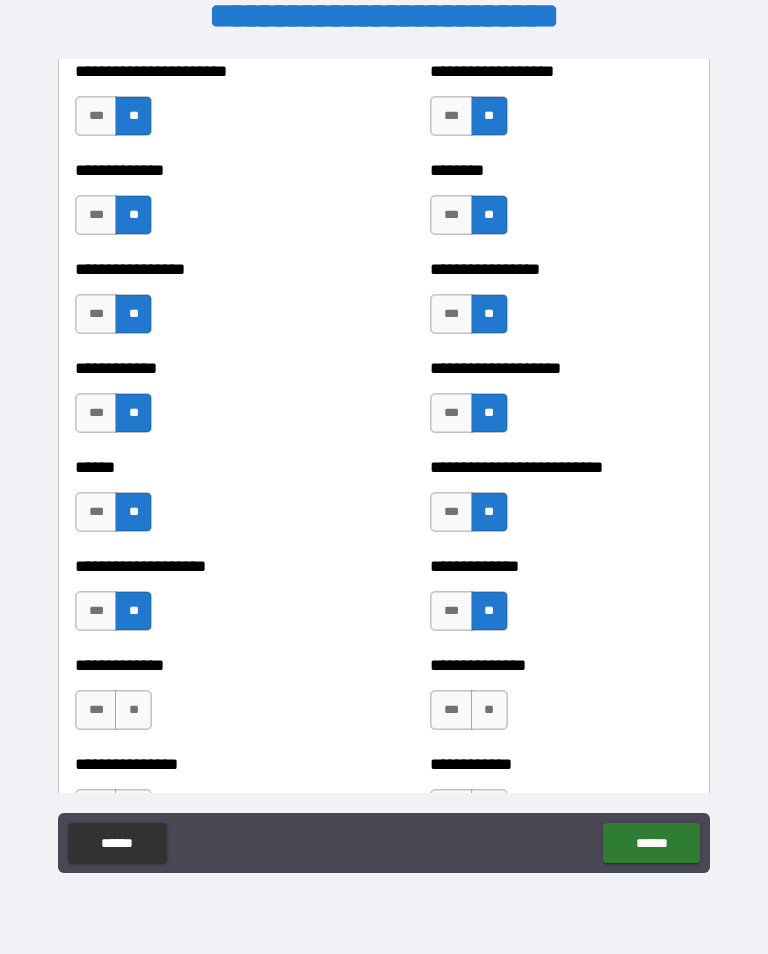 click on "**" at bounding box center (489, 710) 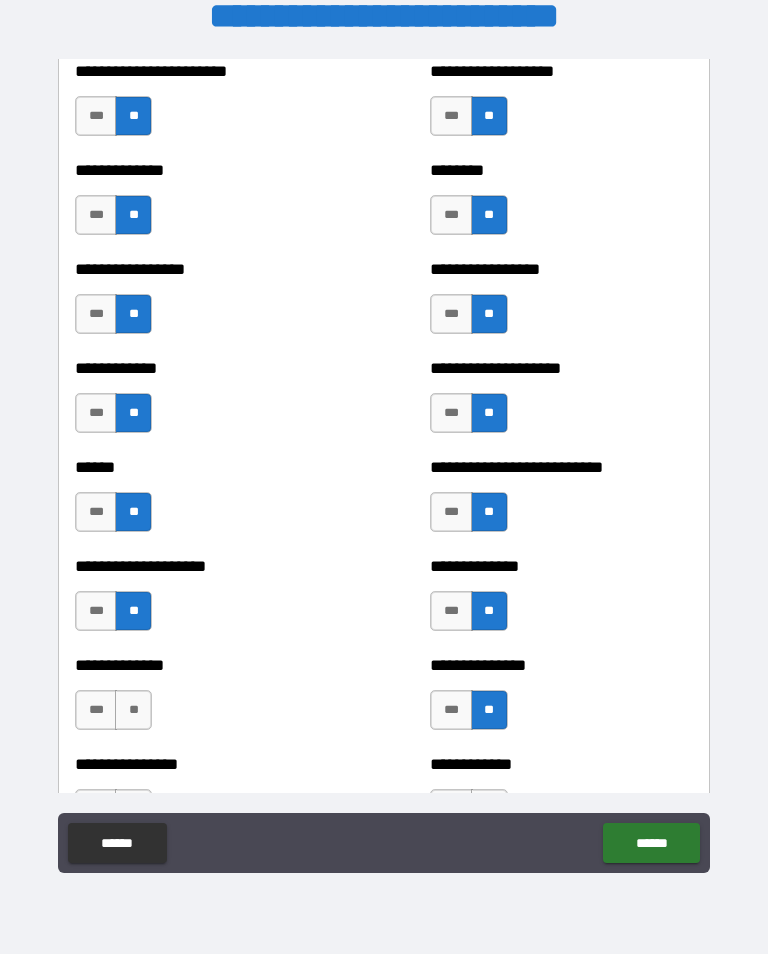 click on "**" at bounding box center [133, 710] 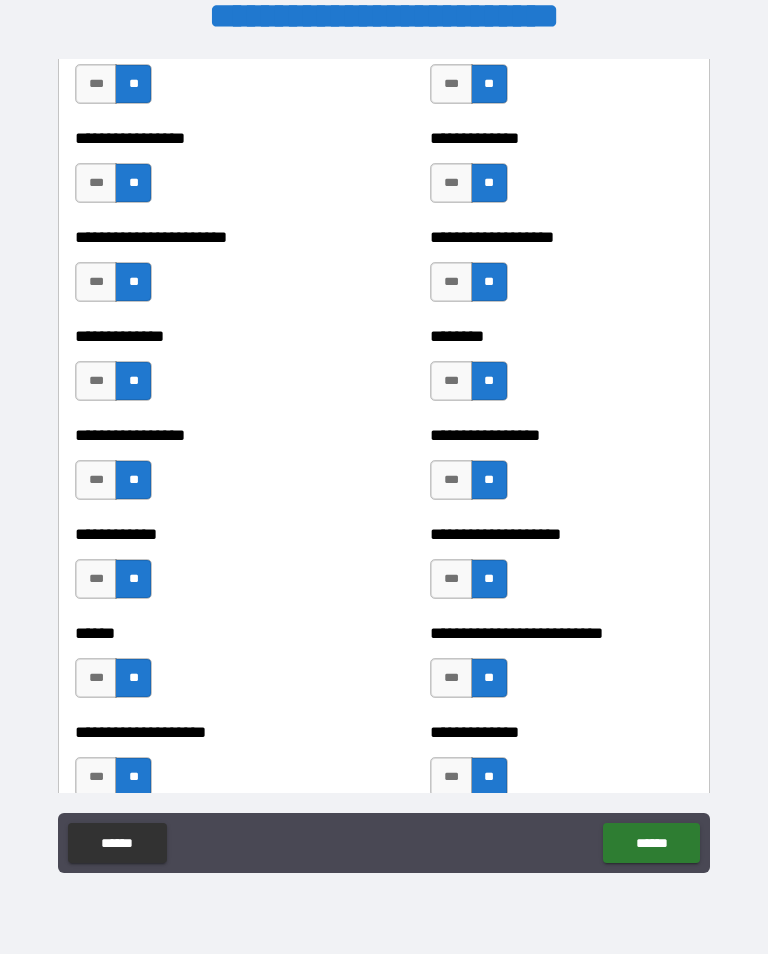 scroll, scrollTop: 3493, scrollLeft: 0, axis: vertical 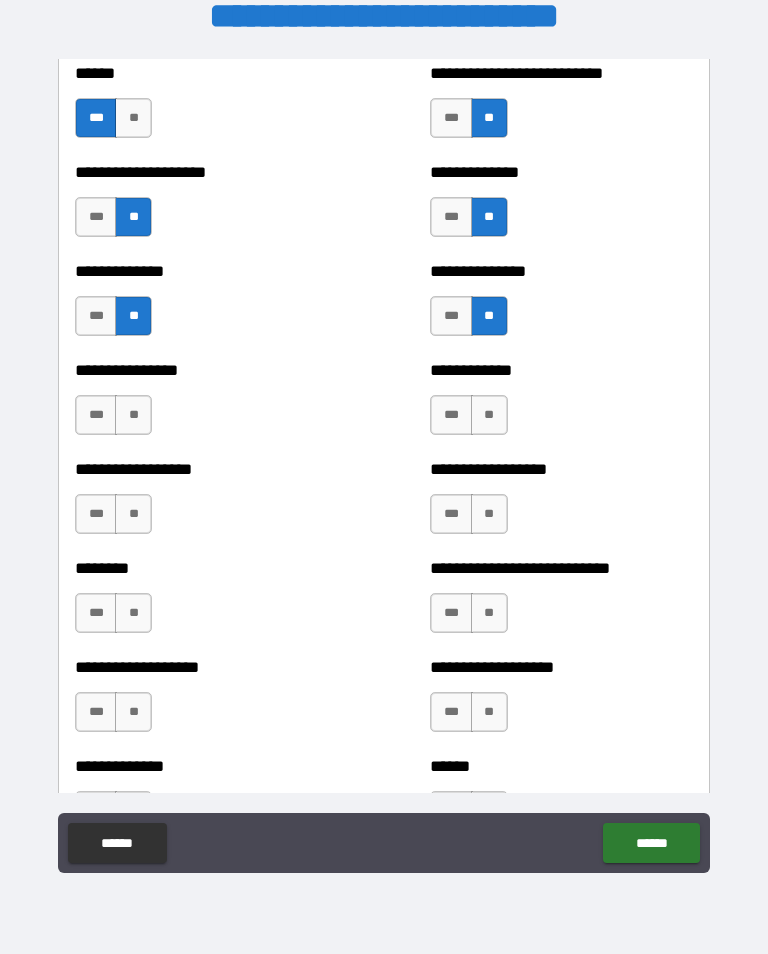 click on "**" at bounding box center [489, 415] 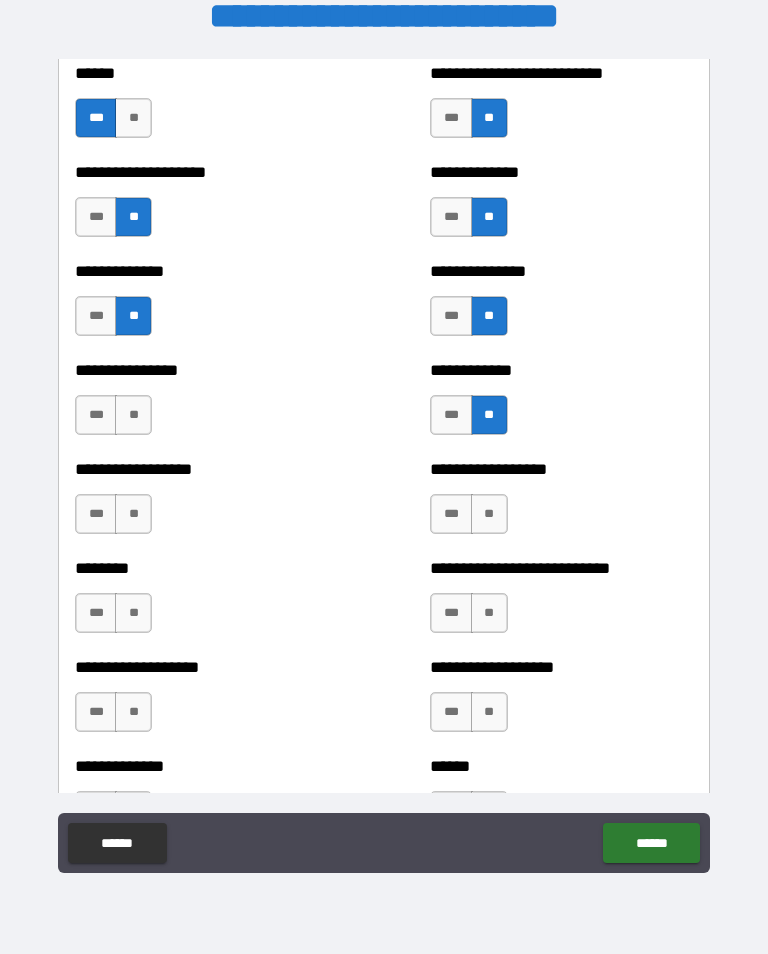 click on "**" at bounding box center [133, 415] 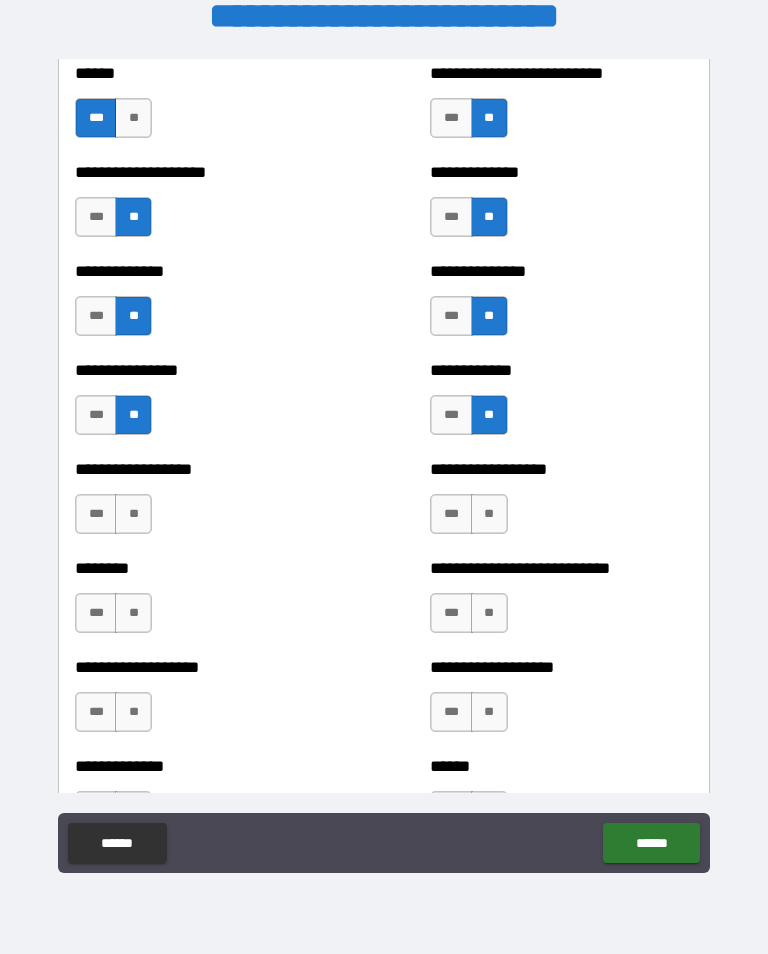 click on "**" at bounding box center [133, 514] 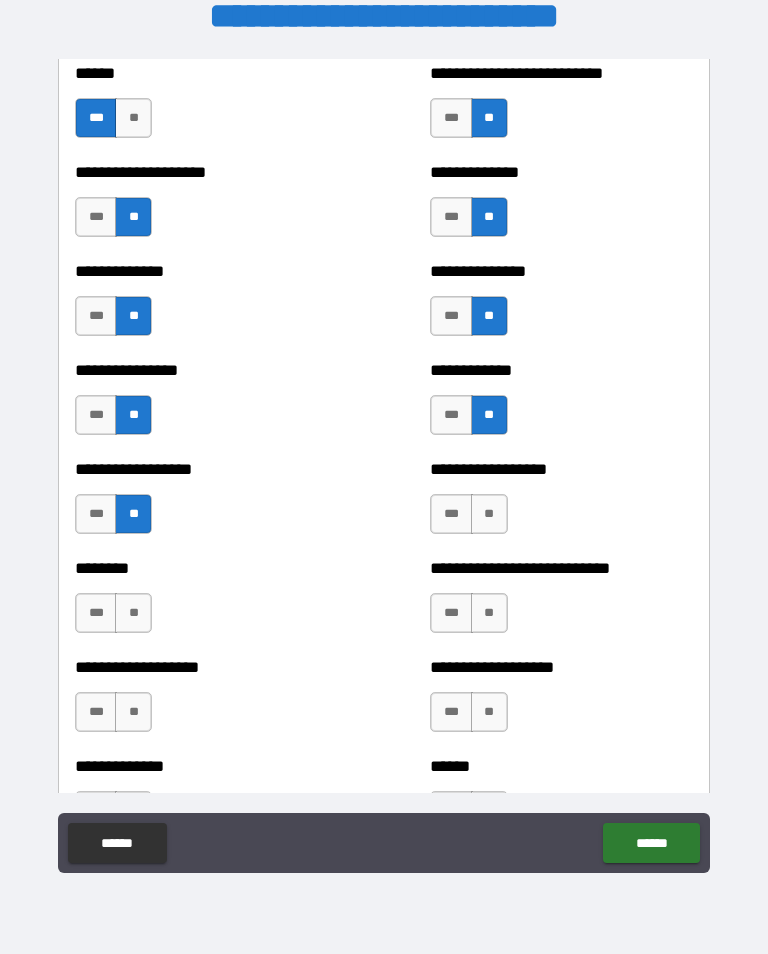click on "**" at bounding box center (133, 613) 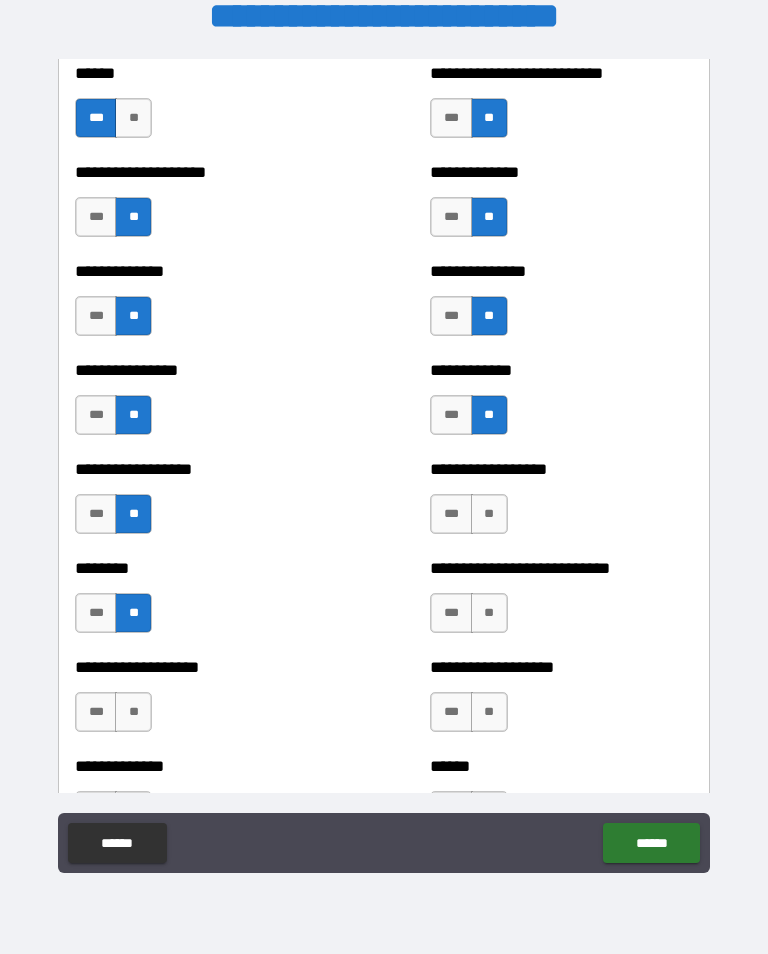 click on "**" at bounding box center [489, 514] 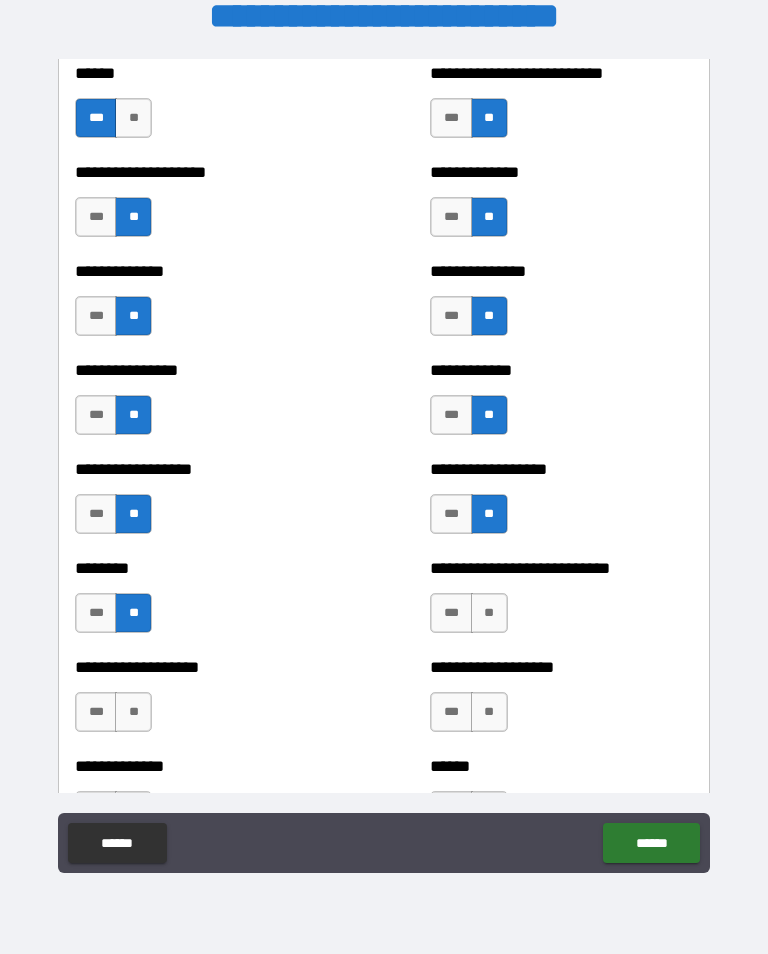 click on "**" at bounding box center [489, 613] 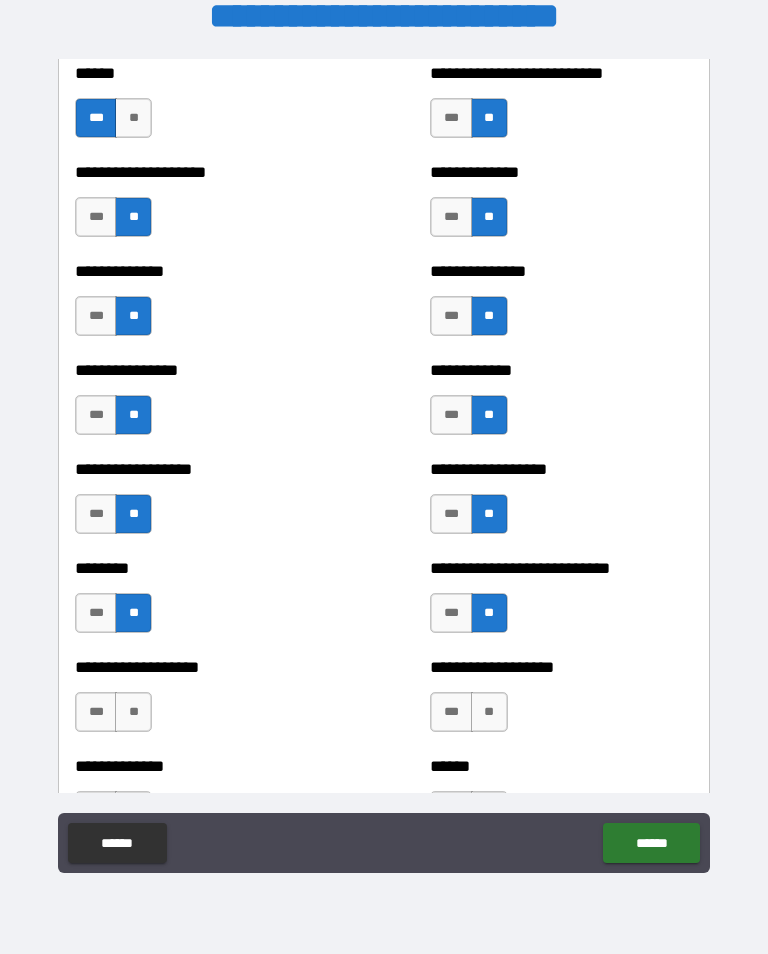 click on "**" at bounding box center [489, 712] 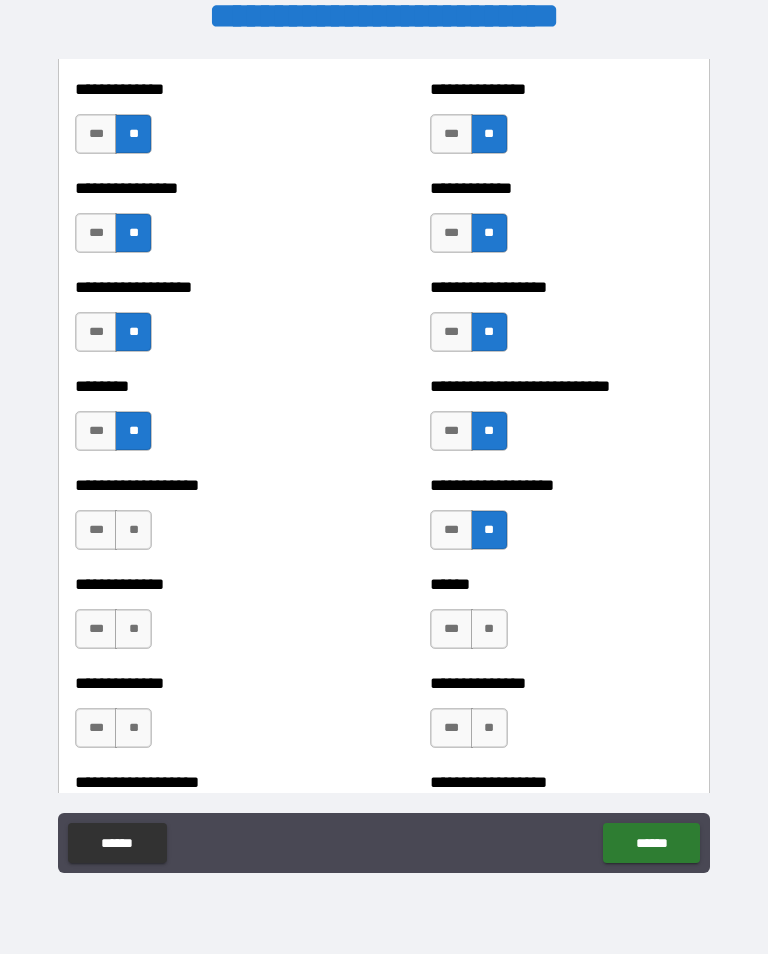scroll, scrollTop: 4238, scrollLeft: 0, axis: vertical 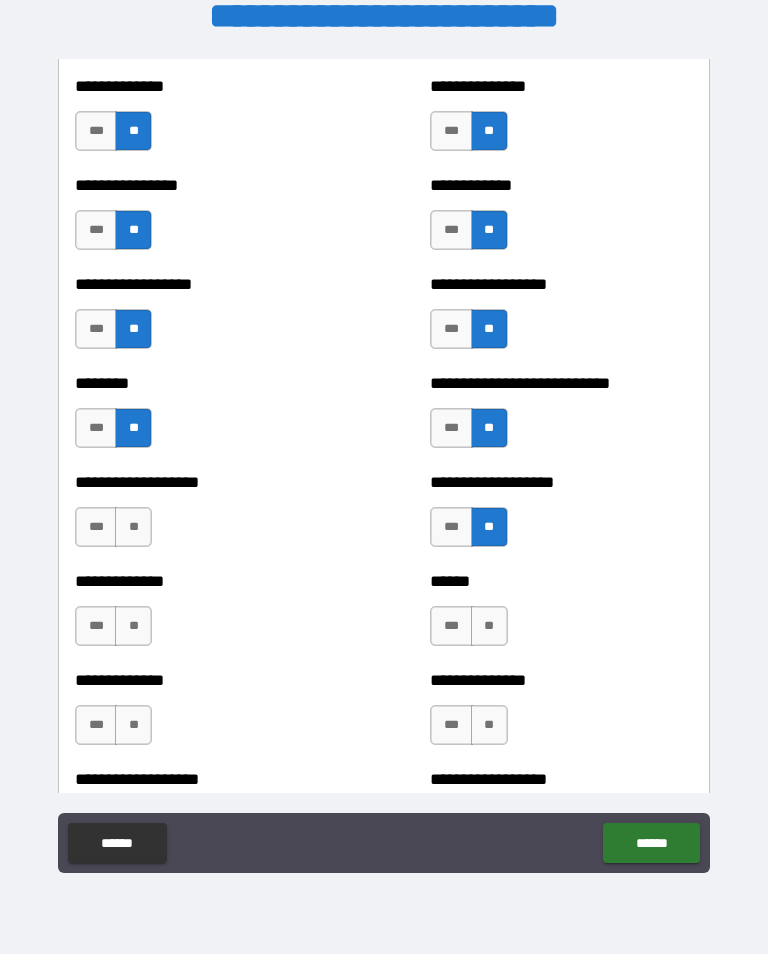 click on "**" at bounding box center (133, 527) 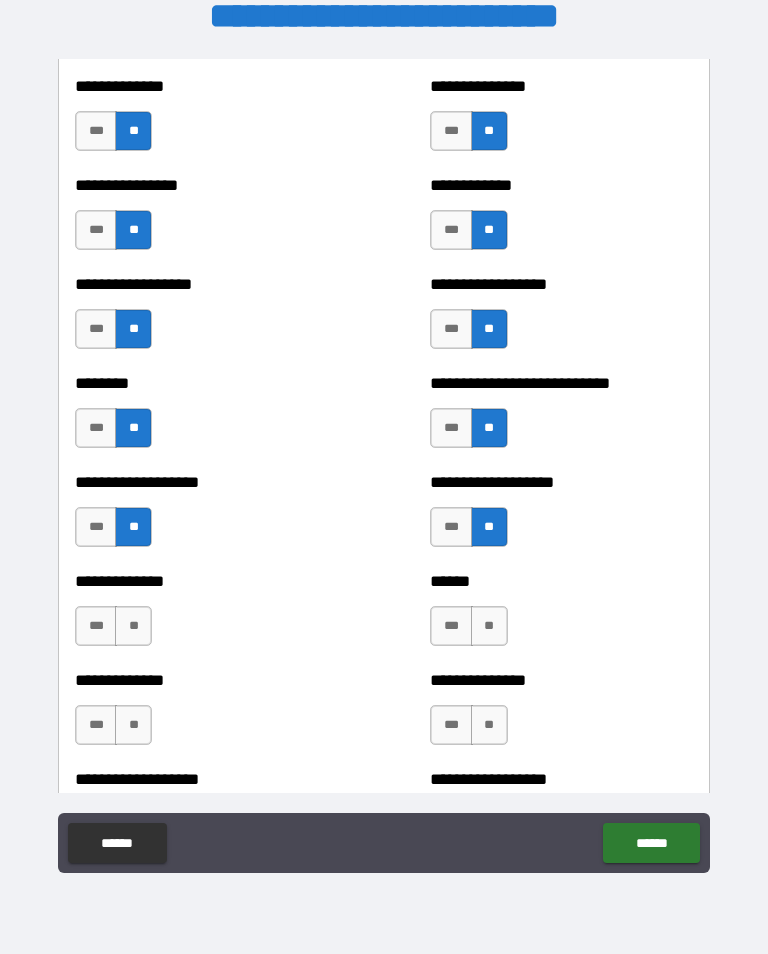 click on "**" at bounding box center (133, 626) 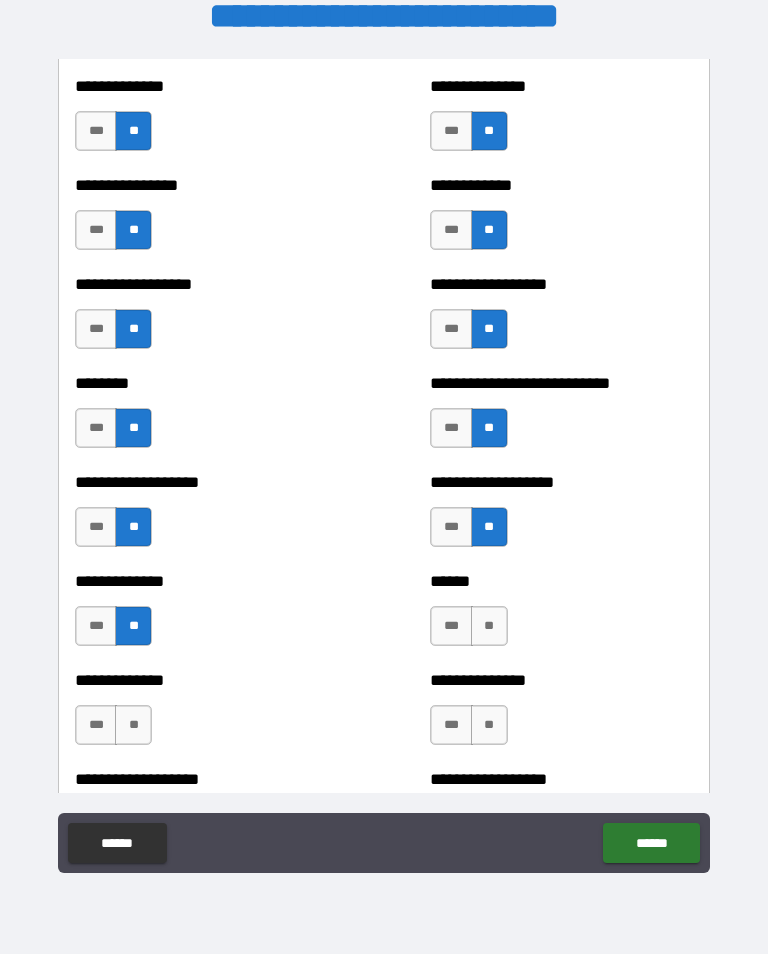 click on "**" at bounding box center [133, 725] 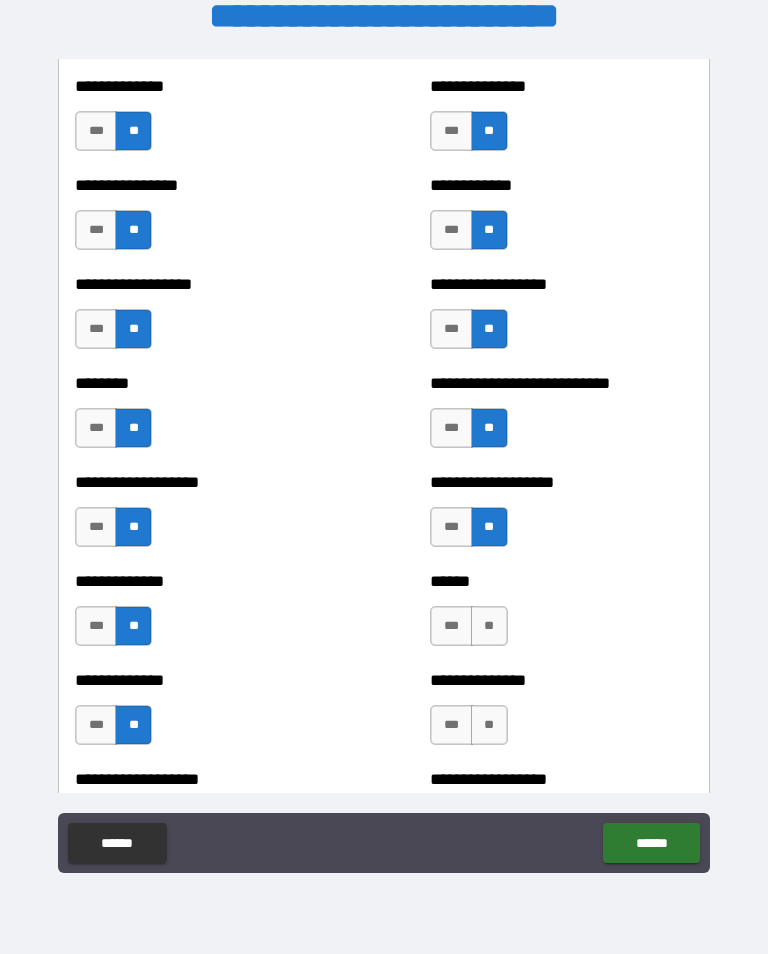 click on "**" at bounding box center [489, 626] 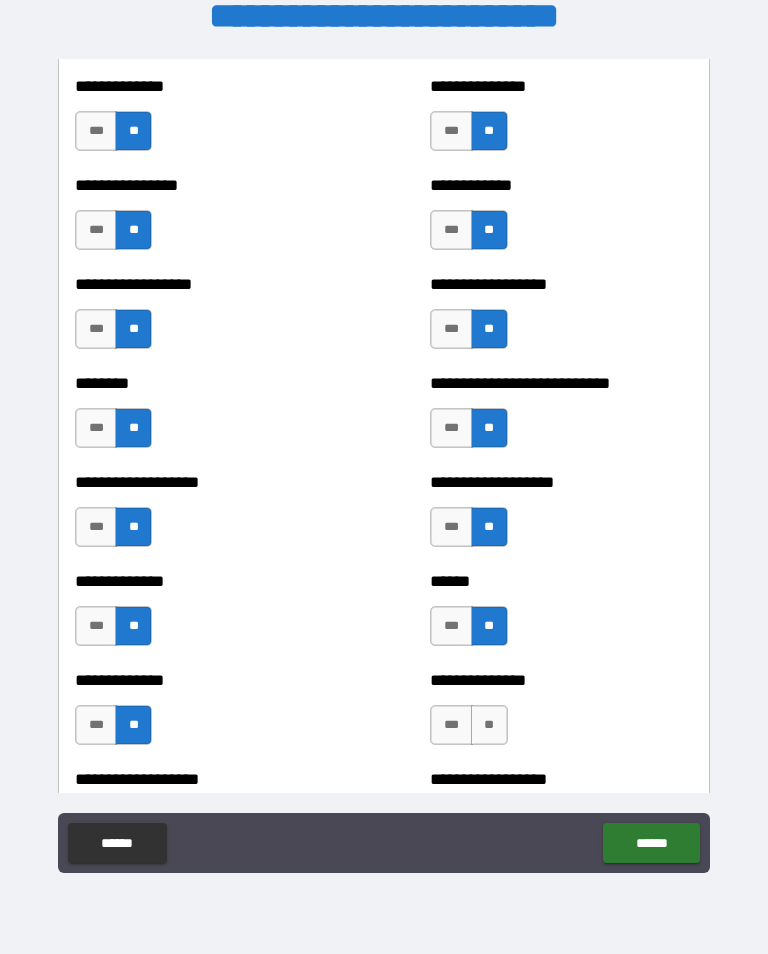 click on "**" at bounding box center (489, 725) 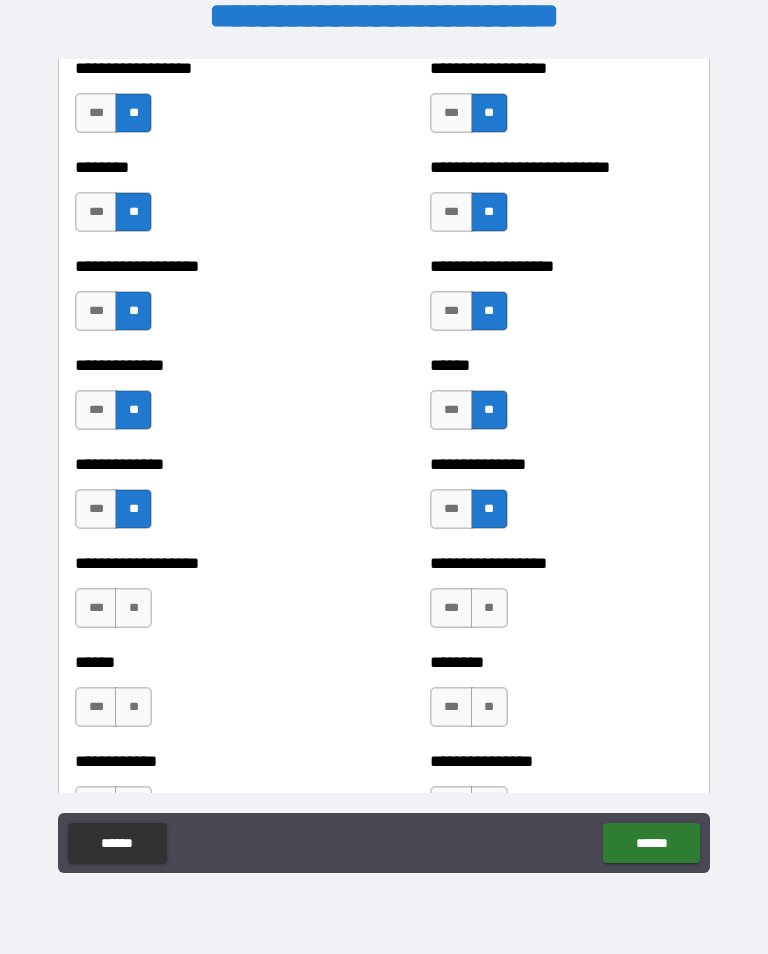 scroll, scrollTop: 4505, scrollLeft: 0, axis: vertical 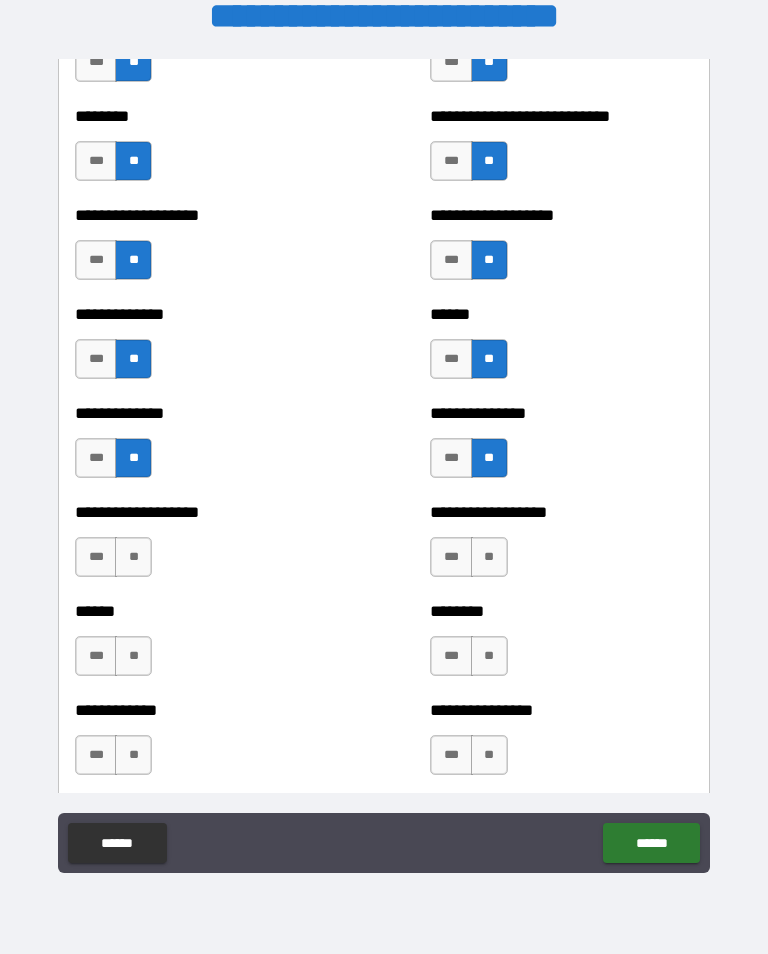 click on "**" at bounding box center (133, 557) 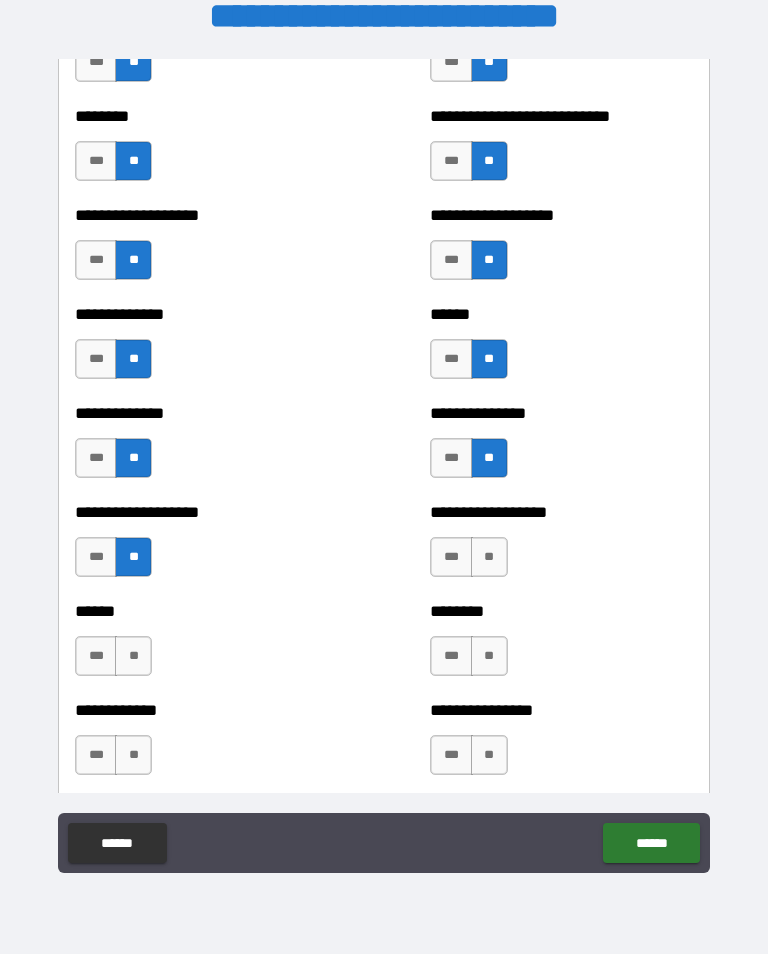 click on "**" at bounding box center [133, 656] 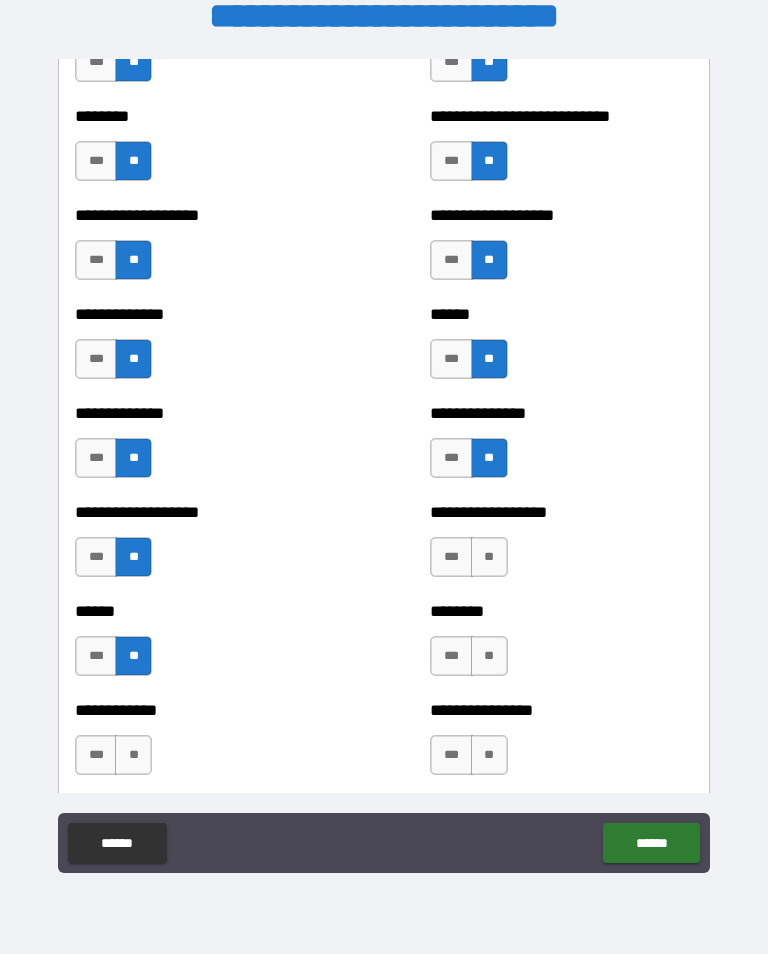 click on "**" at bounding box center [133, 755] 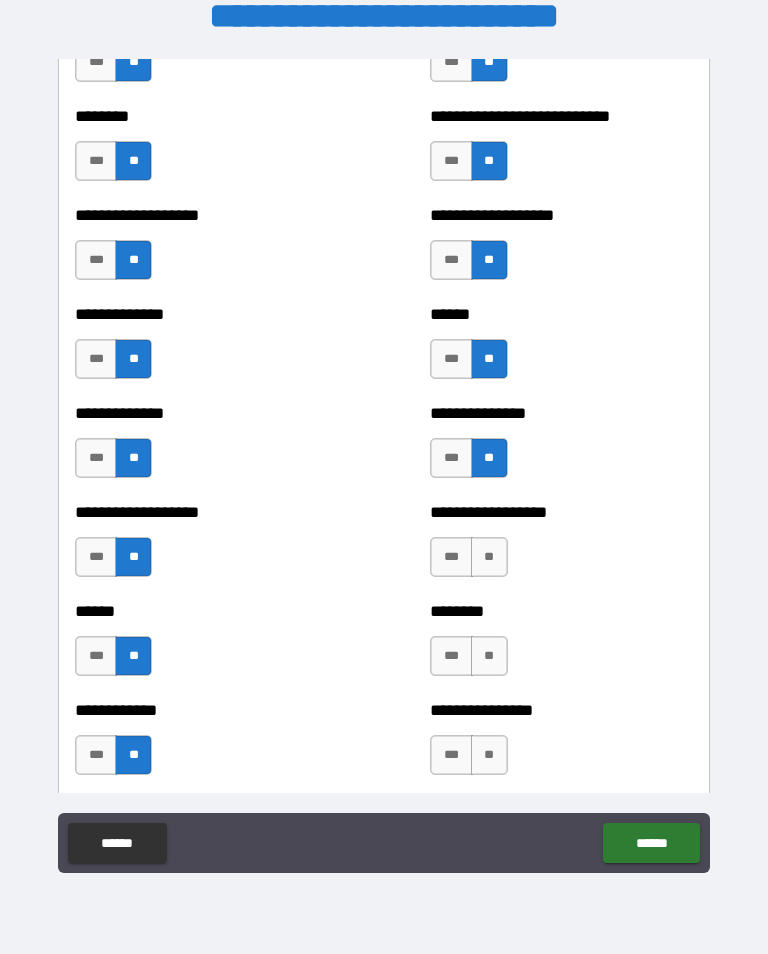click on "**" at bounding box center (489, 557) 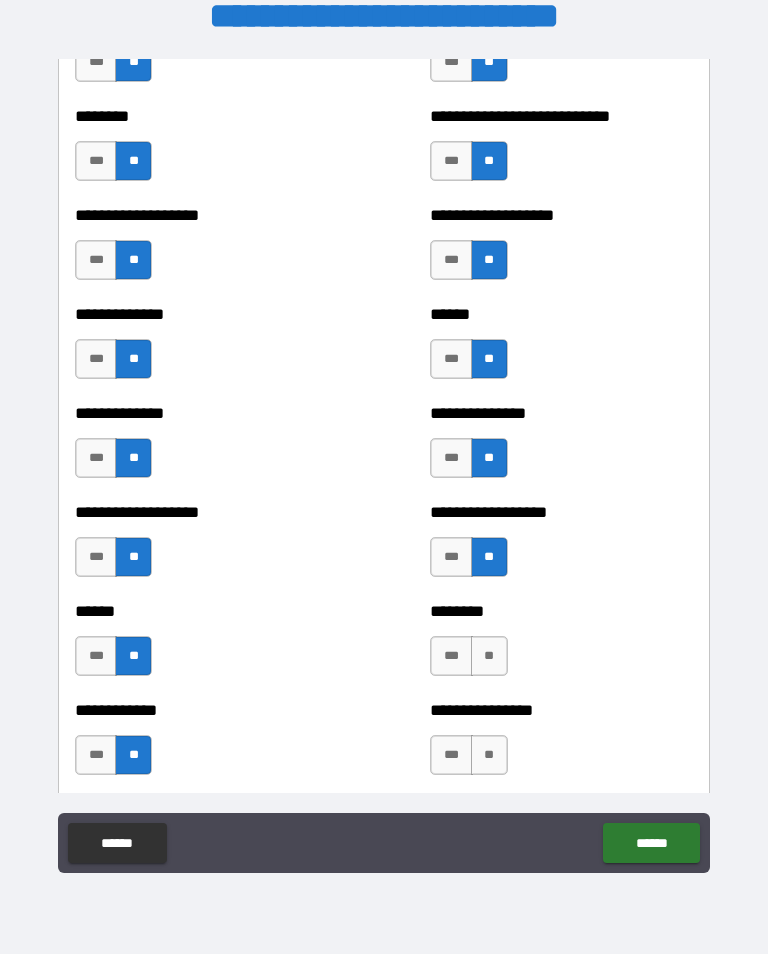 click on "**" at bounding box center [489, 656] 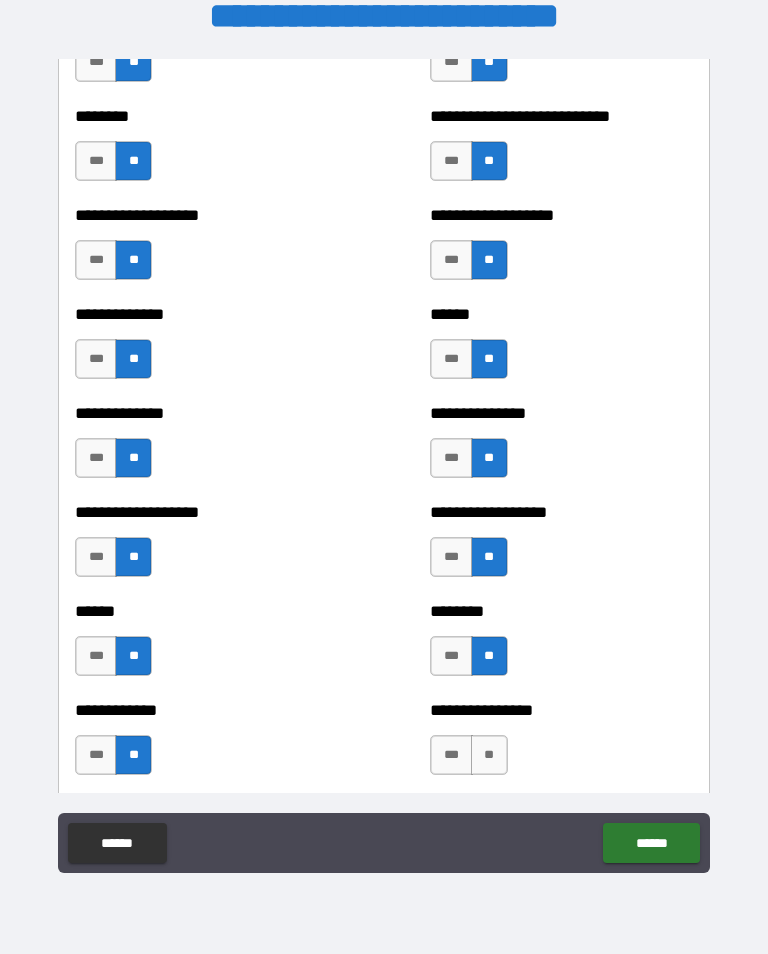 click on "**" at bounding box center (489, 755) 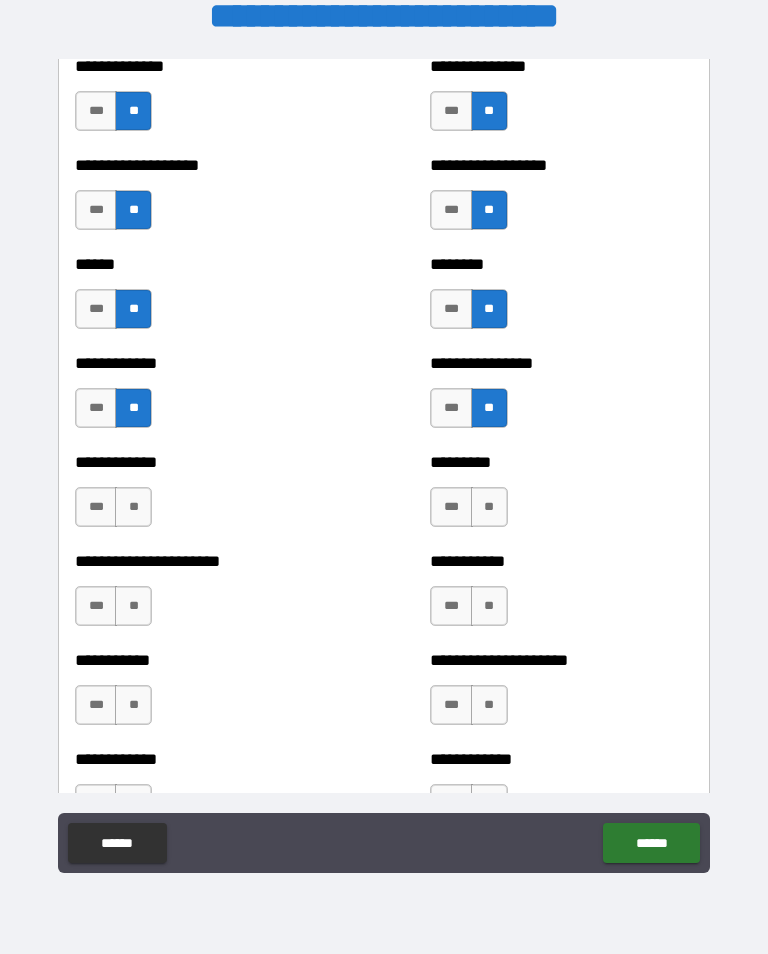 scroll, scrollTop: 4864, scrollLeft: 0, axis: vertical 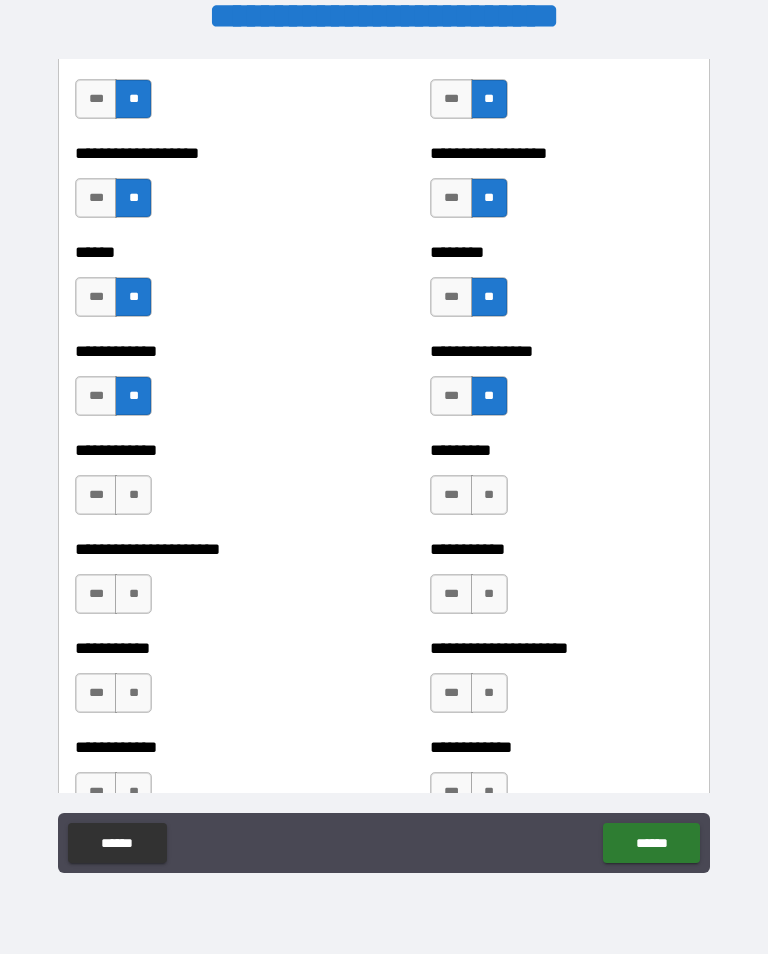 click on "**" at bounding box center [133, 495] 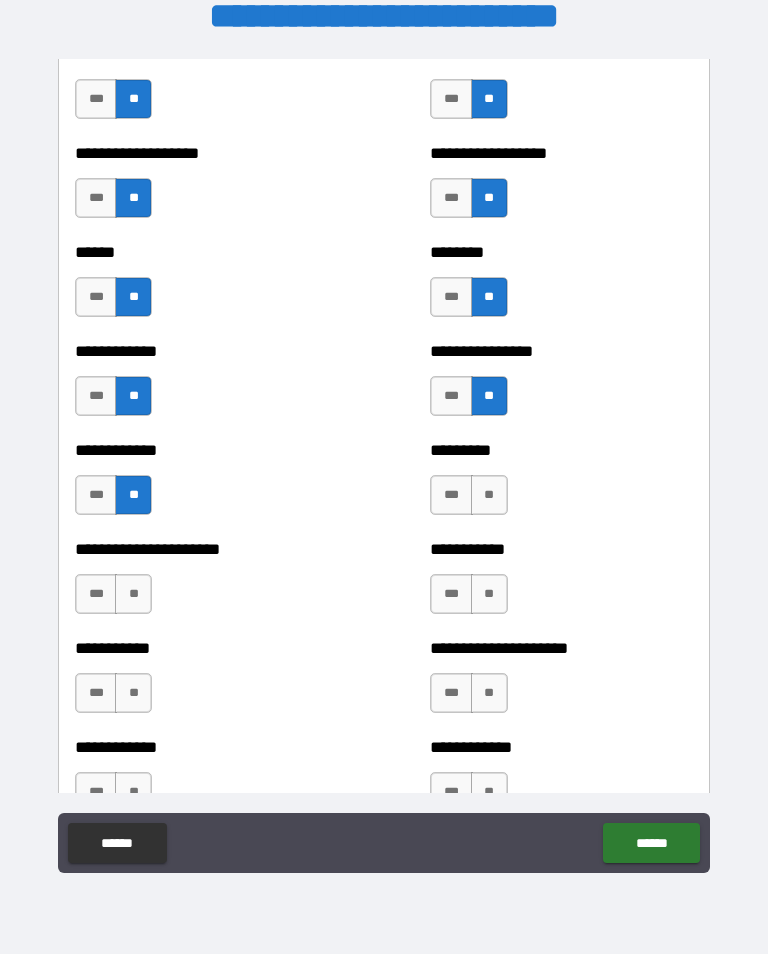 click on "**" at bounding box center (133, 594) 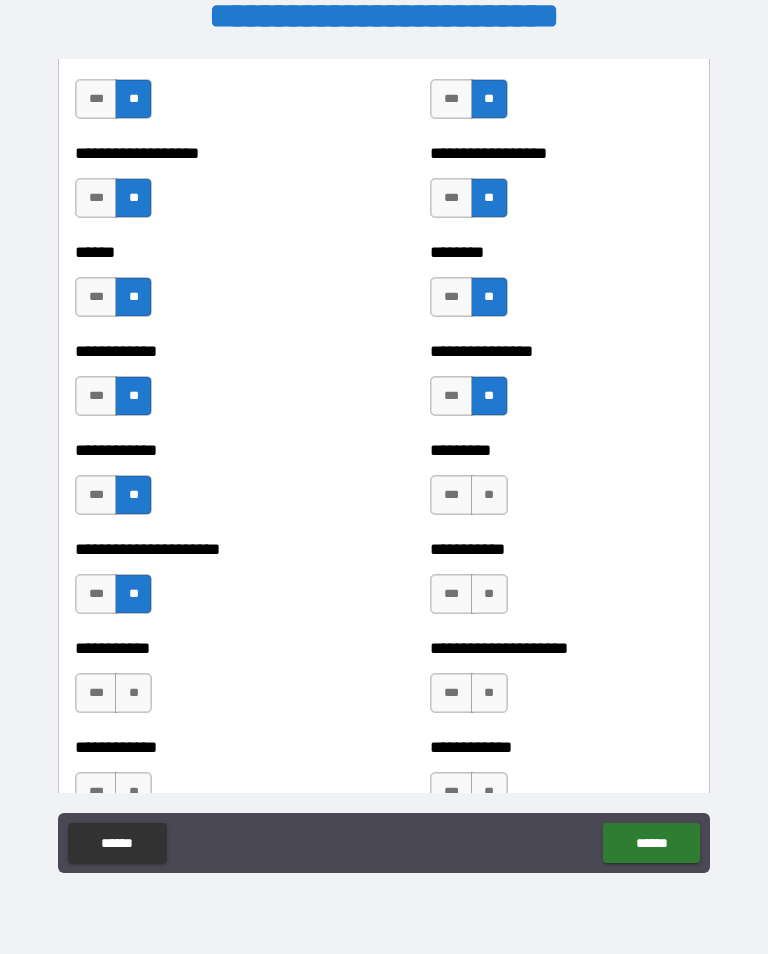 click on "**" at bounding box center (133, 693) 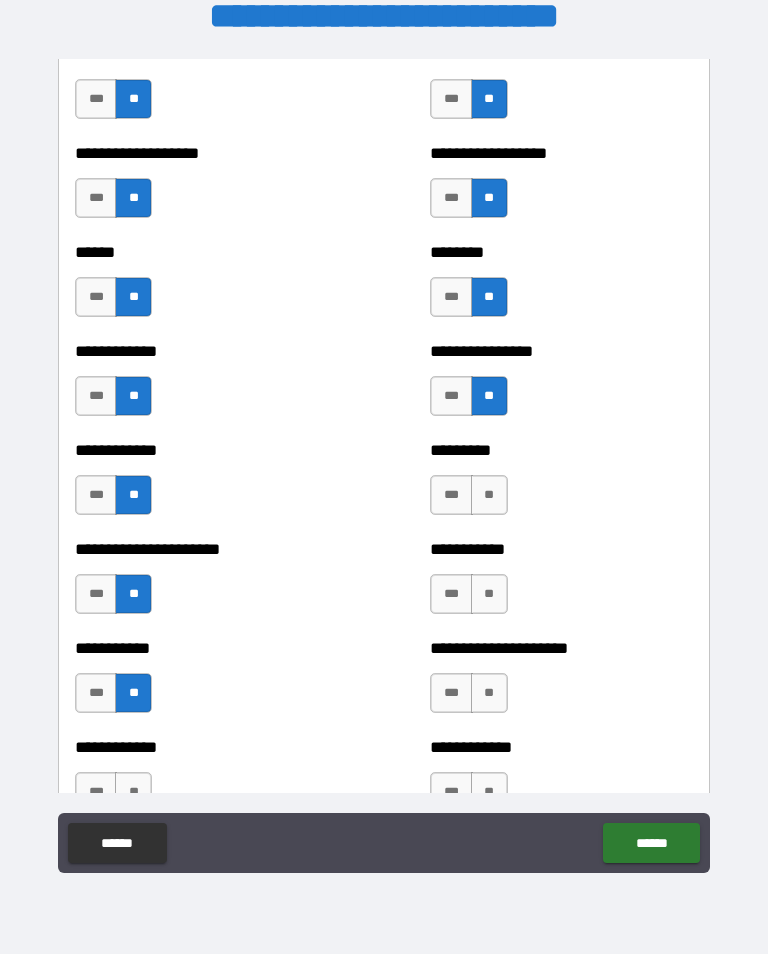 click on "**" at bounding box center (489, 495) 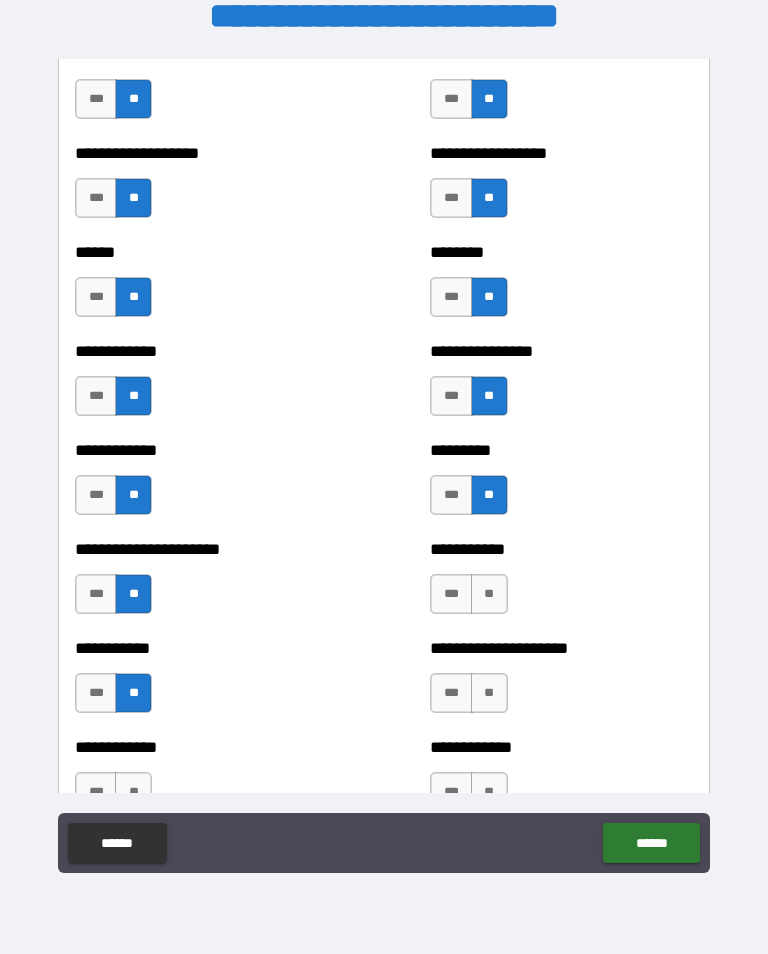 click on "**" at bounding box center [489, 594] 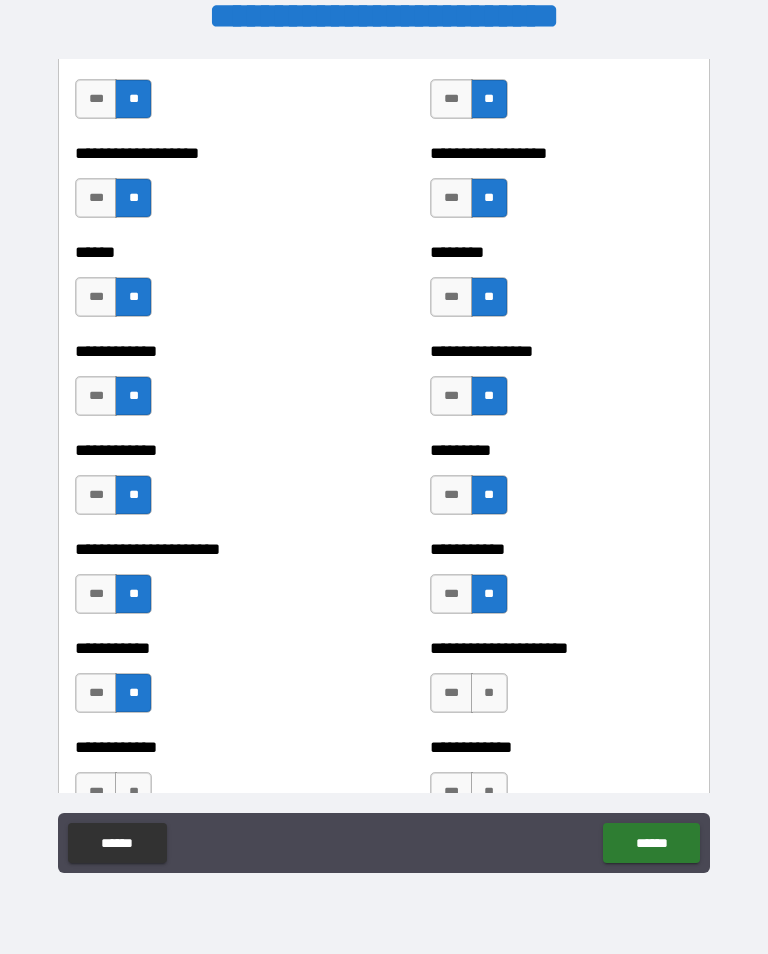 click on "**" at bounding box center [489, 693] 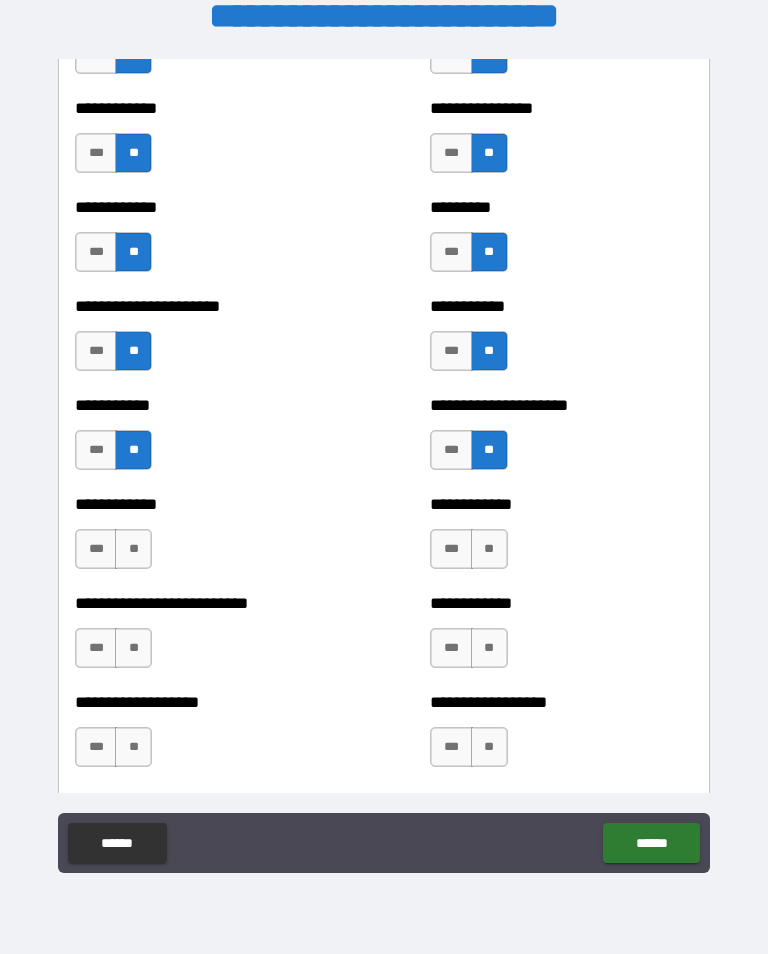 scroll, scrollTop: 5121, scrollLeft: 0, axis: vertical 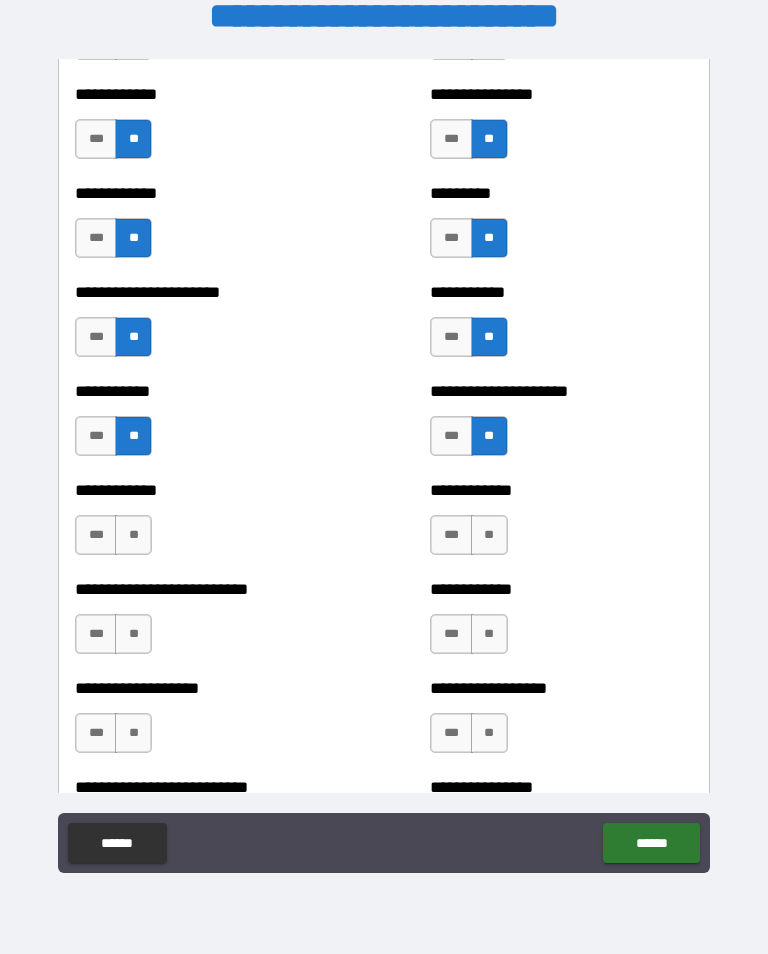 click on "**" at bounding box center [133, 535] 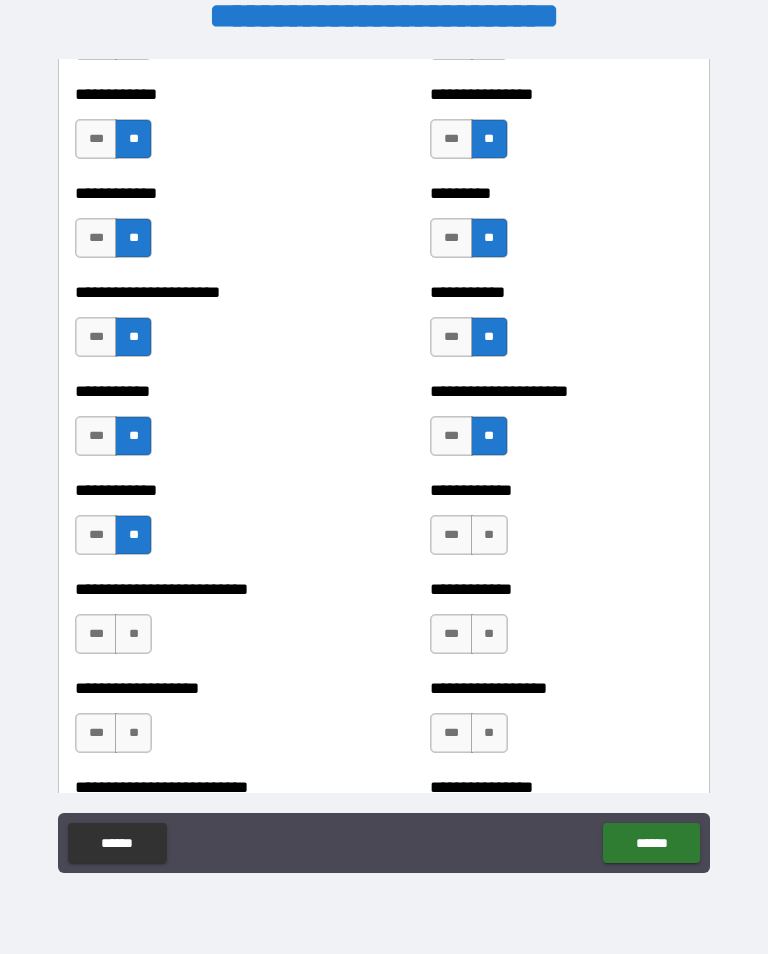 click on "**" at bounding box center (133, 634) 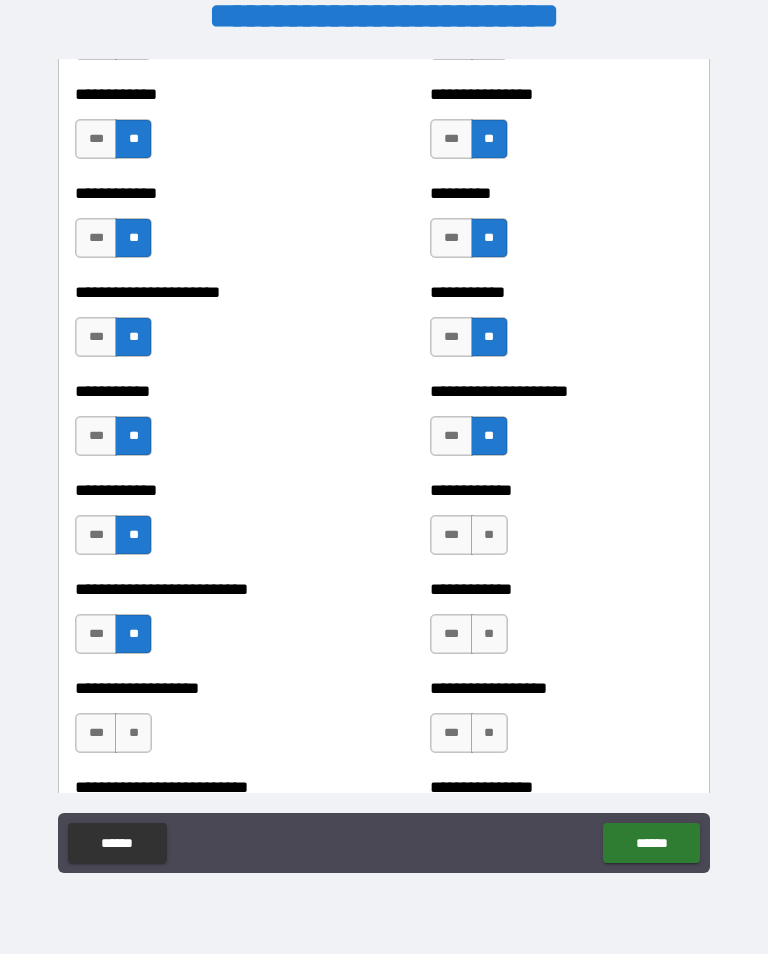 click on "**" at bounding box center (133, 733) 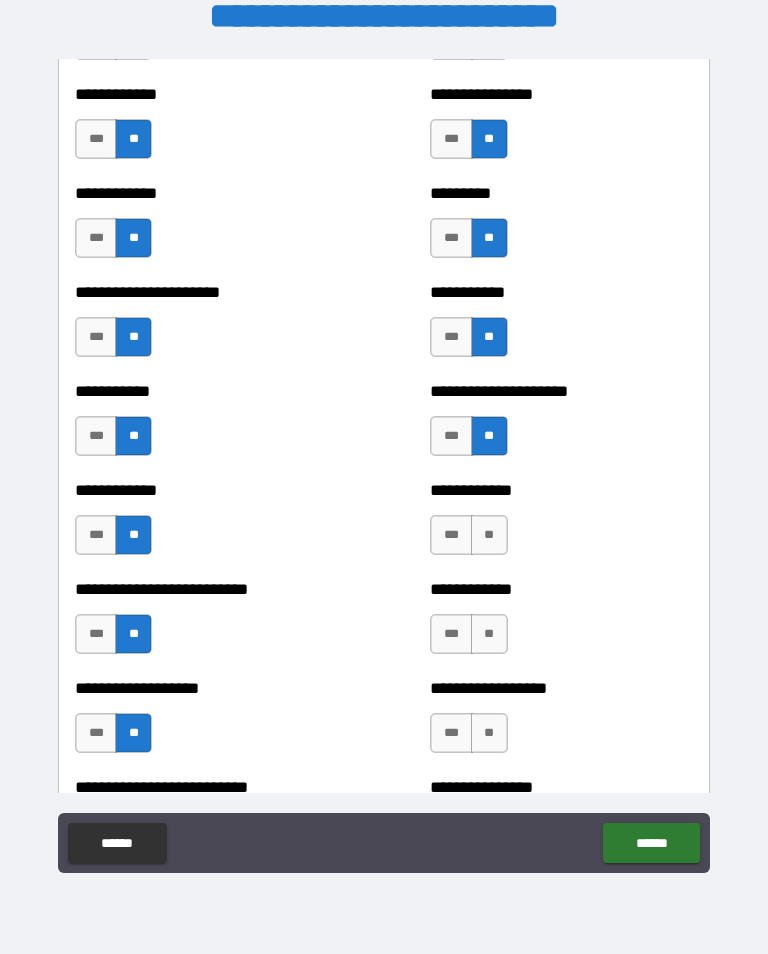 click on "**" at bounding box center (489, 535) 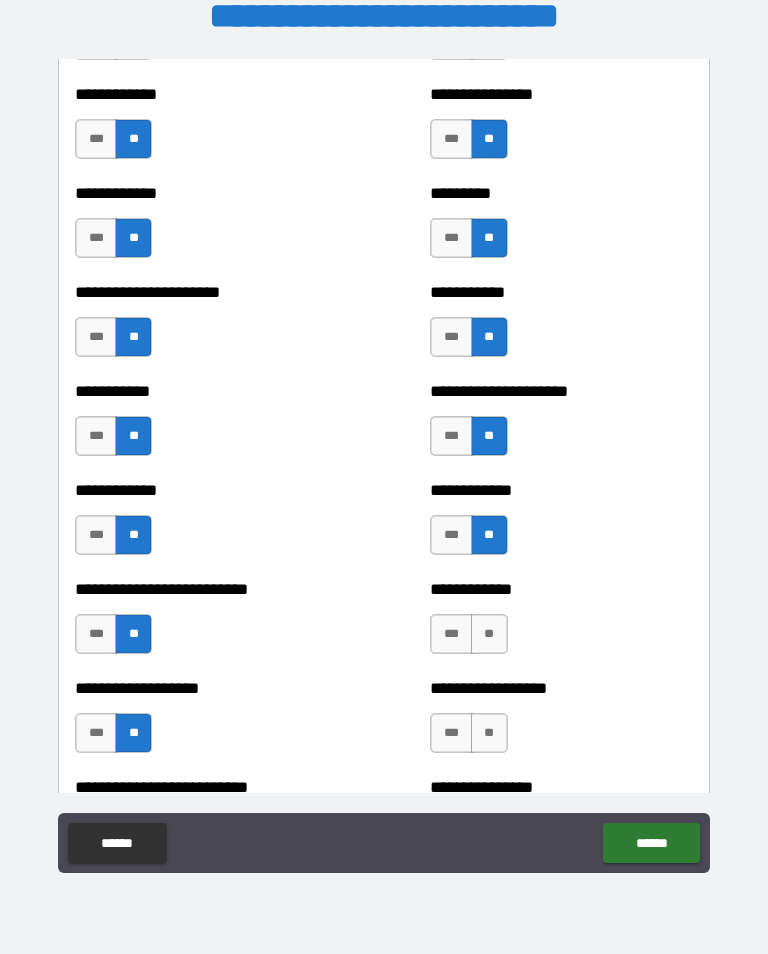 click on "**" at bounding box center [489, 634] 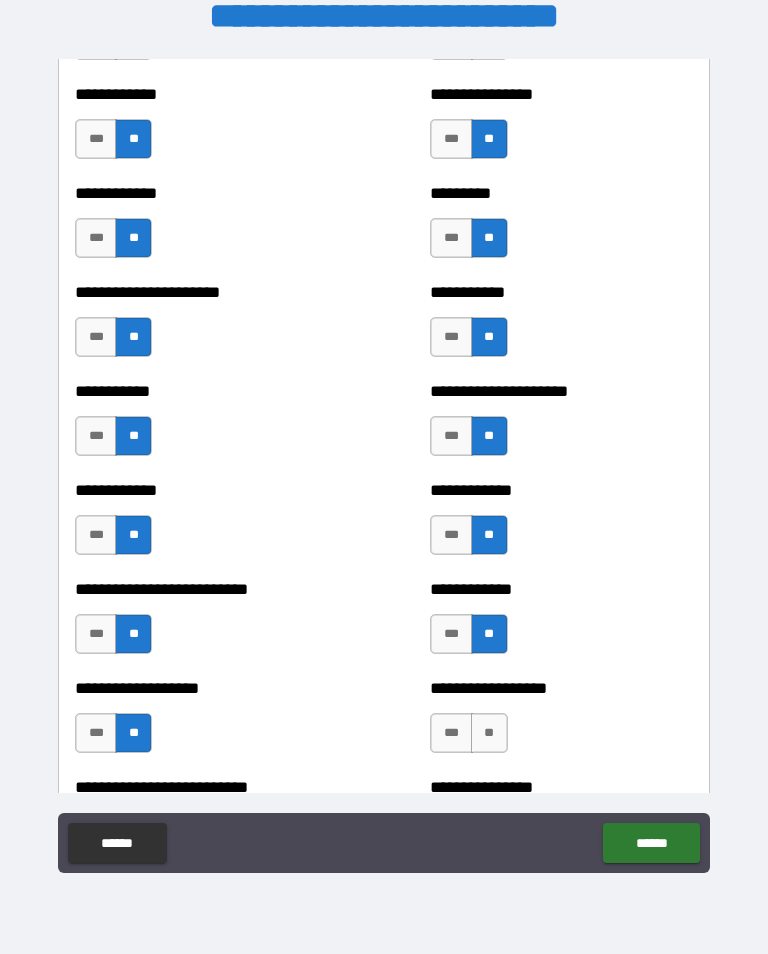 click on "**" at bounding box center [489, 733] 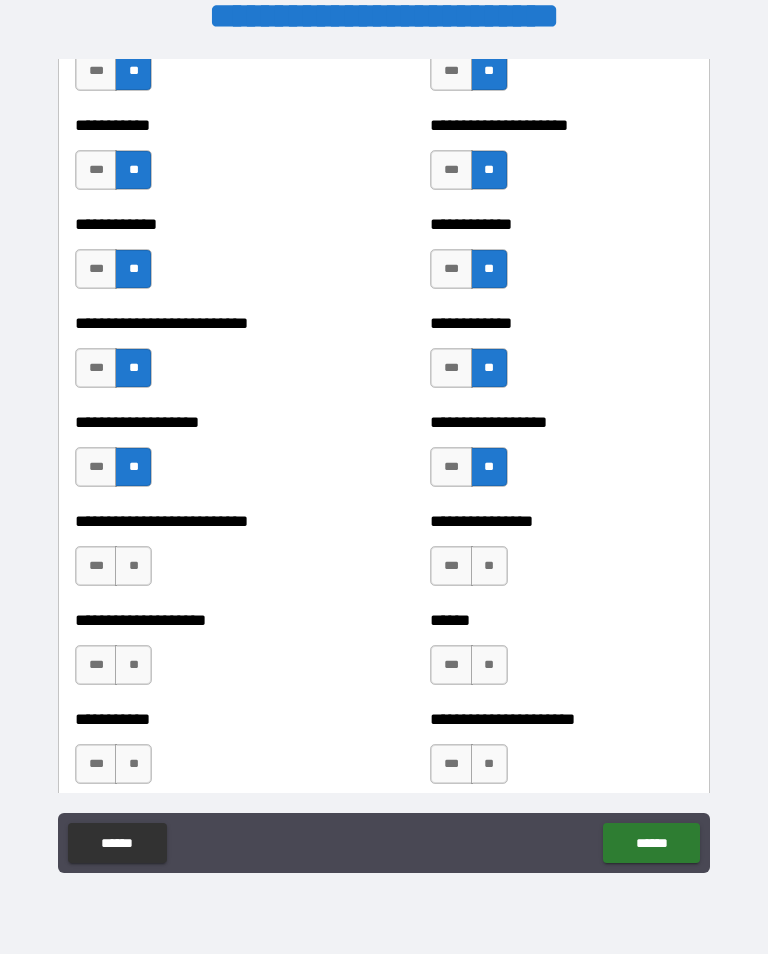 scroll, scrollTop: 5406, scrollLeft: 0, axis: vertical 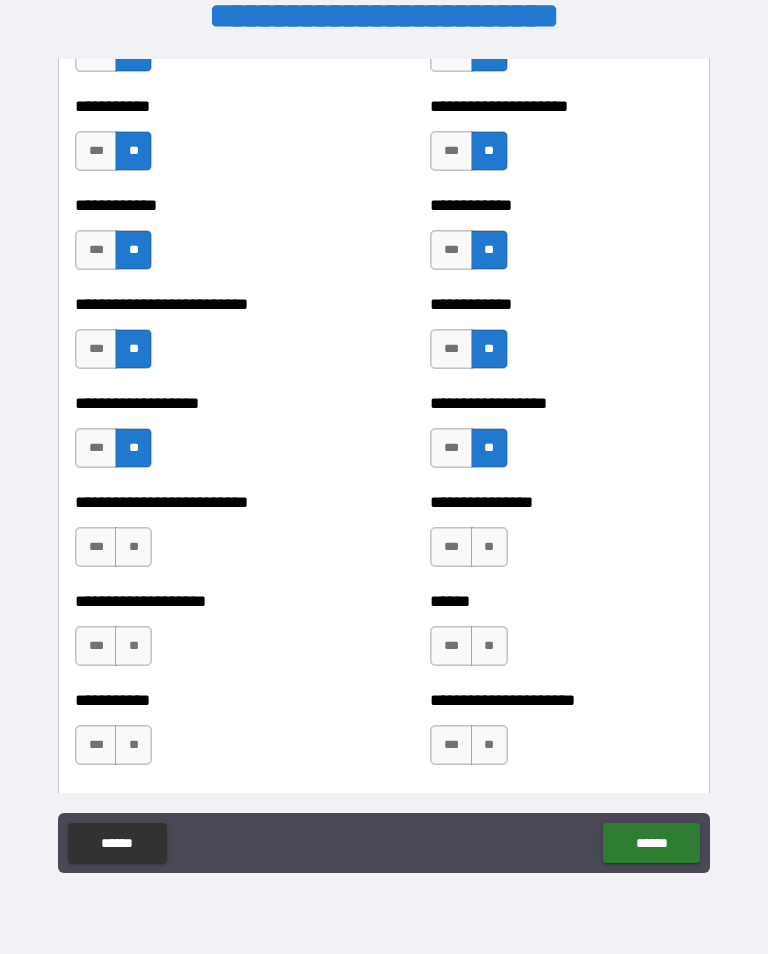 click on "**" at bounding box center (489, 547) 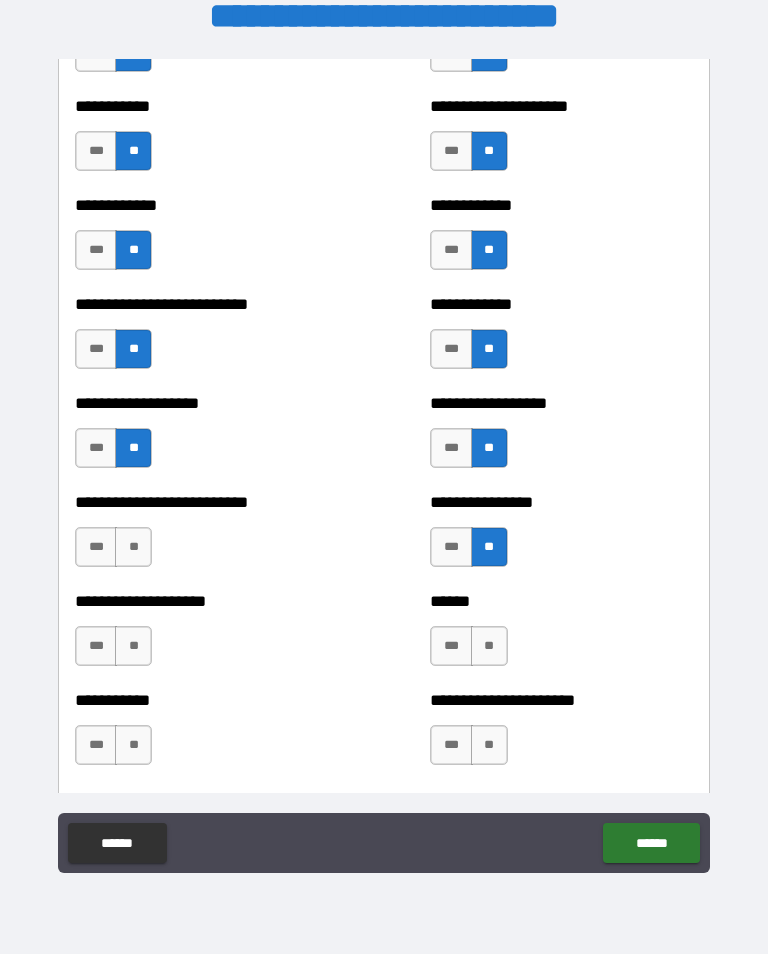 click on "**" at bounding box center (133, 547) 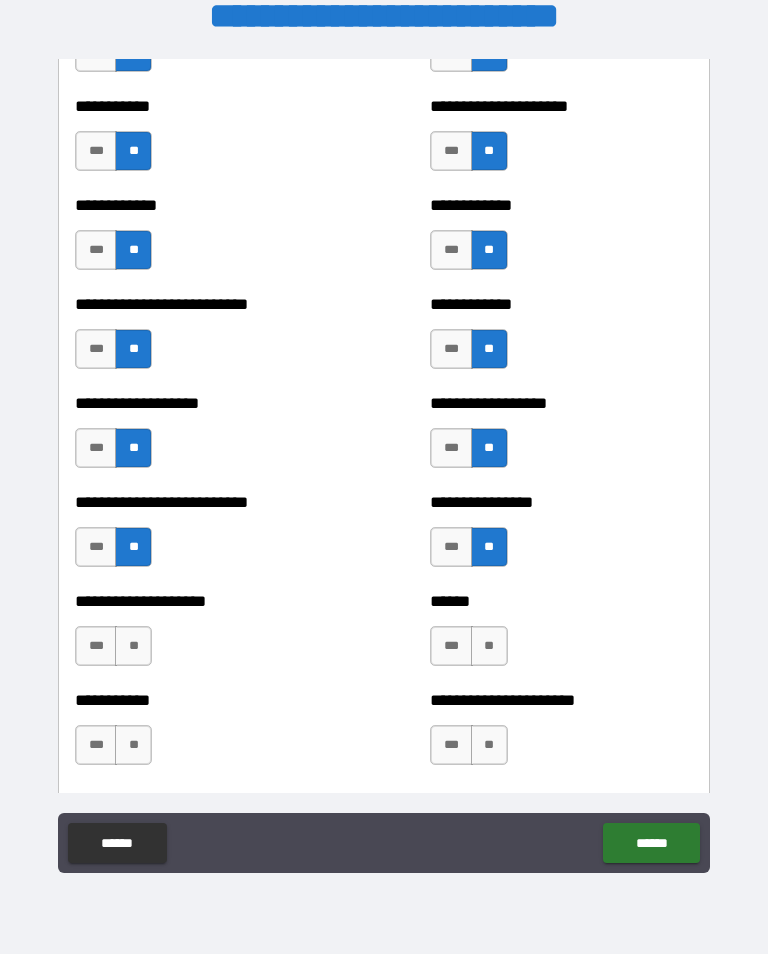 click on "**" at bounding box center [133, 646] 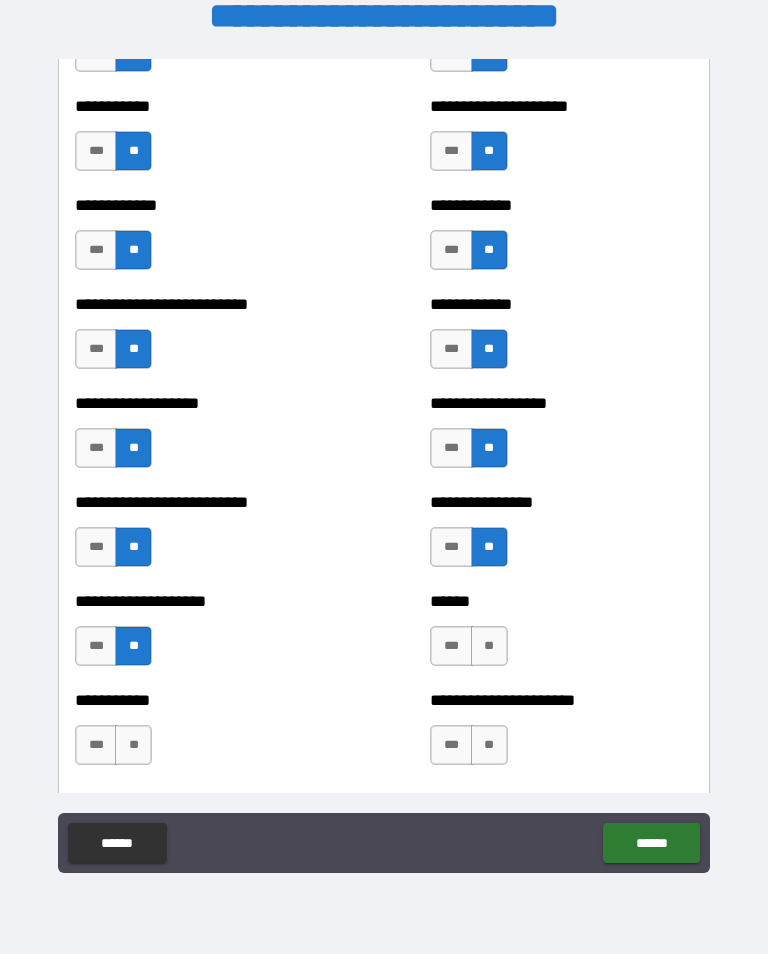 click on "**" at bounding box center (133, 745) 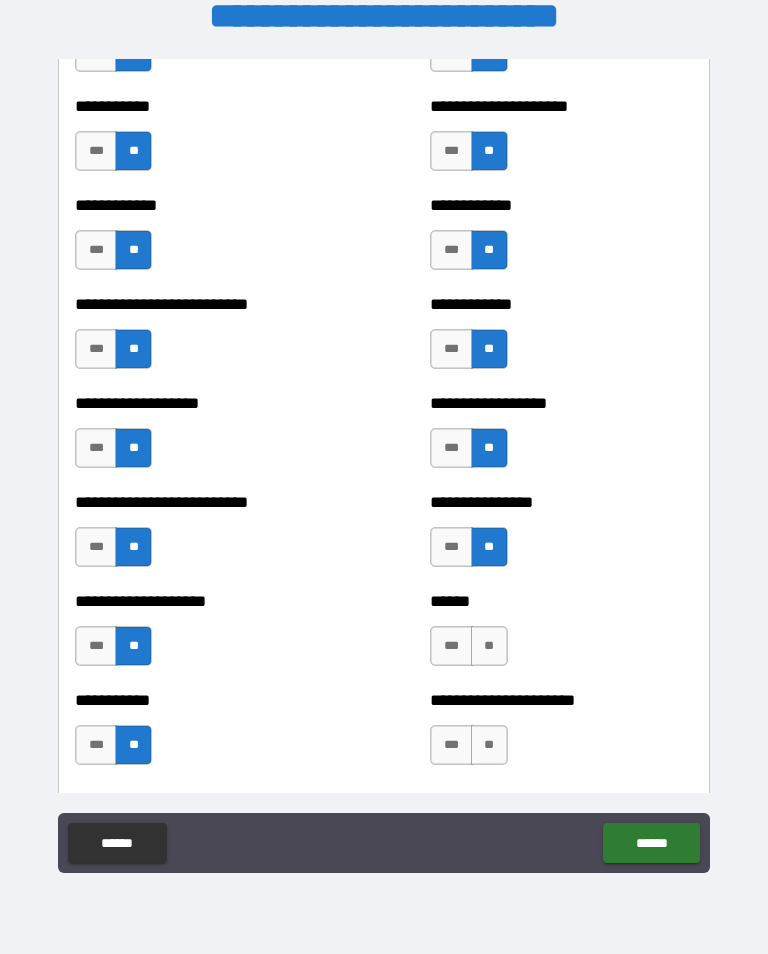 click on "**" at bounding box center (489, 646) 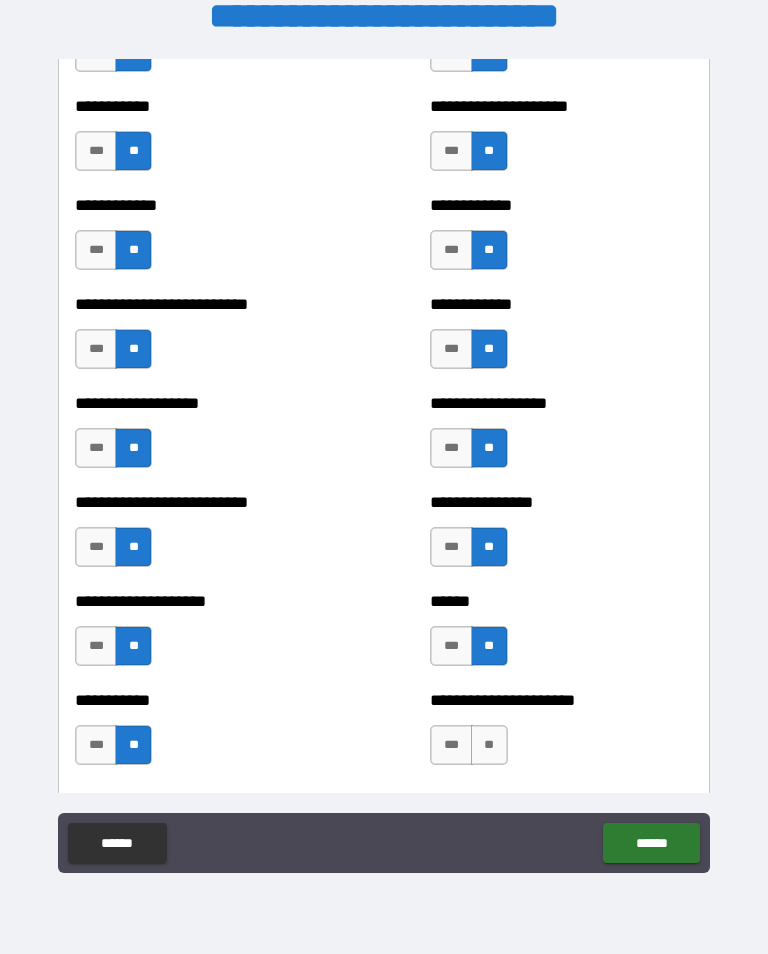 click on "**" at bounding box center [489, 745] 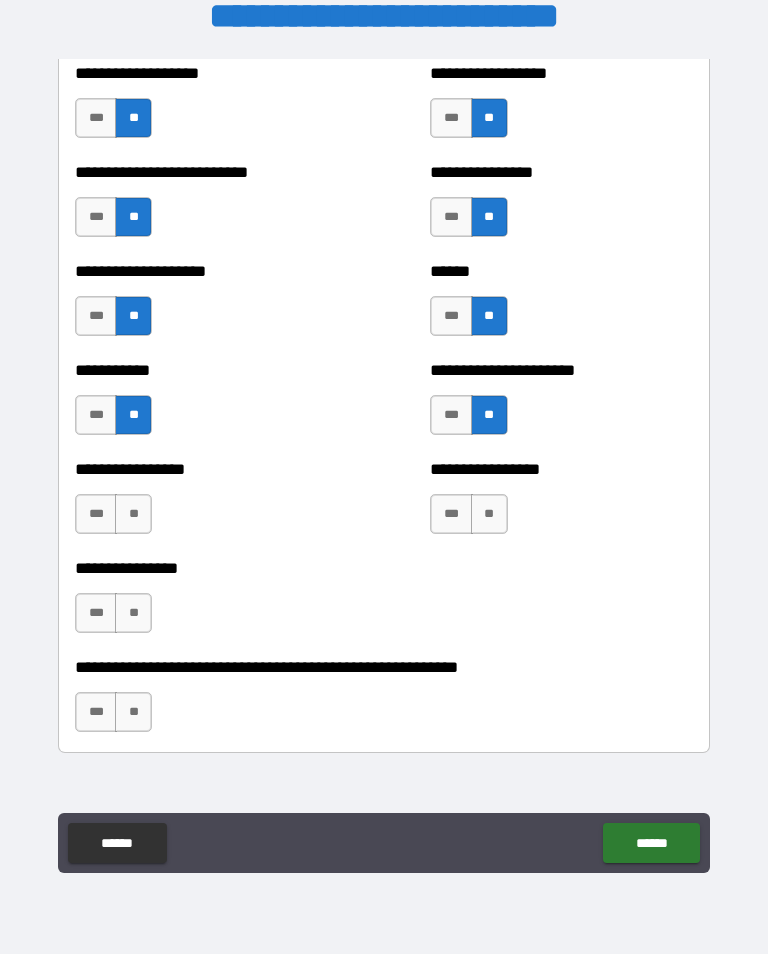 scroll, scrollTop: 5734, scrollLeft: 0, axis: vertical 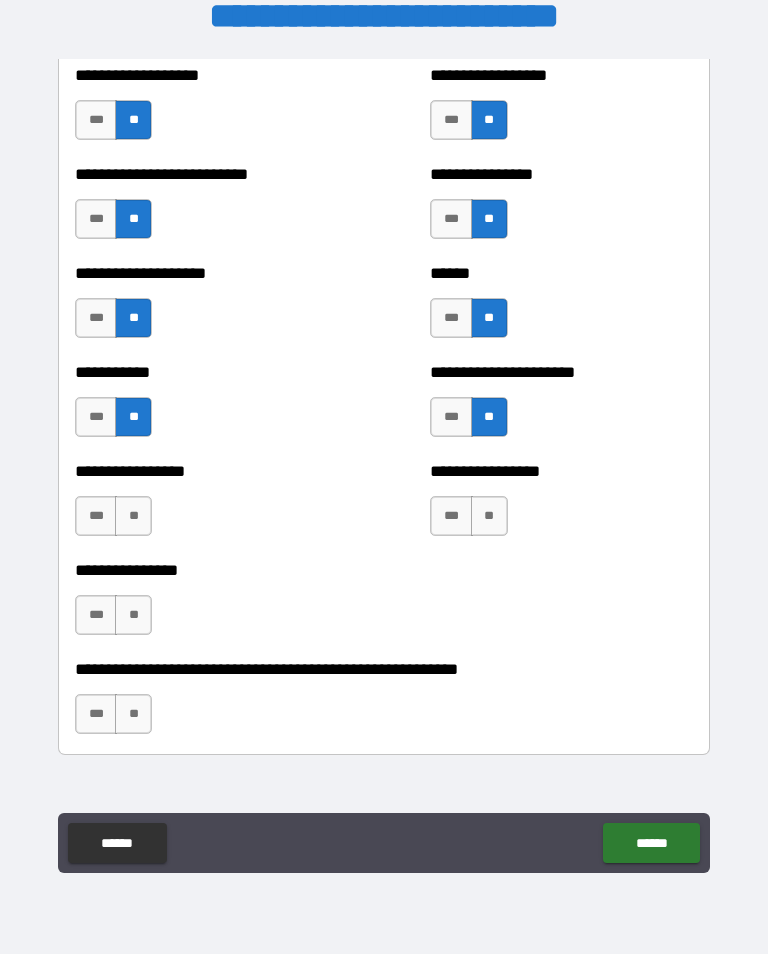 click on "**" at bounding box center (133, 516) 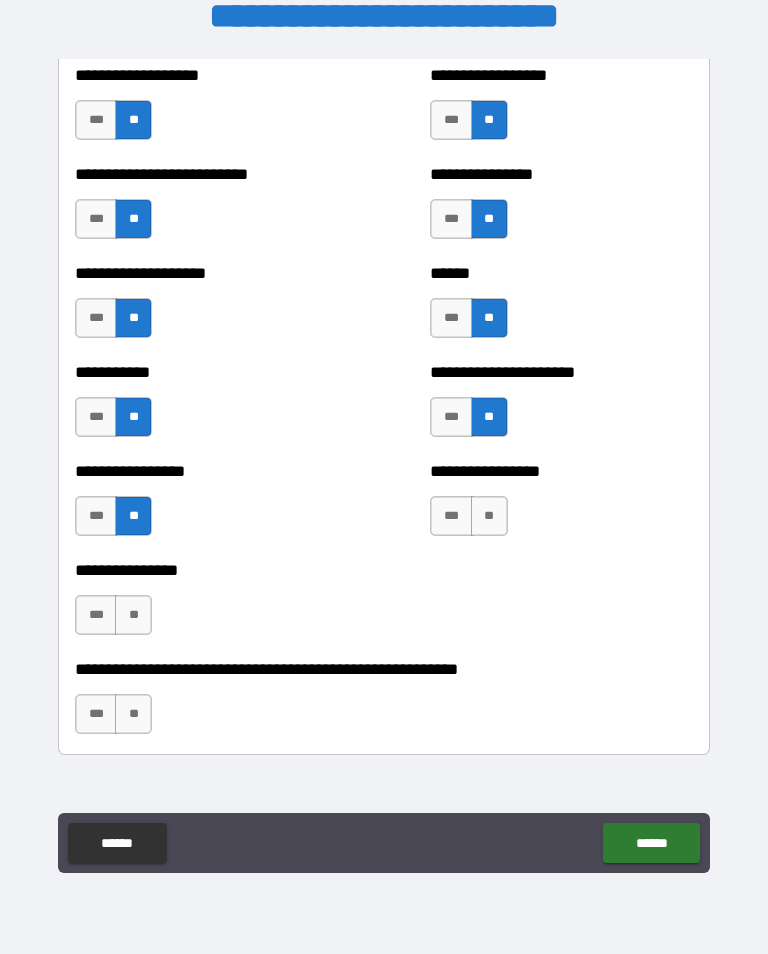 click on "**" at bounding box center (133, 615) 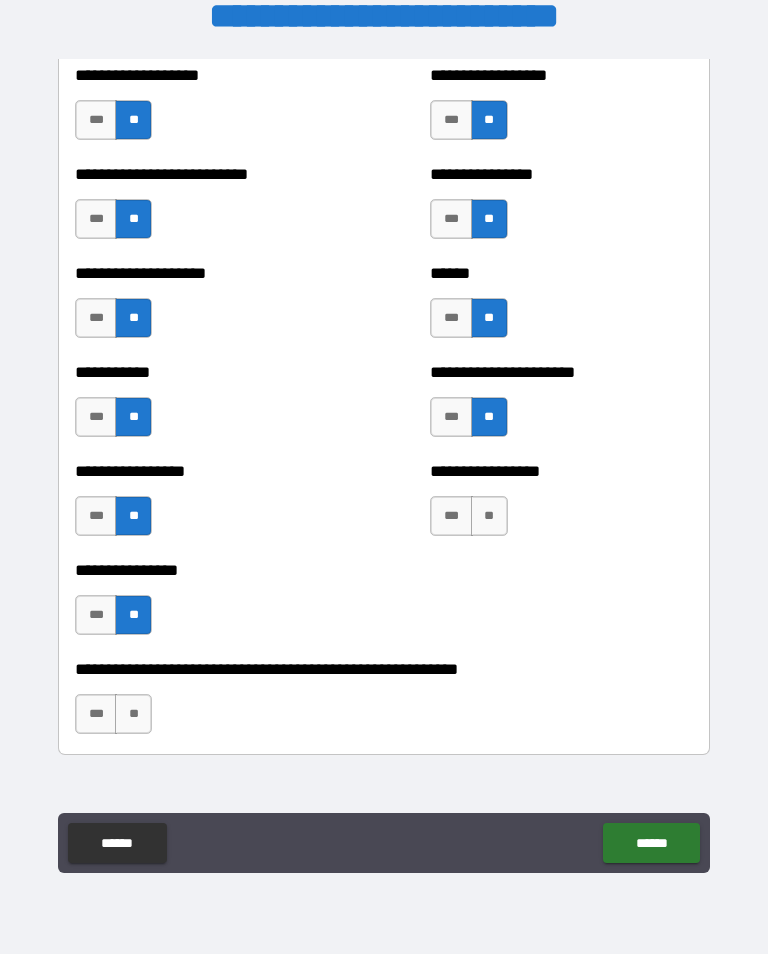 click on "**" at bounding box center (133, 714) 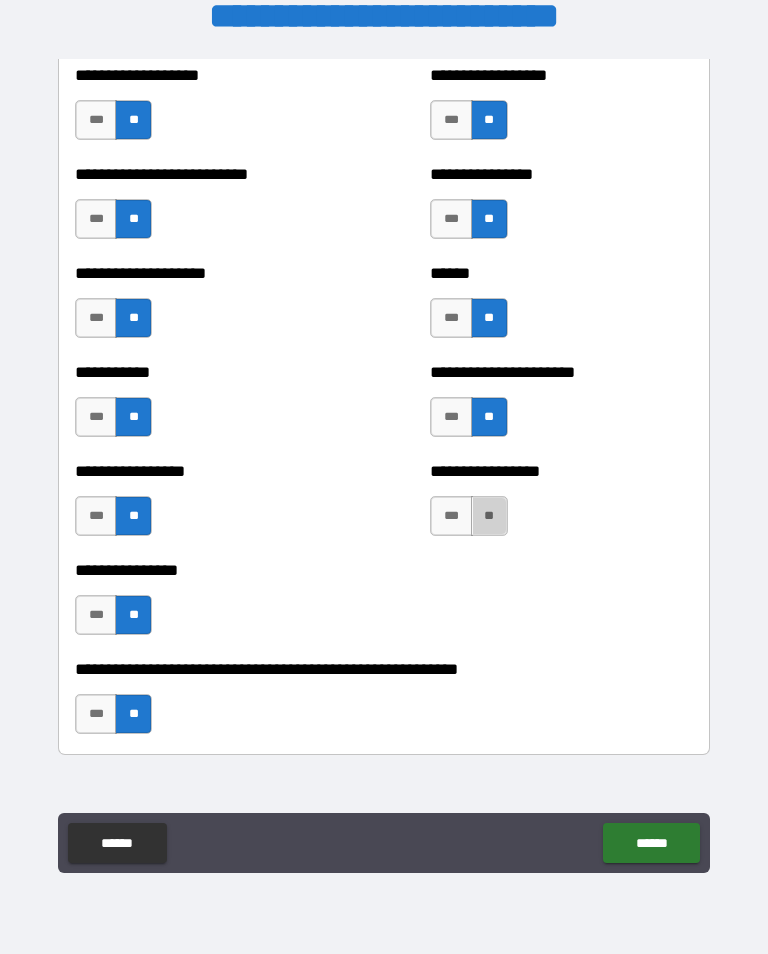 click on "**" at bounding box center (489, 516) 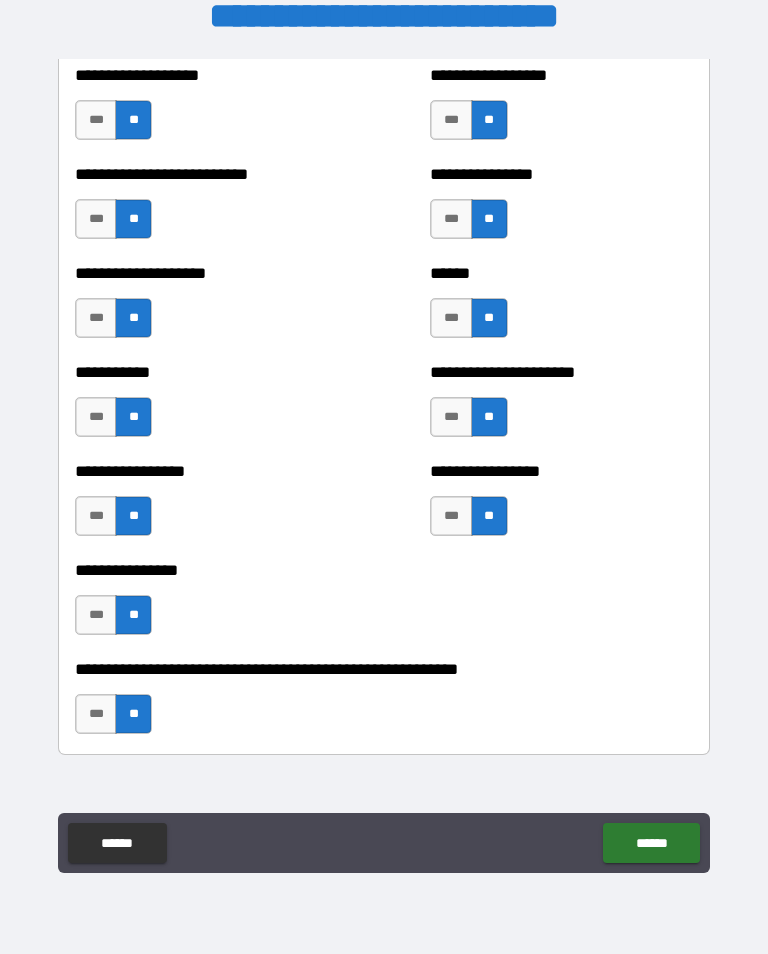 click on "******" at bounding box center [651, 843] 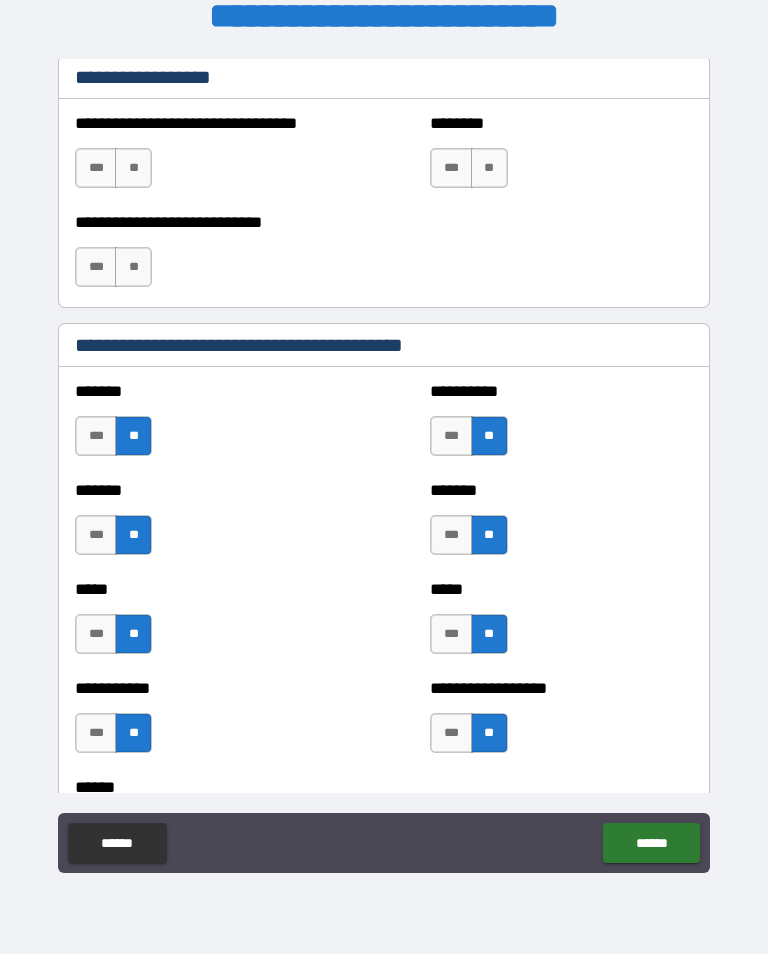 scroll, scrollTop: 1479, scrollLeft: 0, axis: vertical 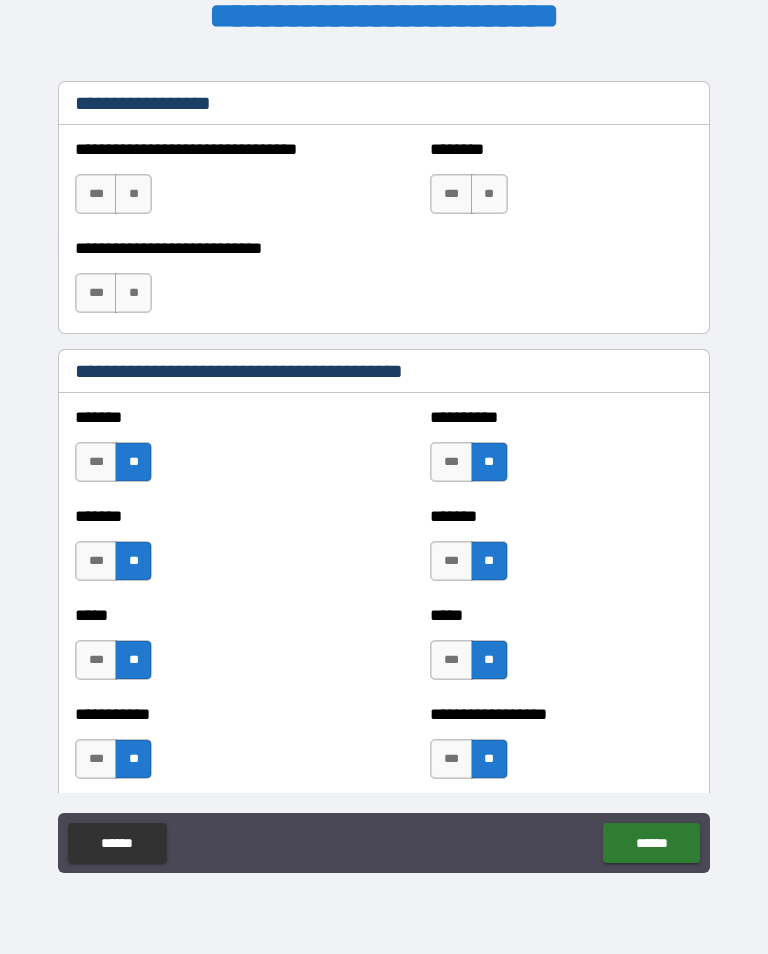 click on "**" at bounding box center (133, 194) 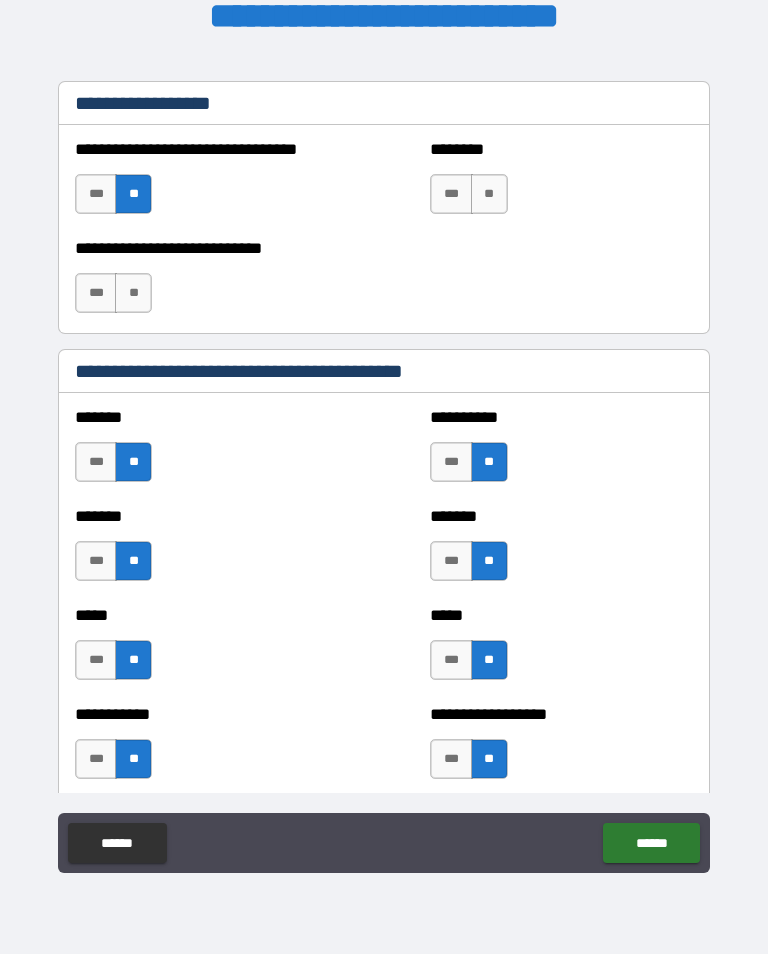 click on "**" at bounding box center [133, 293] 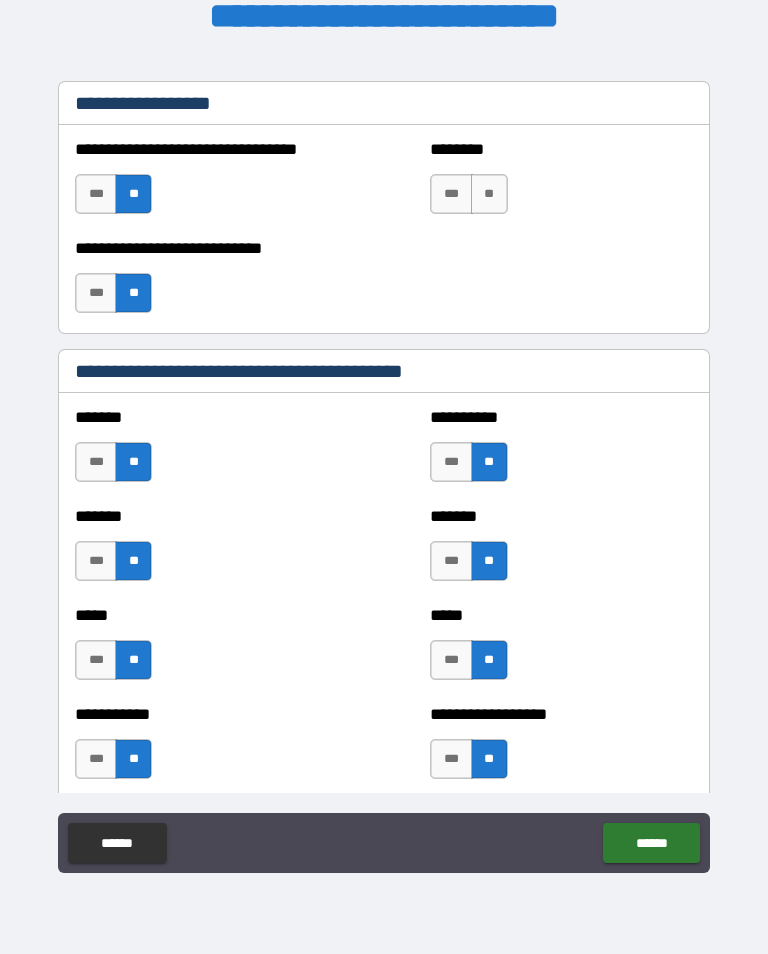 click on "**" at bounding box center [489, 194] 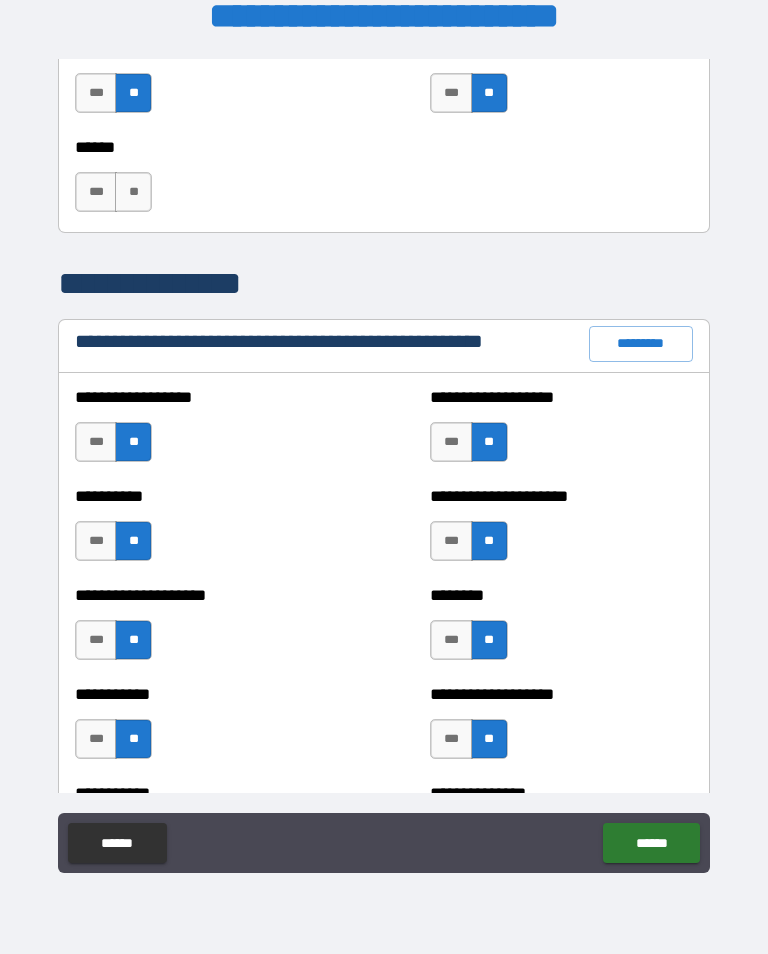scroll, scrollTop: 2146, scrollLeft: 0, axis: vertical 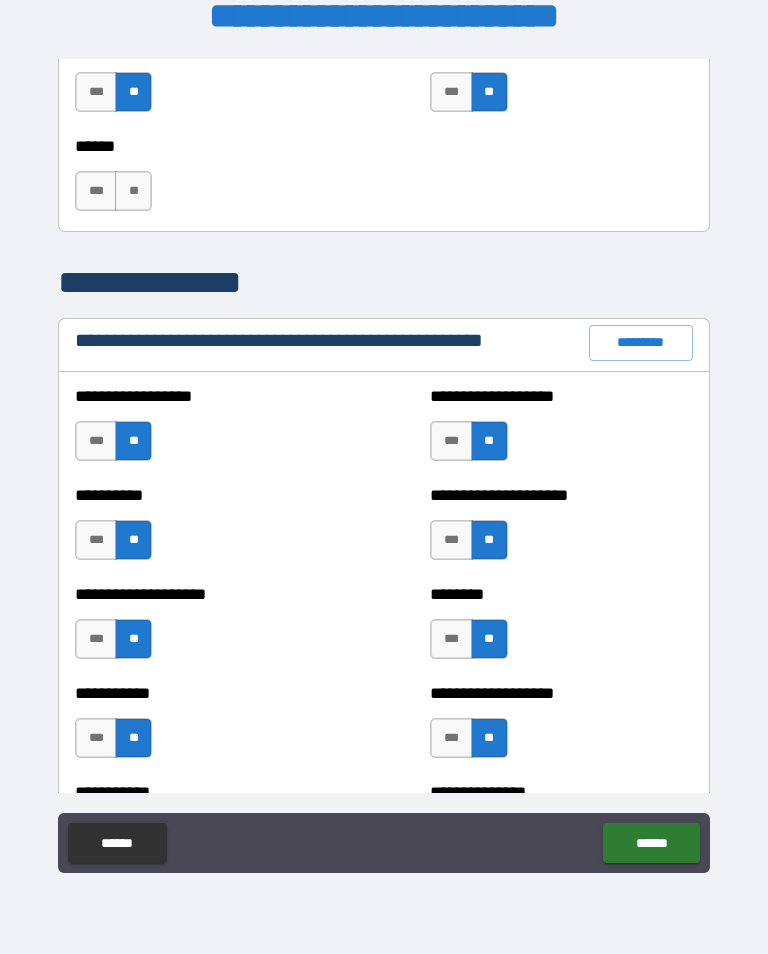 click on "**" at bounding box center (133, 191) 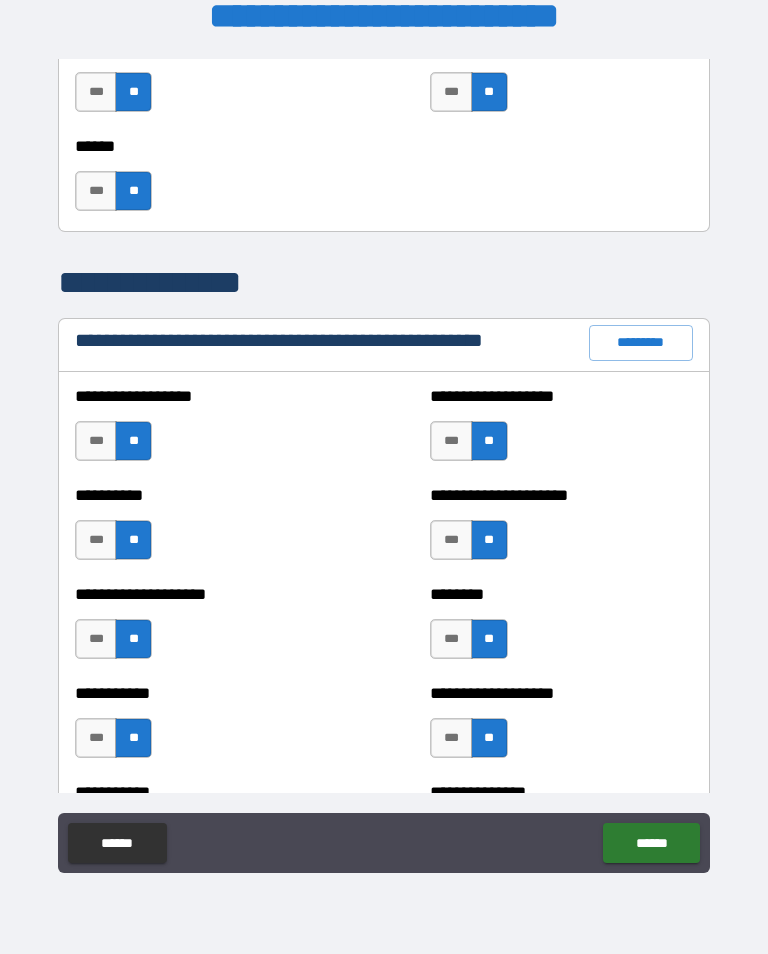 click on "******" at bounding box center [651, 843] 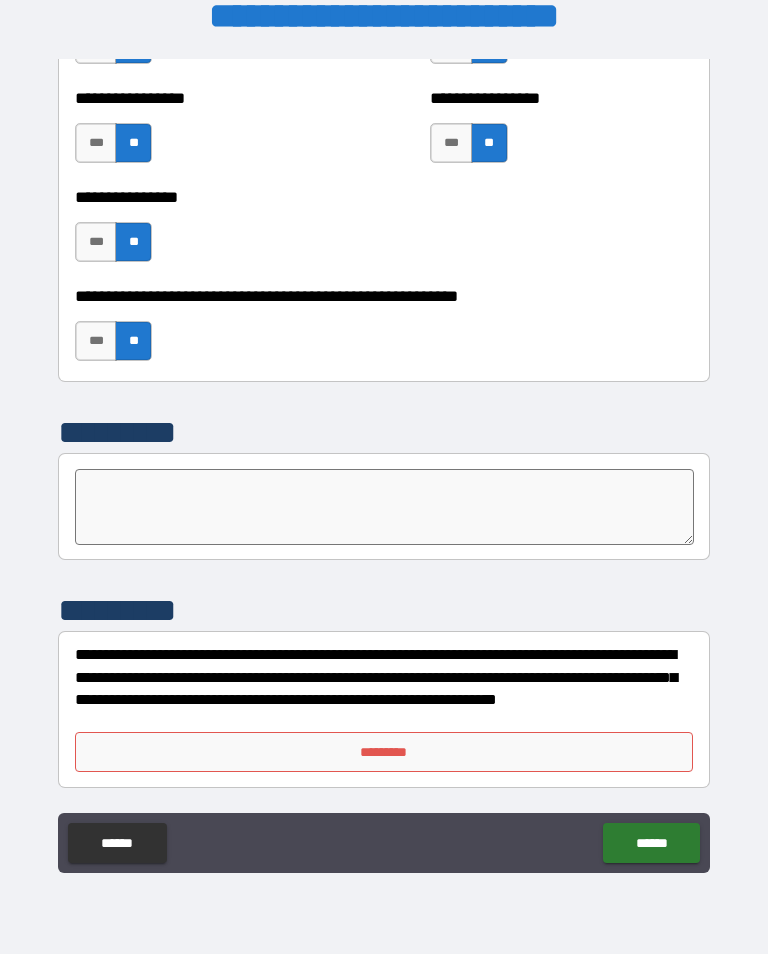scroll, scrollTop: 6107, scrollLeft: 0, axis: vertical 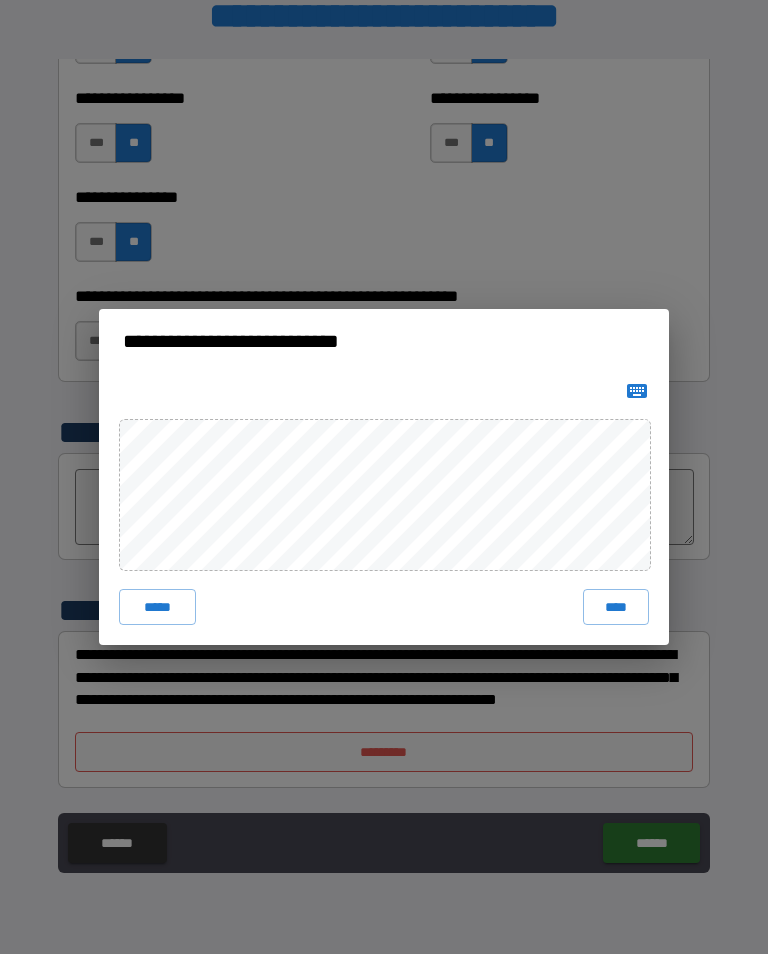 click on "****" at bounding box center [616, 607] 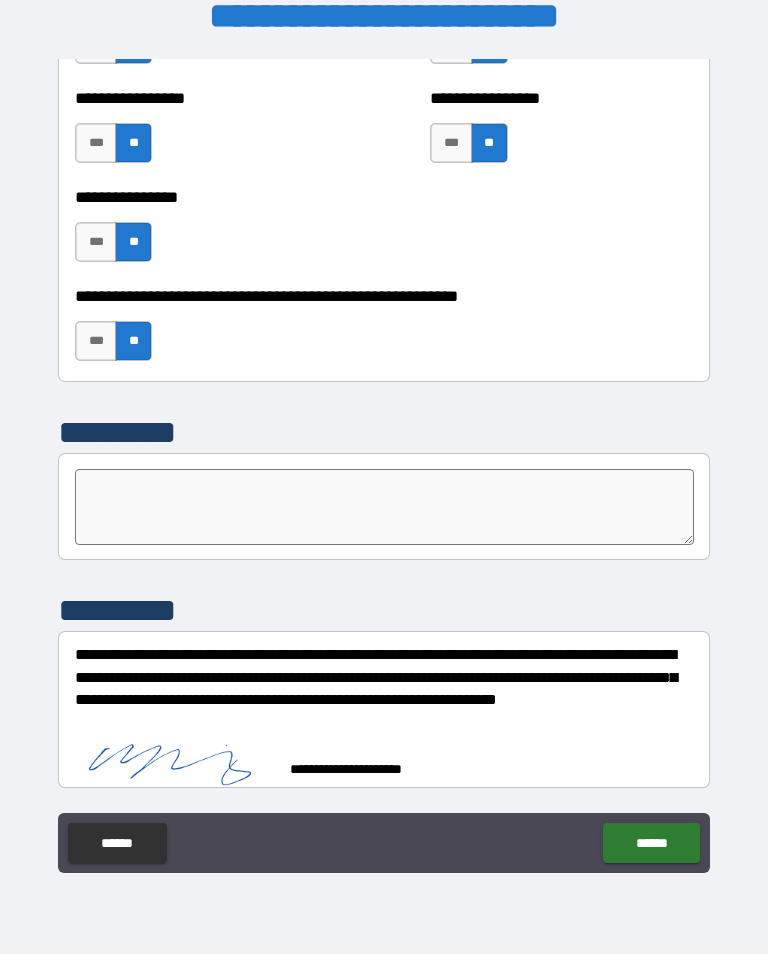 scroll, scrollTop: 6097, scrollLeft: 0, axis: vertical 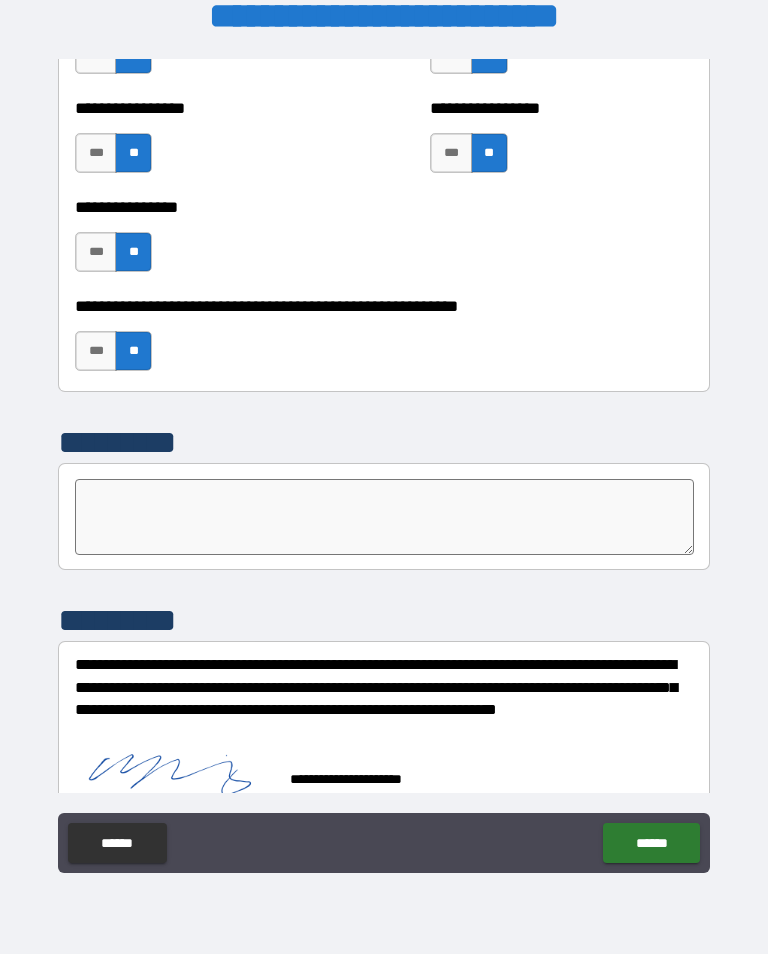 click on "******" at bounding box center (651, 843) 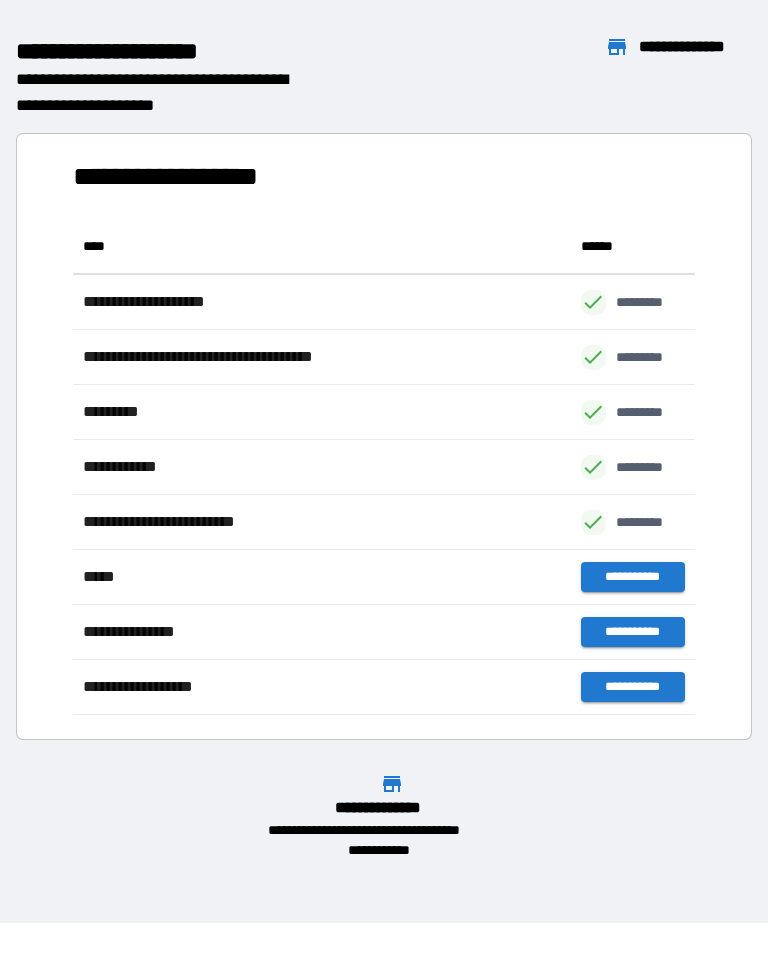 scroll, scrollTop: 496, scrollLeft: 622, axis: both 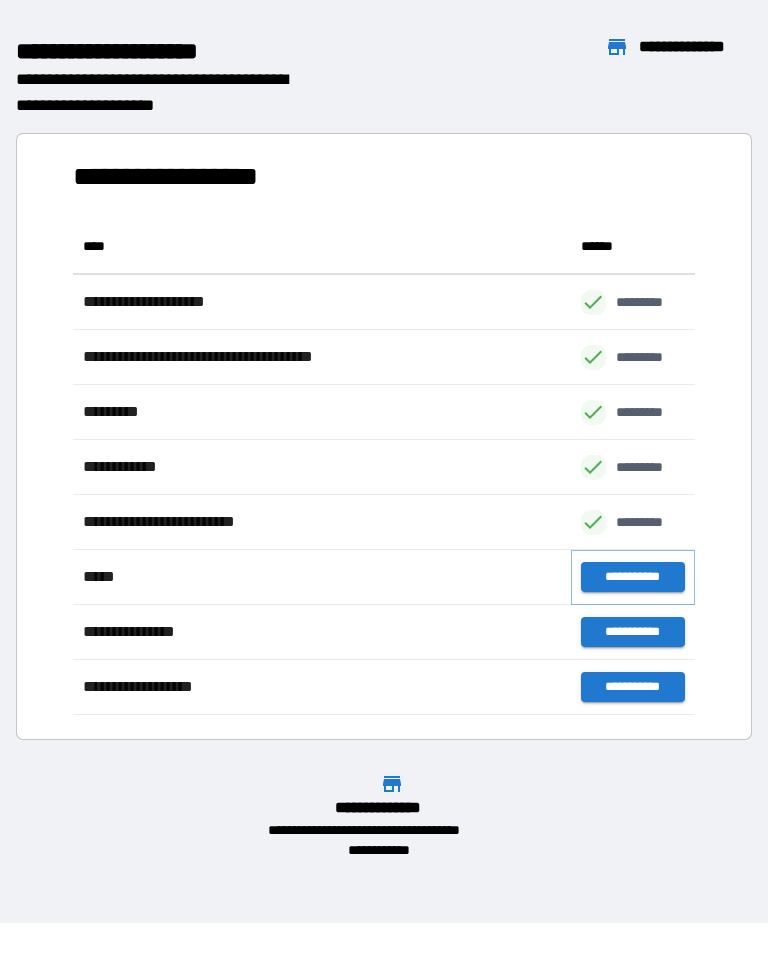 click on "**********" at bounding box center [633, 577] 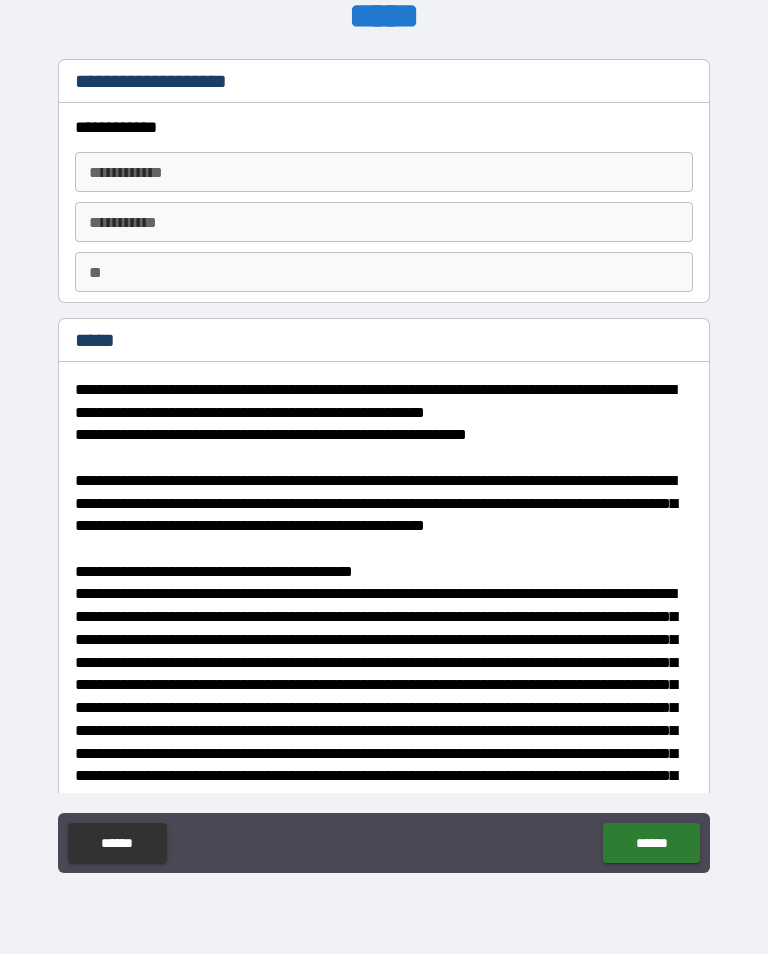 click on "**********" at bounding box center [384, 172] 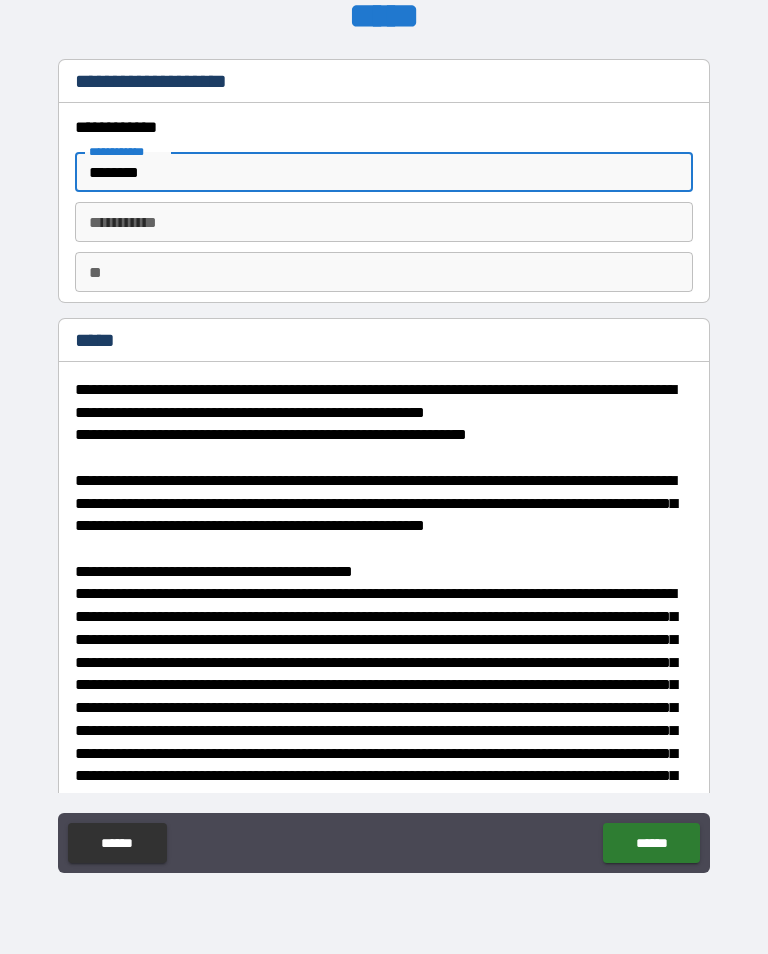 type on "********" 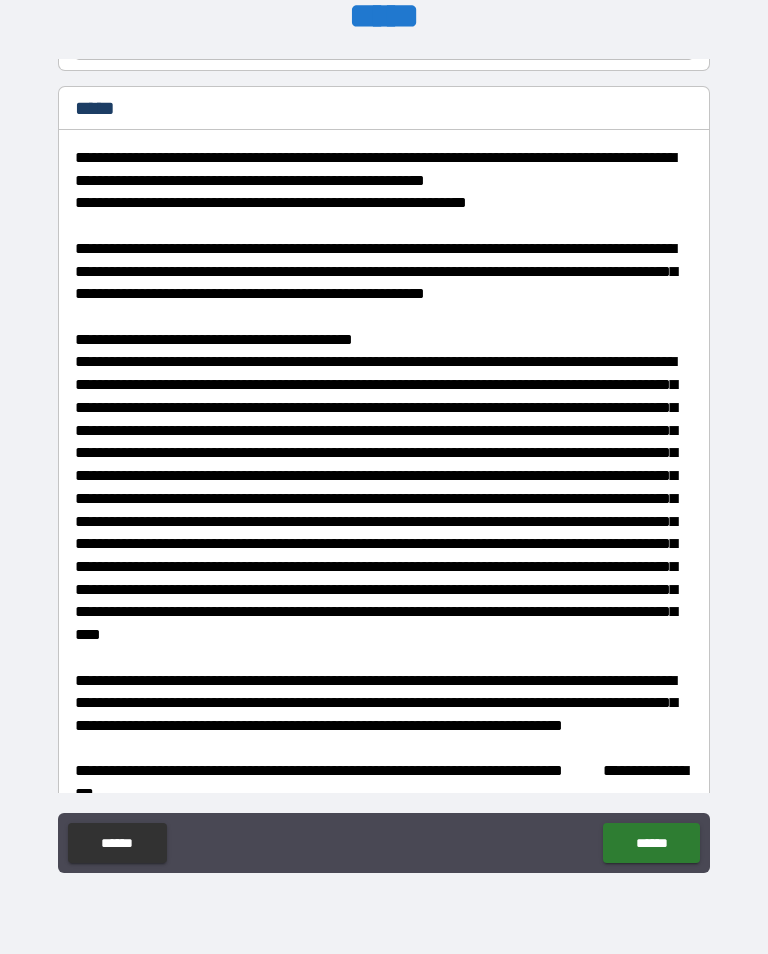 type on "****" 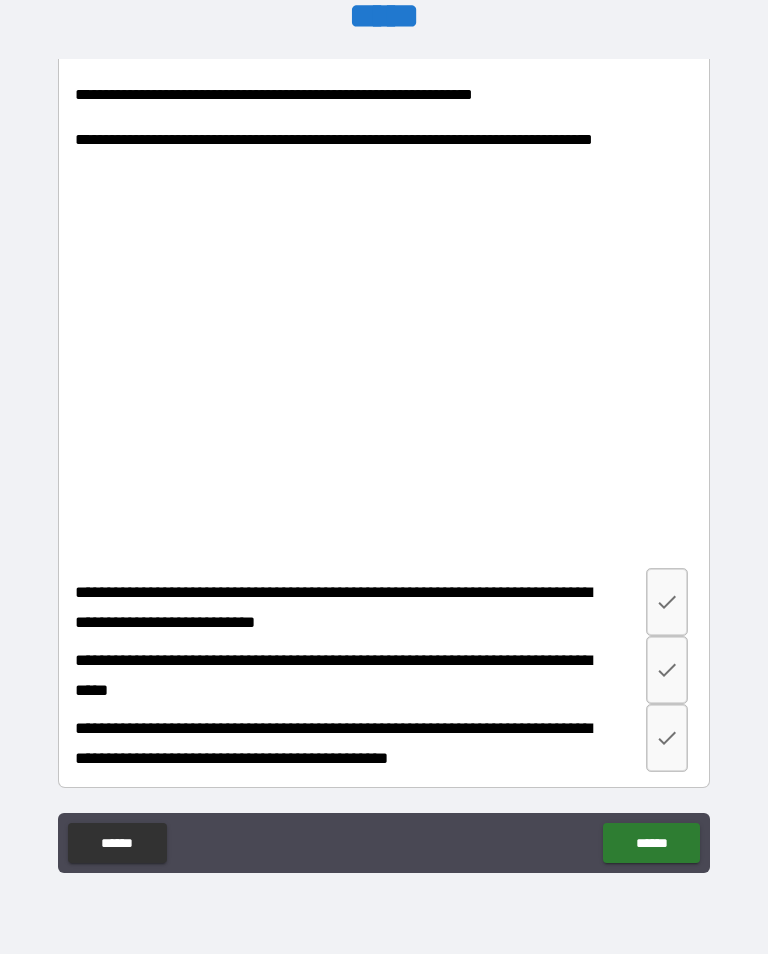 scroll, scrollTop: 3771, scrollLeft: 0, axis: vertical 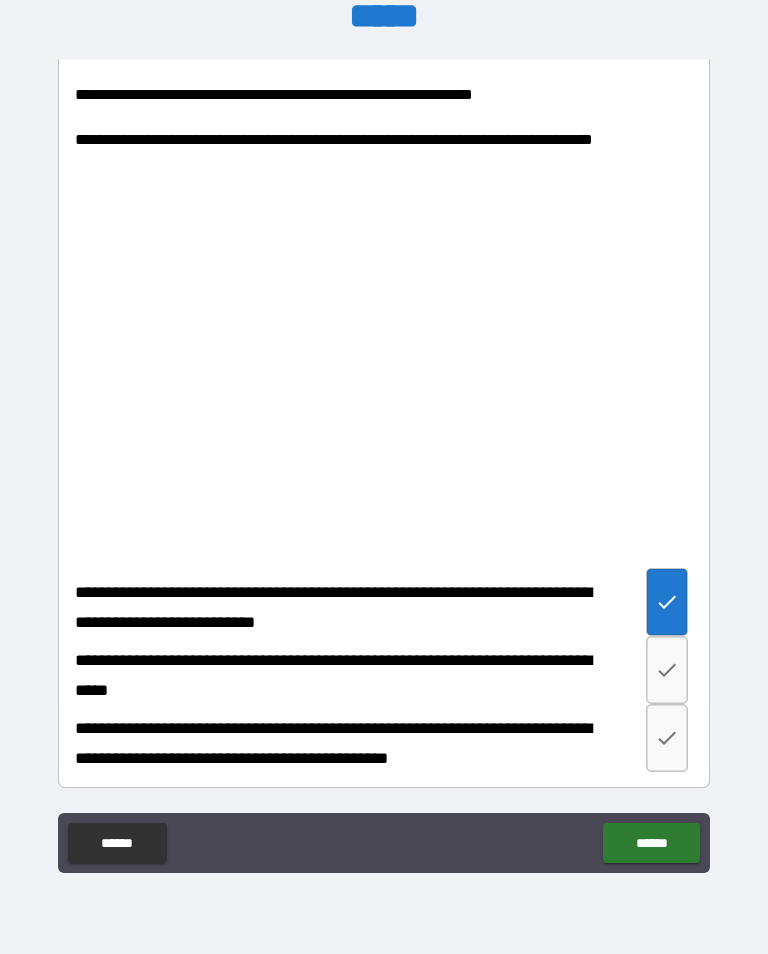click 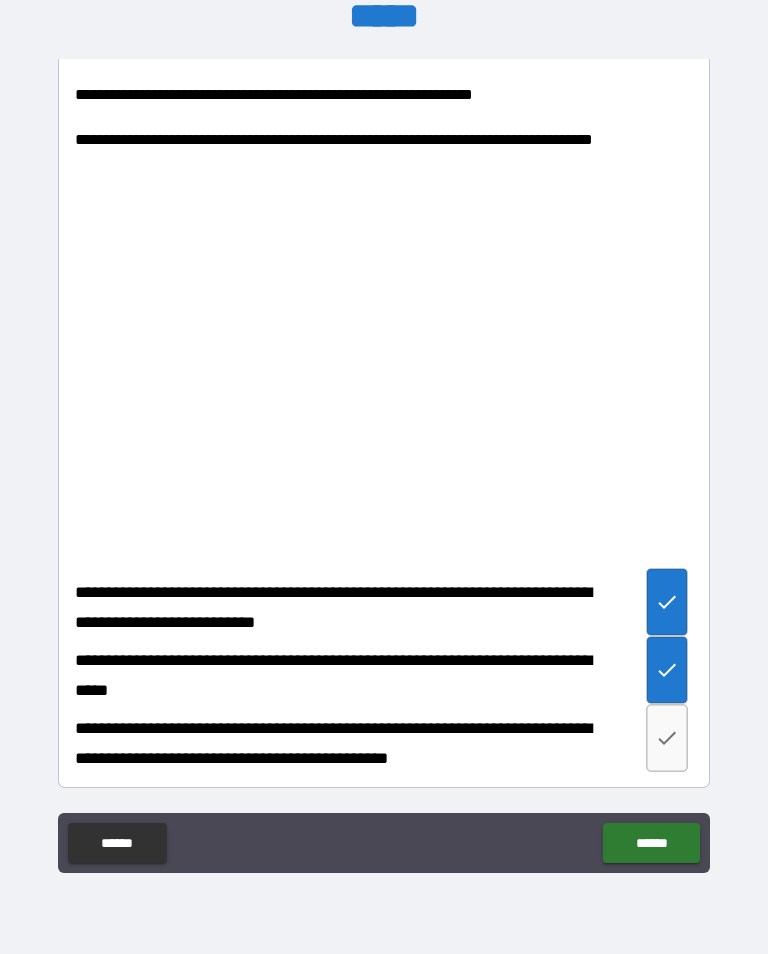 click 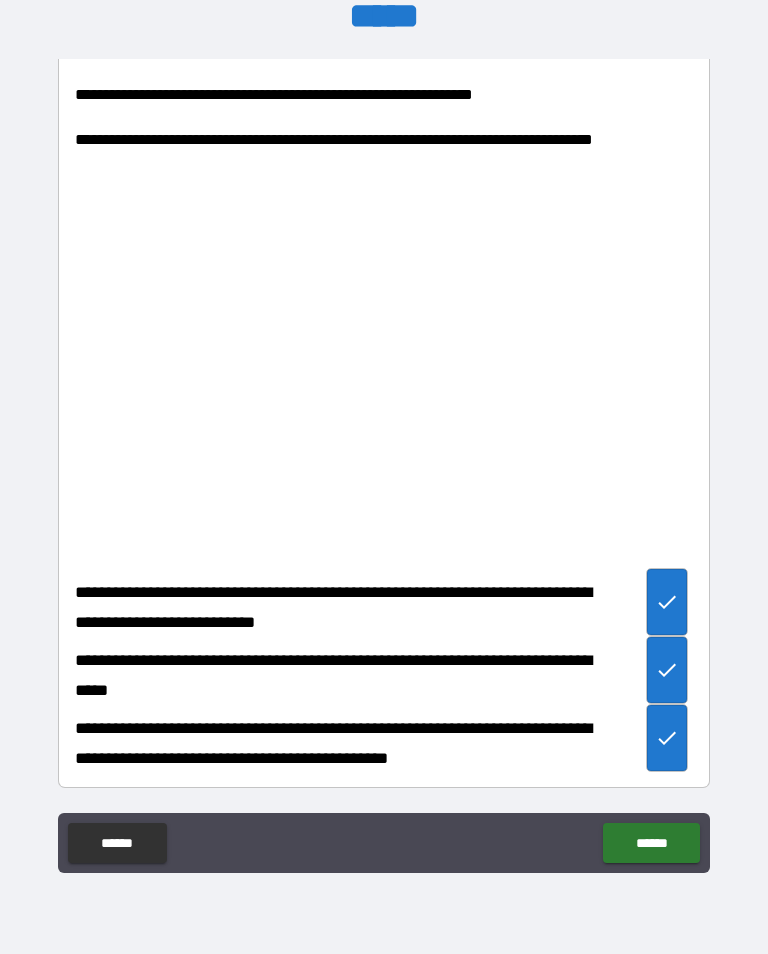 click on "******" at bounding box center (651, 843) 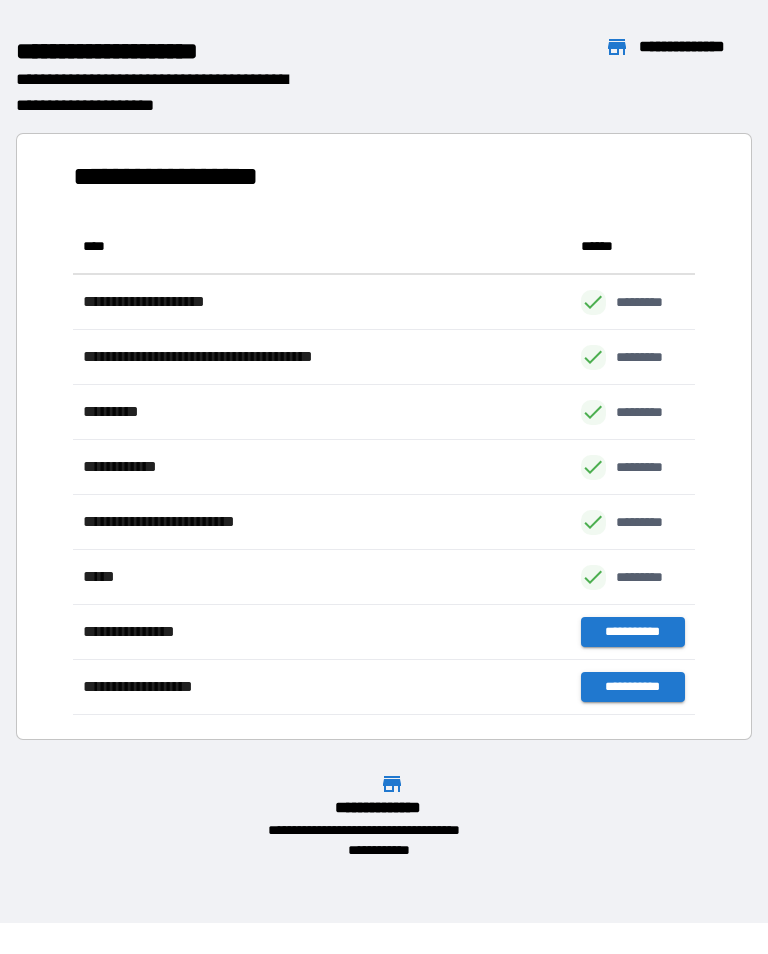 scroll, scrollTop: 1, scrollLeft: 1, axis: both 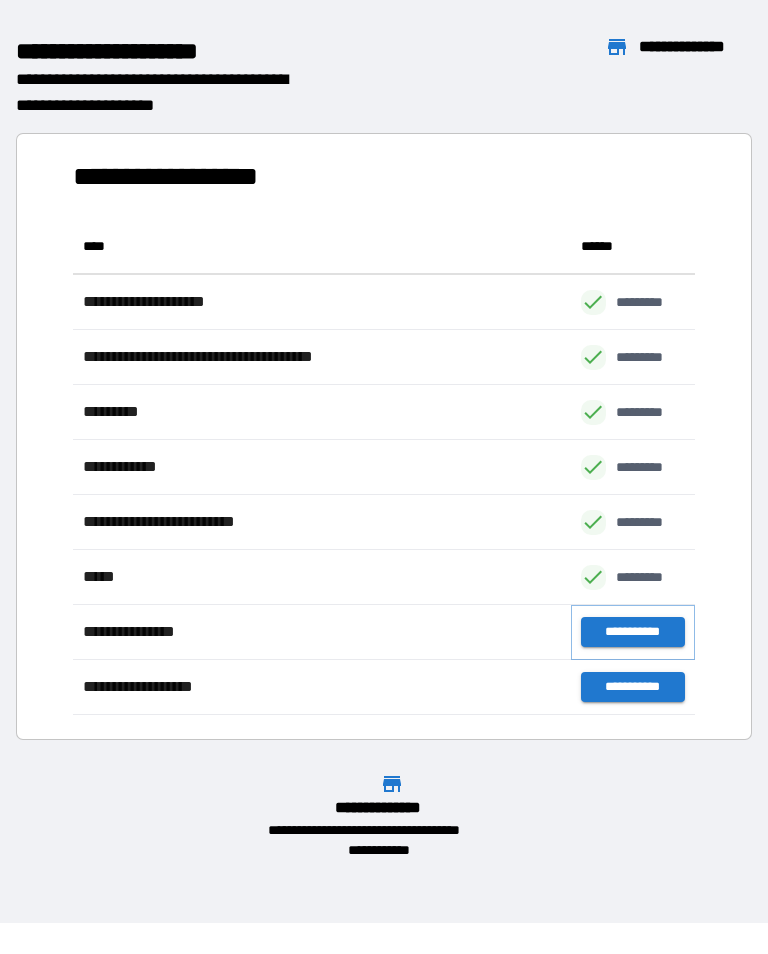 click on "**********" at bounding box center [633, 632] 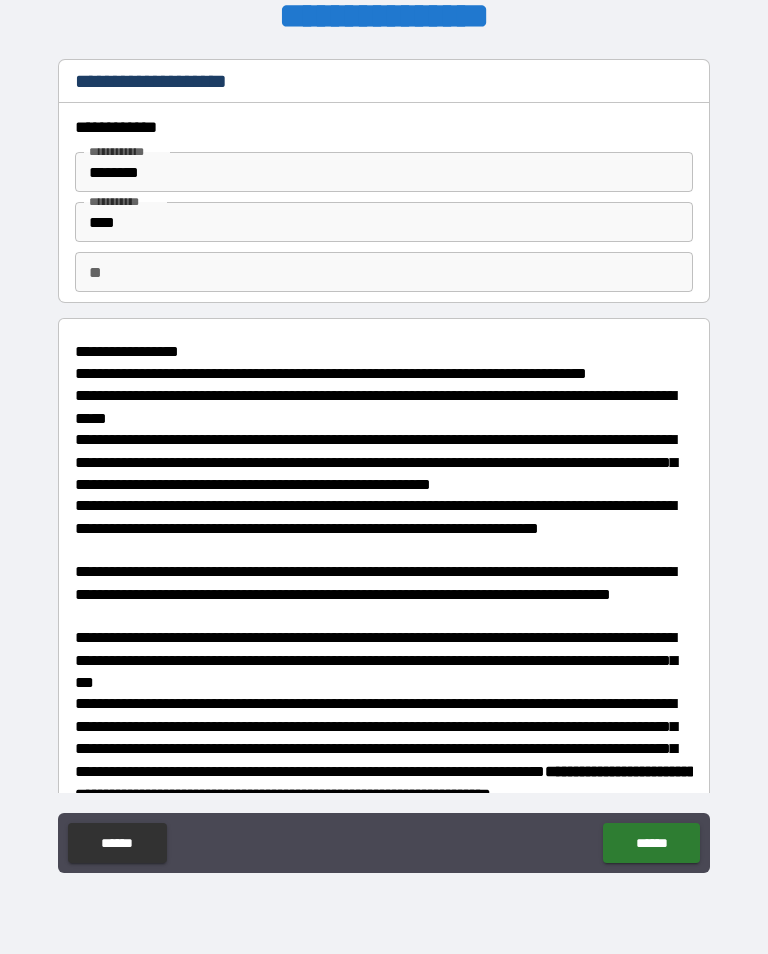click on "********" at bounding box center (384, 172) 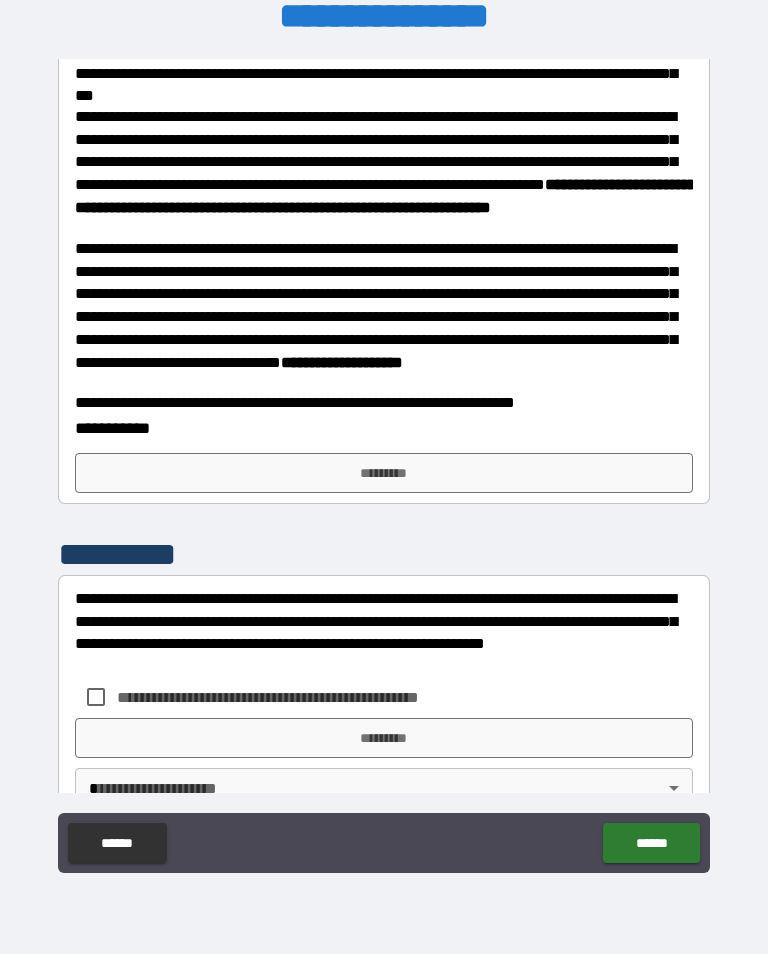 scroll, scrollTop: 592, scrollLeft: 0, axis: vertical 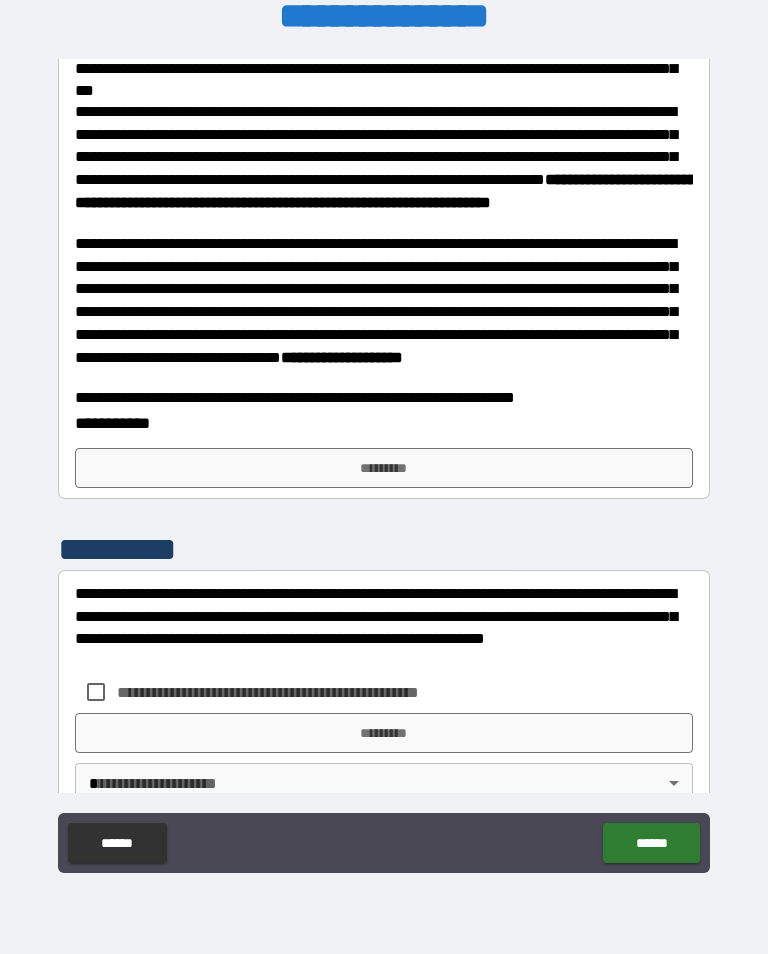 type on "********" 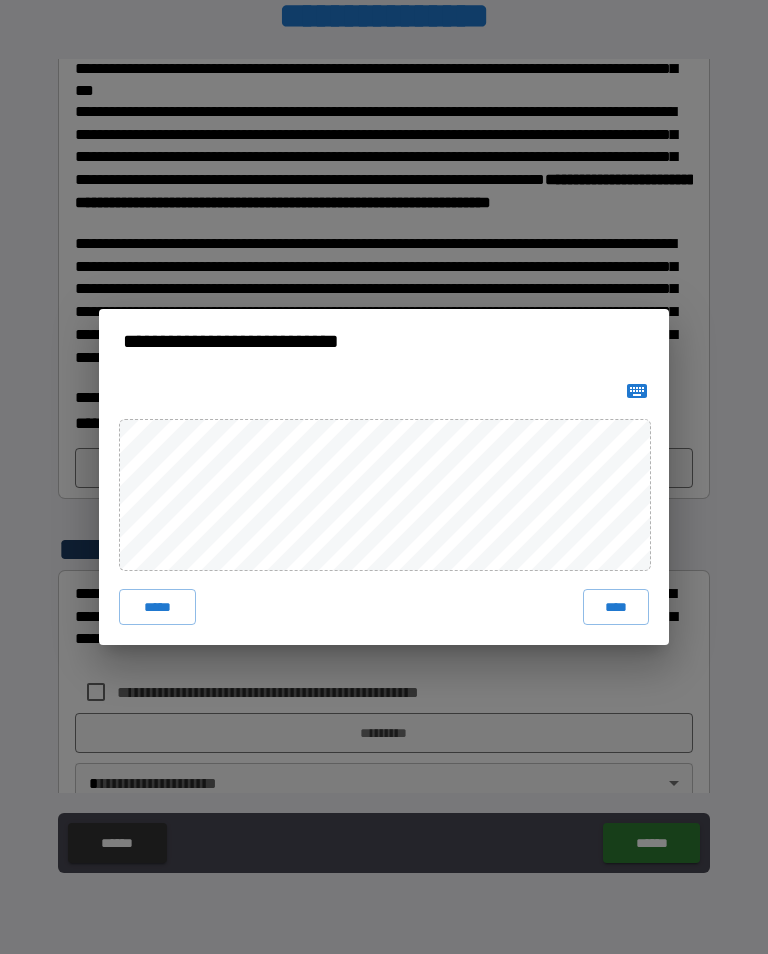 click on "****" at bounding box center (616, 607) 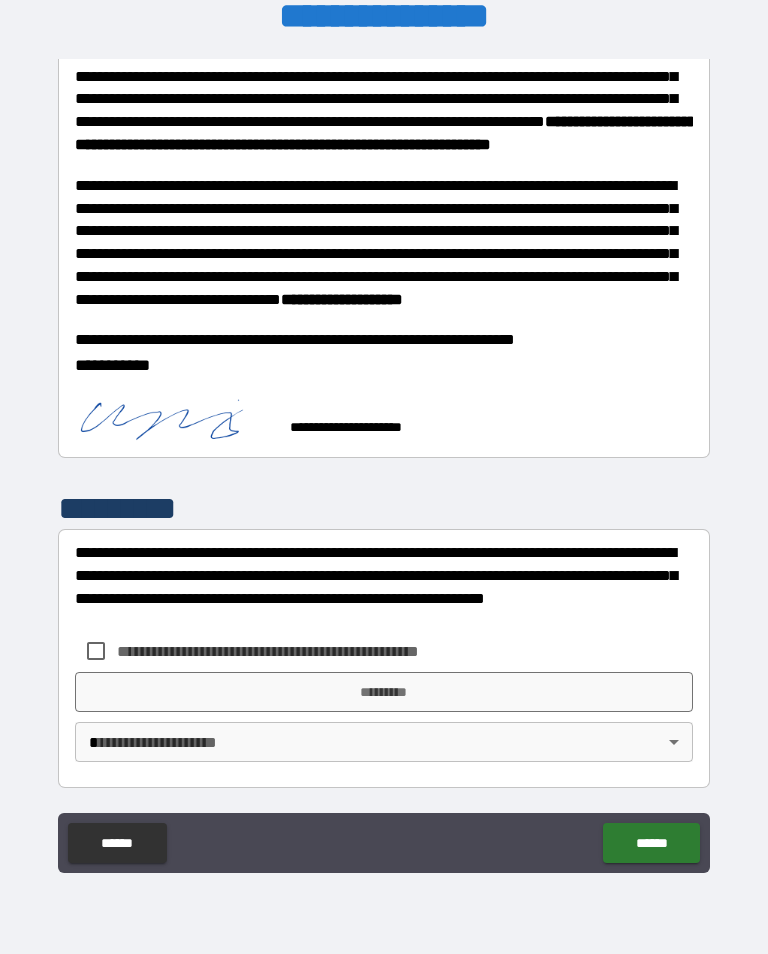 scroll, scrollTop: 650, scrollLeft: 0, axis: vertical 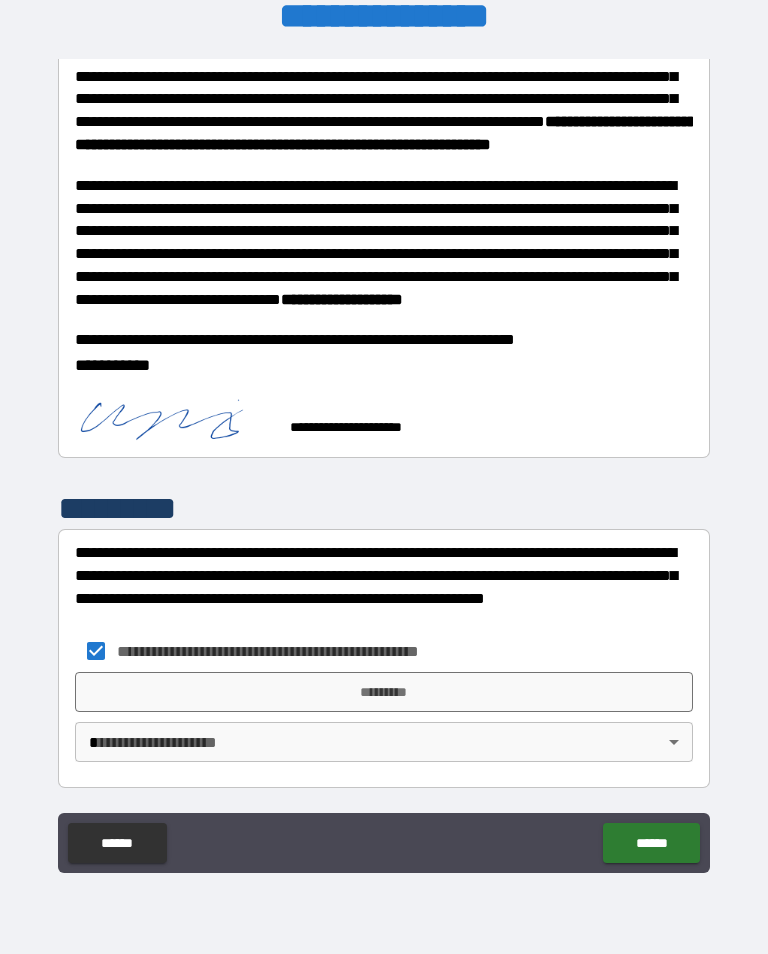 click on "*********" at bounding box center [384, 692] 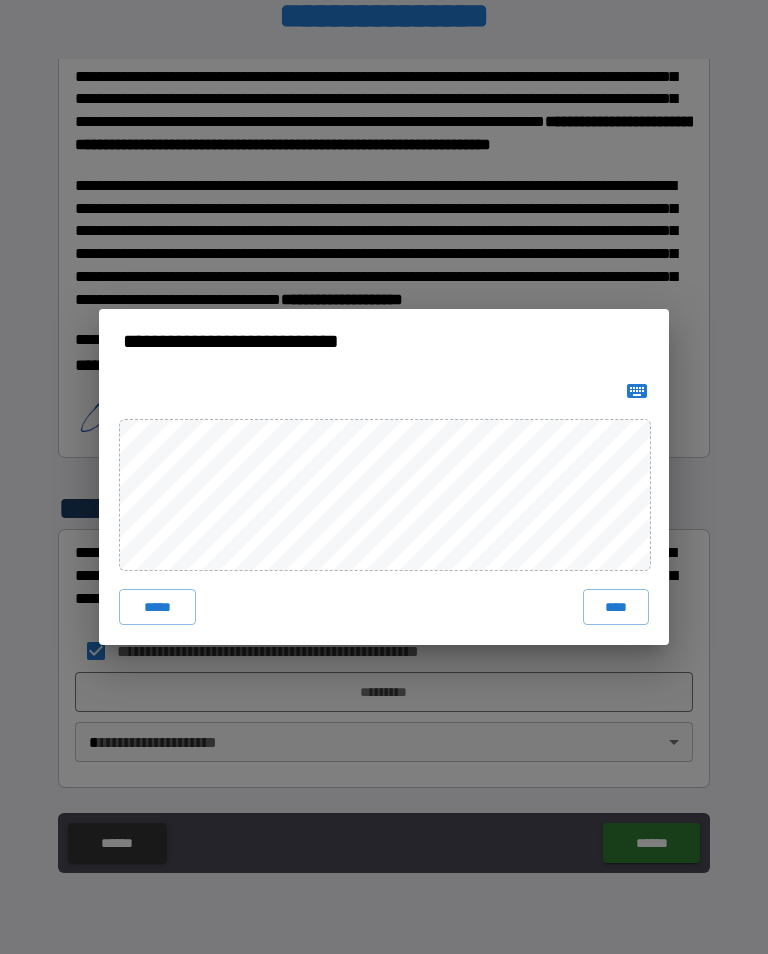 click on "****" at bounding box center [616, 607] 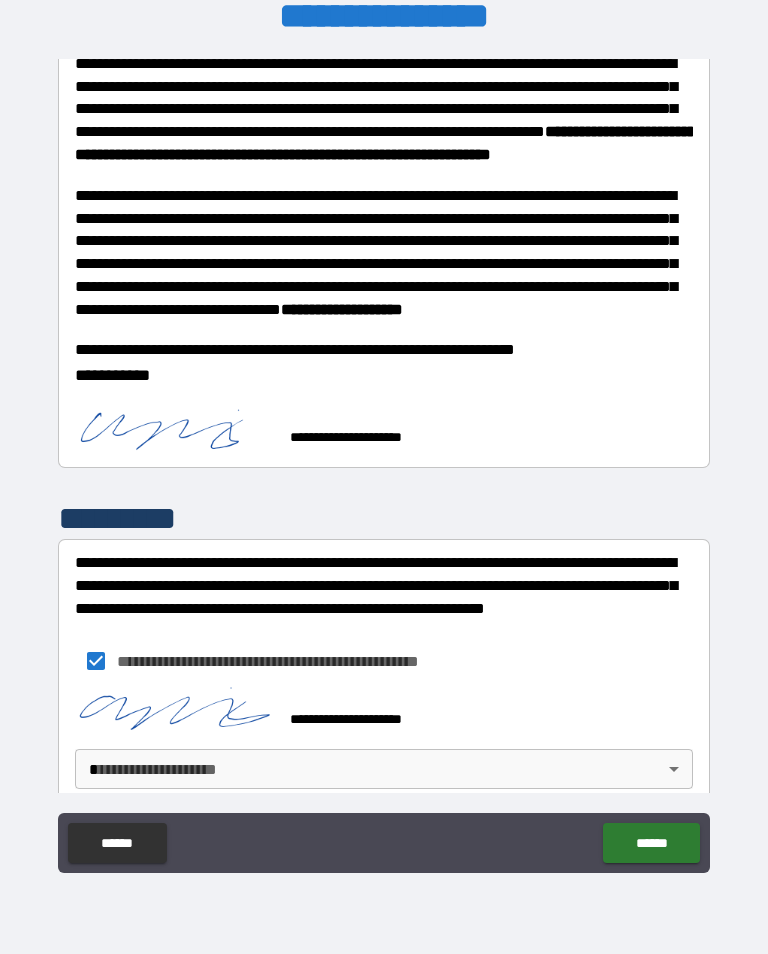 click on "**********" at bounding box center [384, 461] 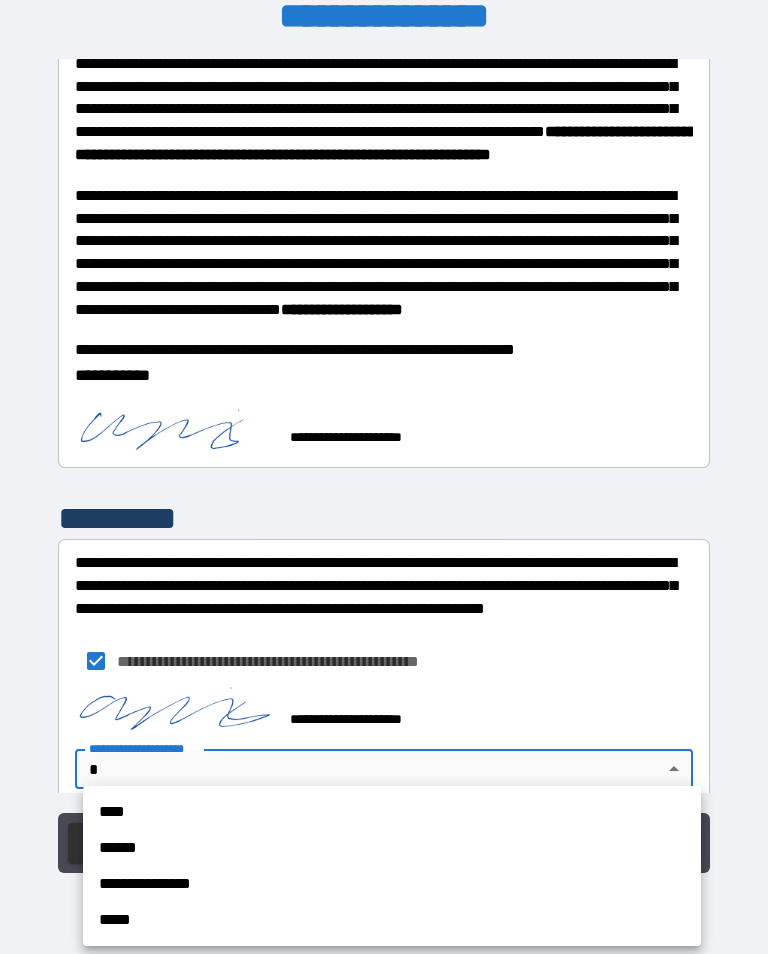 click on "****" at bounding box center [392, 812] 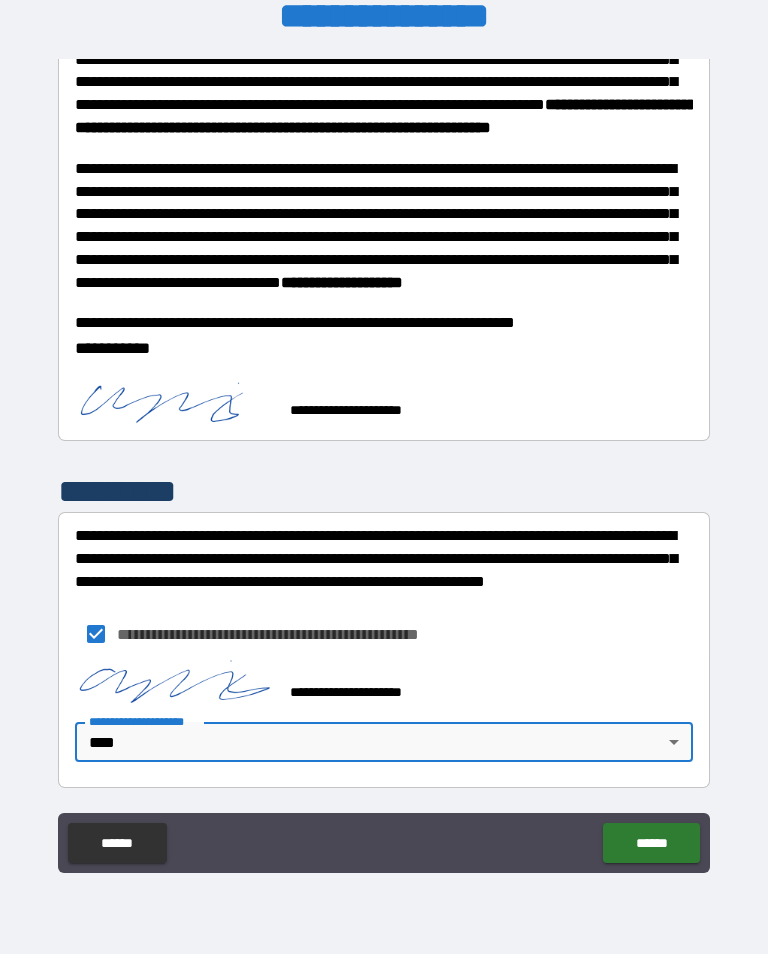 scroll, scrollTop: 667, scrollLeft: 0, axis: vertical 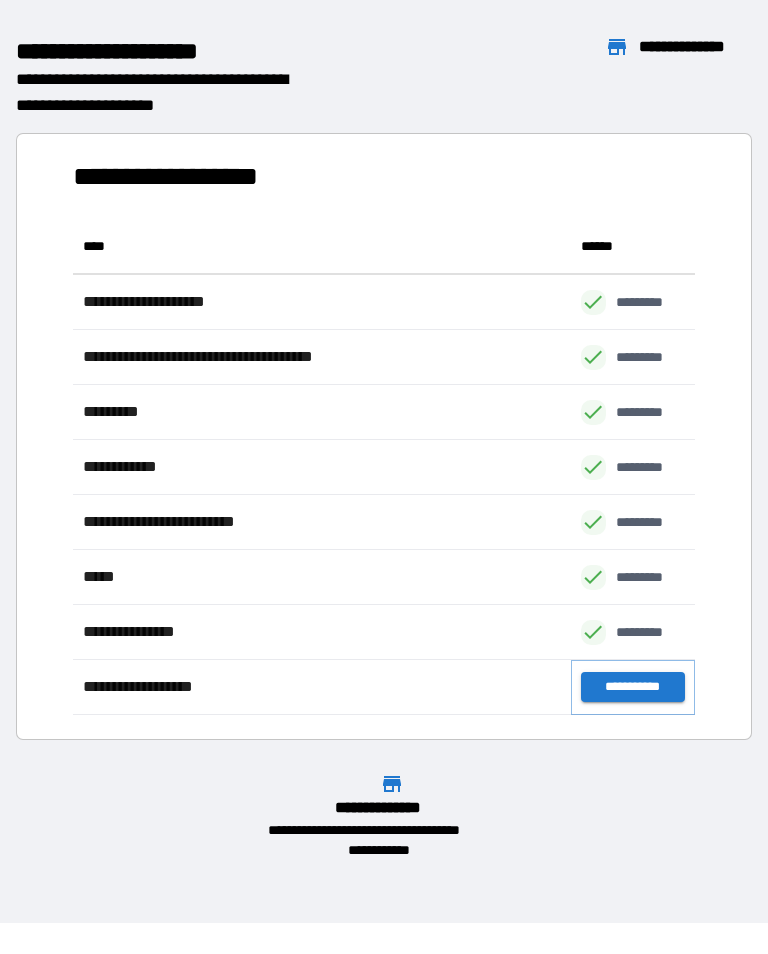click on "**********" at bounding box center (633, 687) 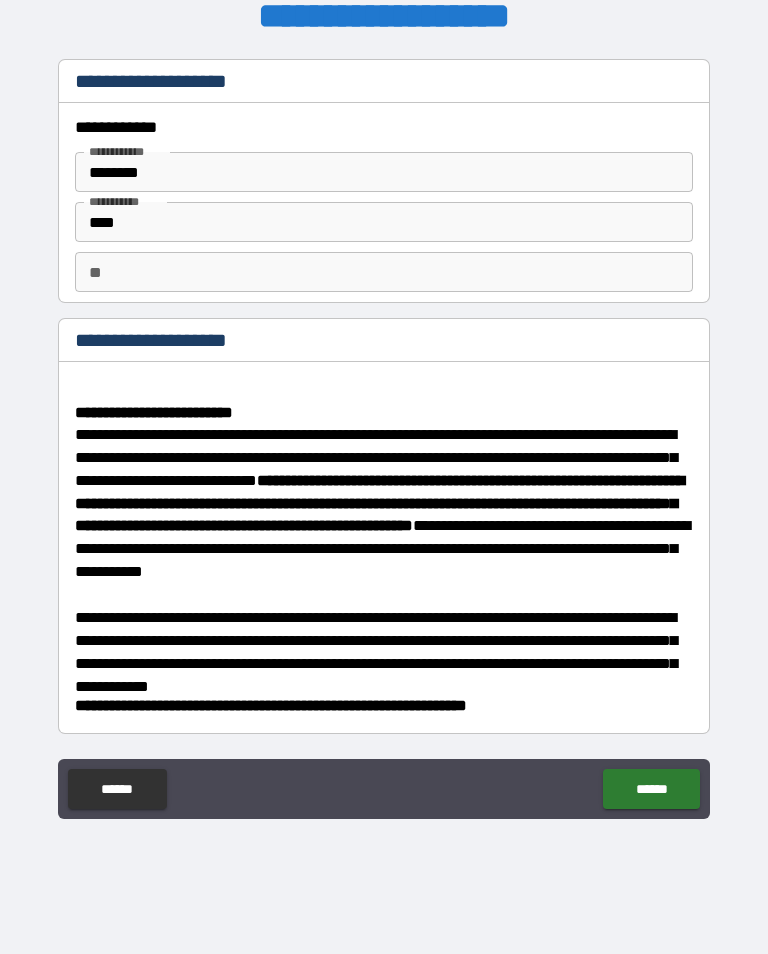 click on "********" at bounding box center [384, 172] 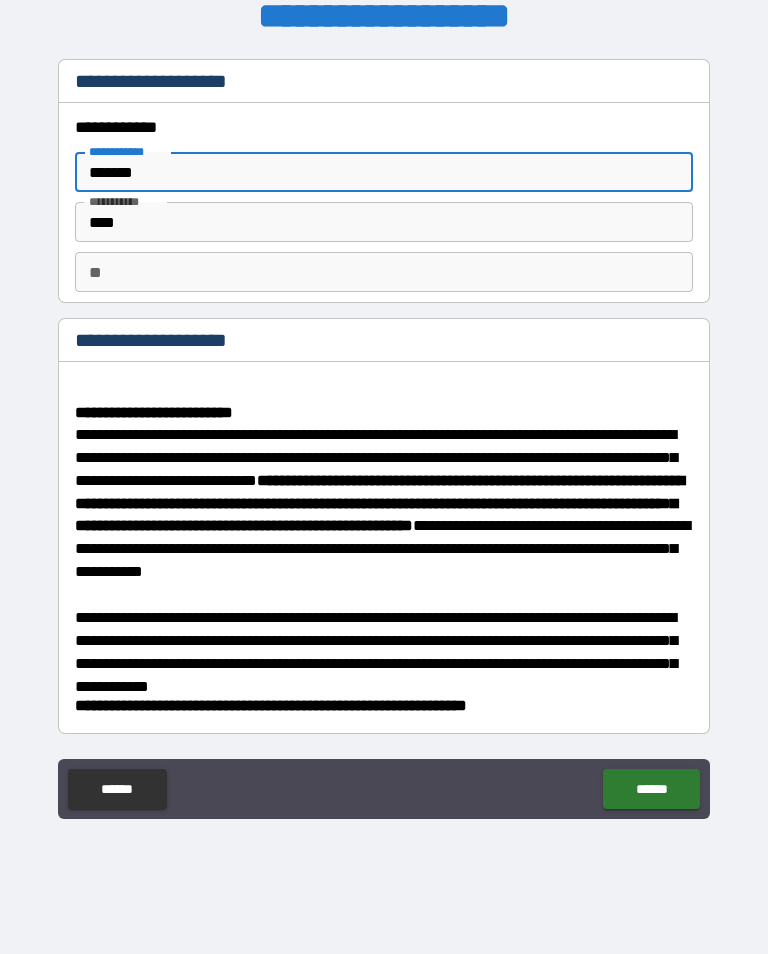 type on "********" 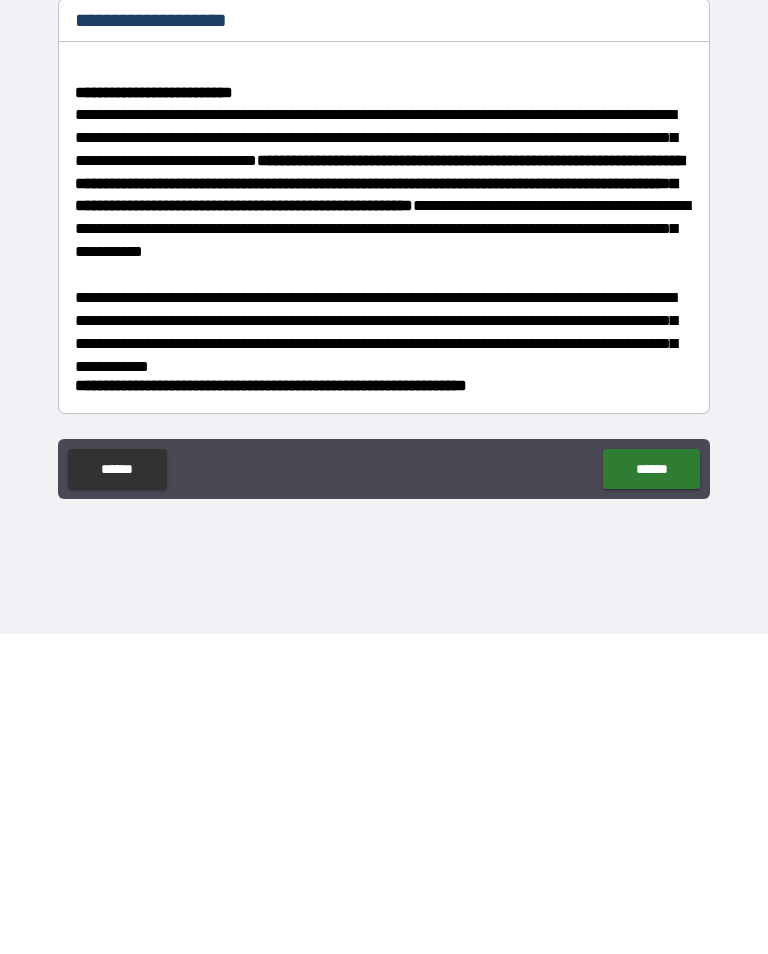 click on "******" at bounding box center (651, 789) 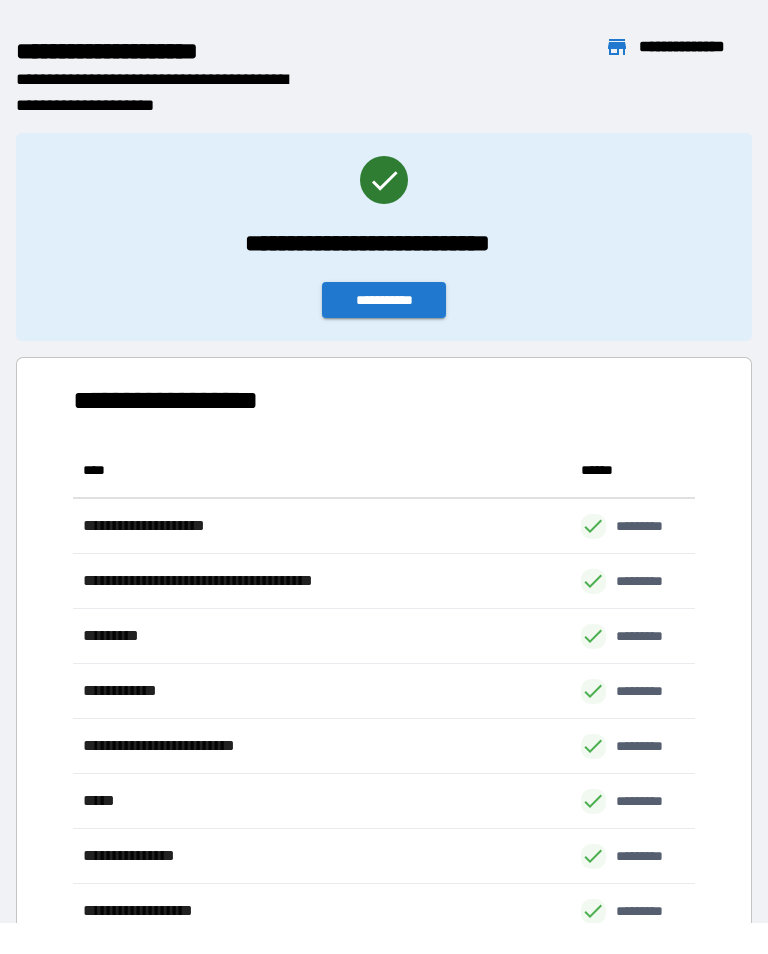 scroll, scrollTop: 1, scrollLeft: 1, axis: both 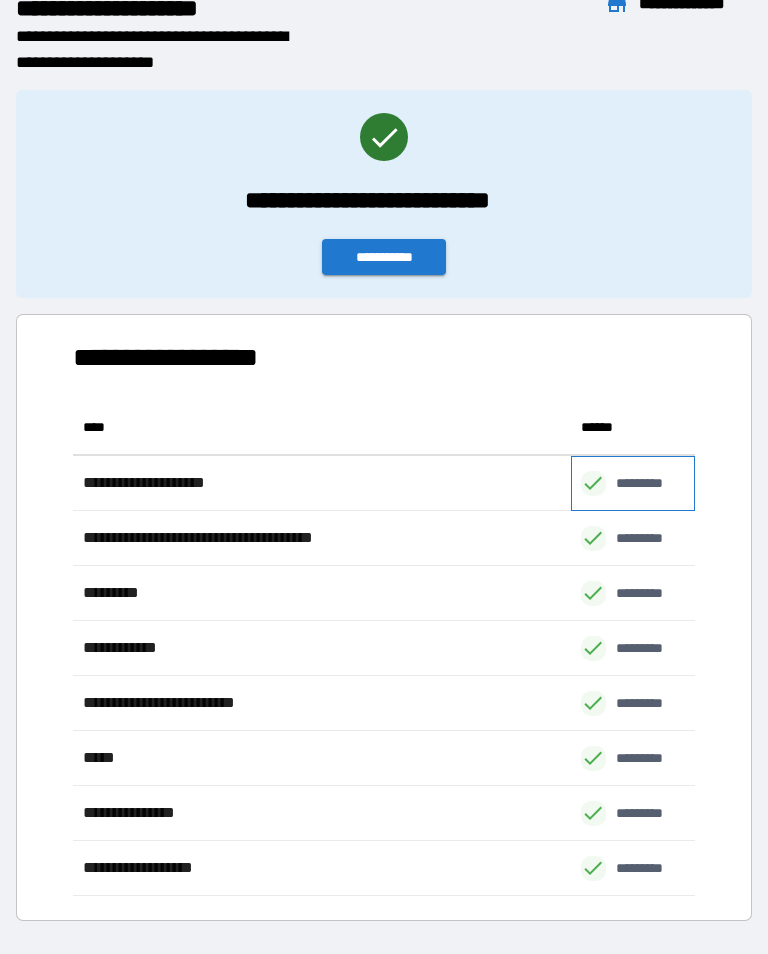 click on "*********" at bounding box center [650, 483] 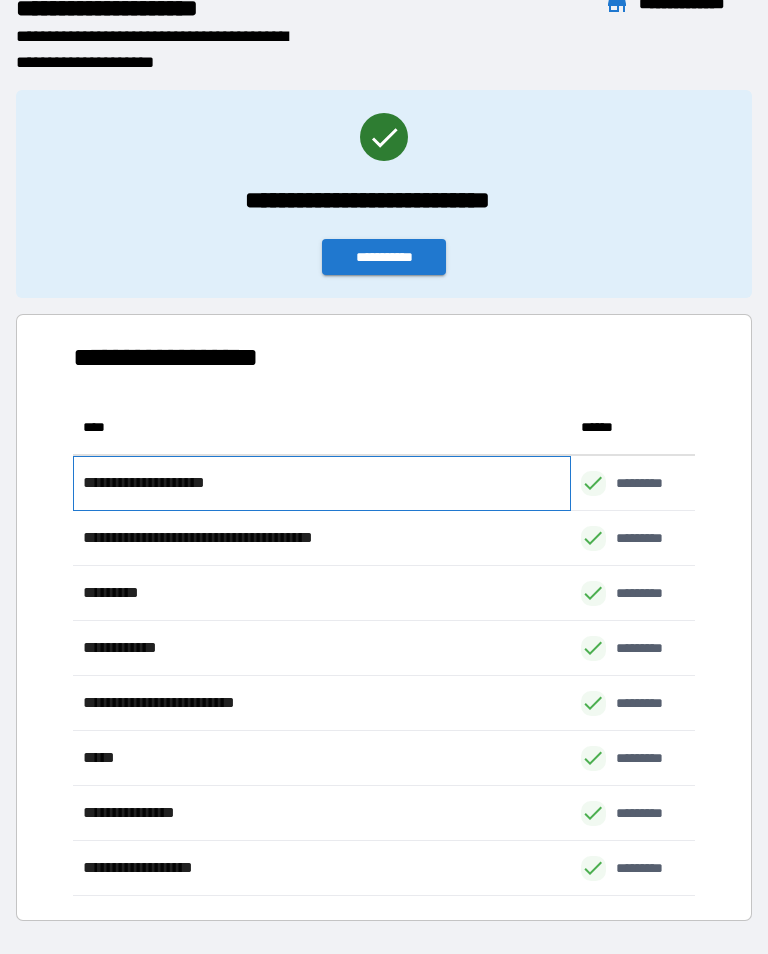 click on "**********" at bounding box center (164, 483) 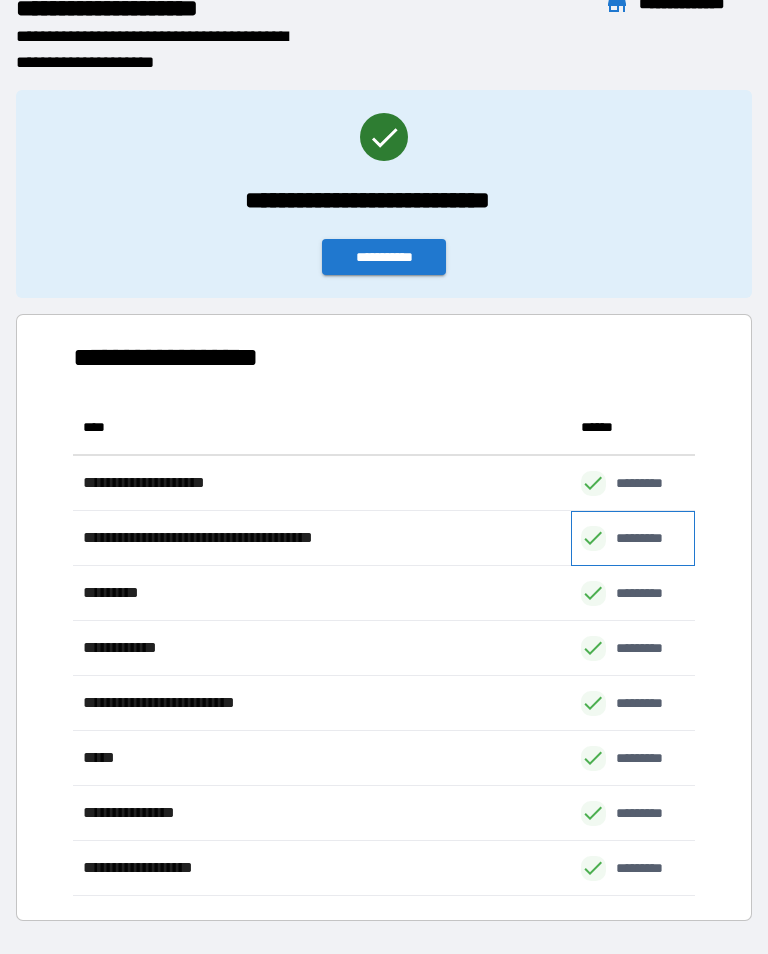 click on "*********" at bounding box center (650, 538) 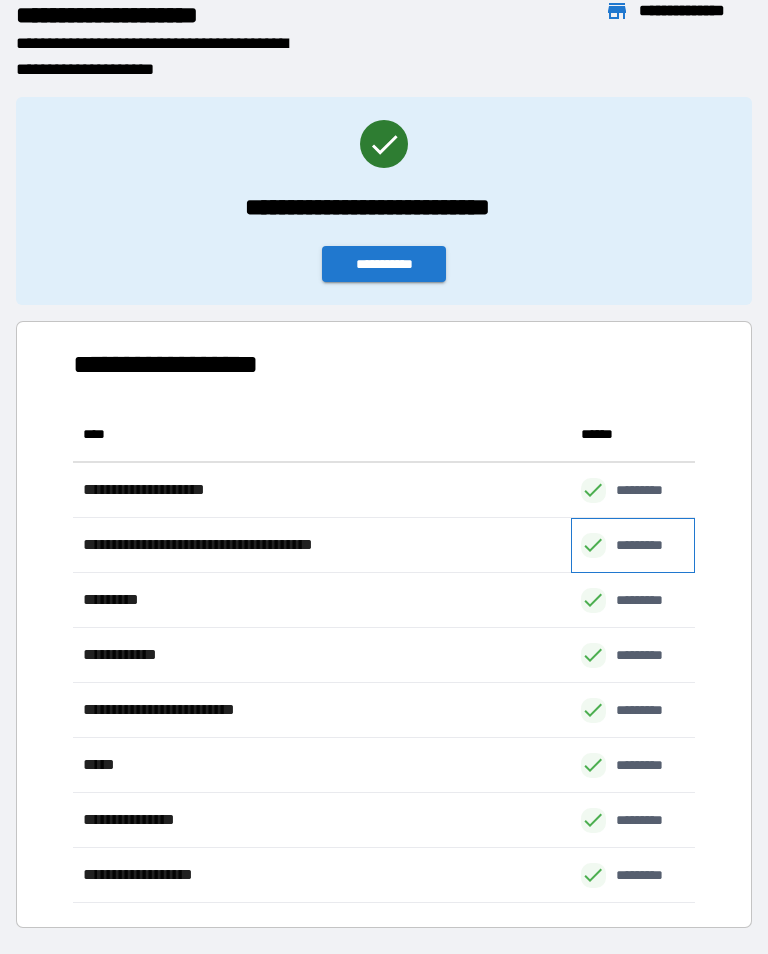 scroll, scrollTop: 34, scrollLeft: 0, axis: vertical 